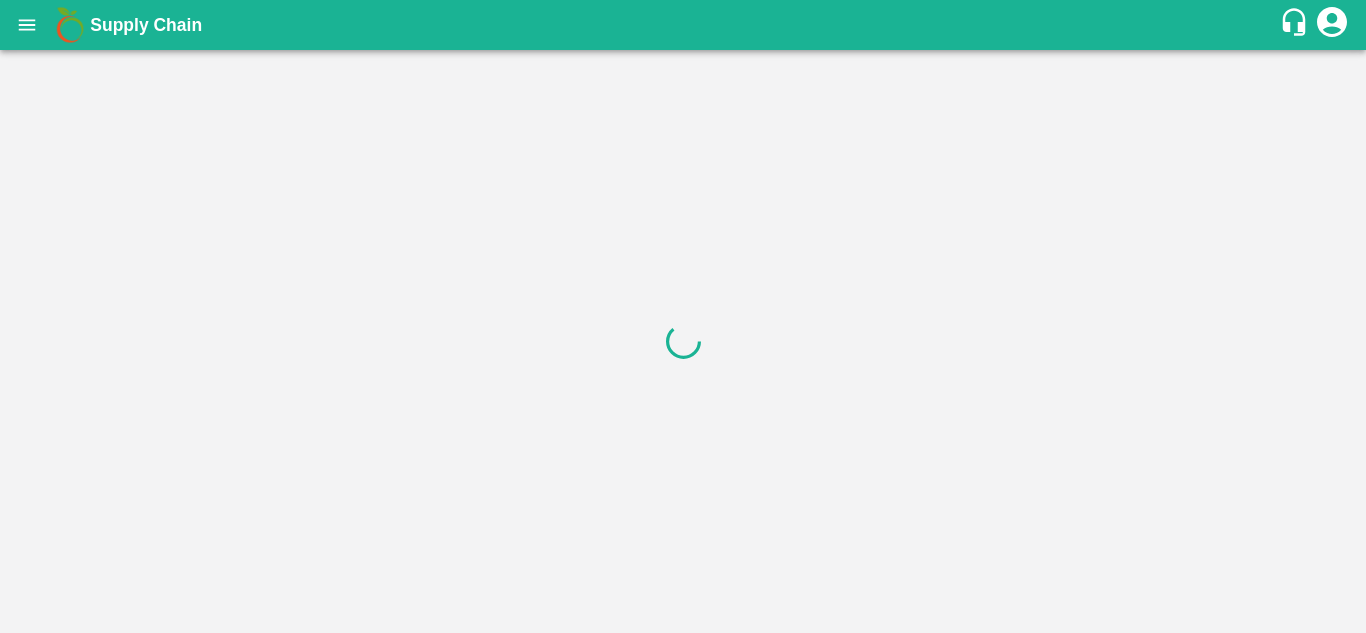 scroll, scrollTop: 0, scrollLeft: 0, axis: both 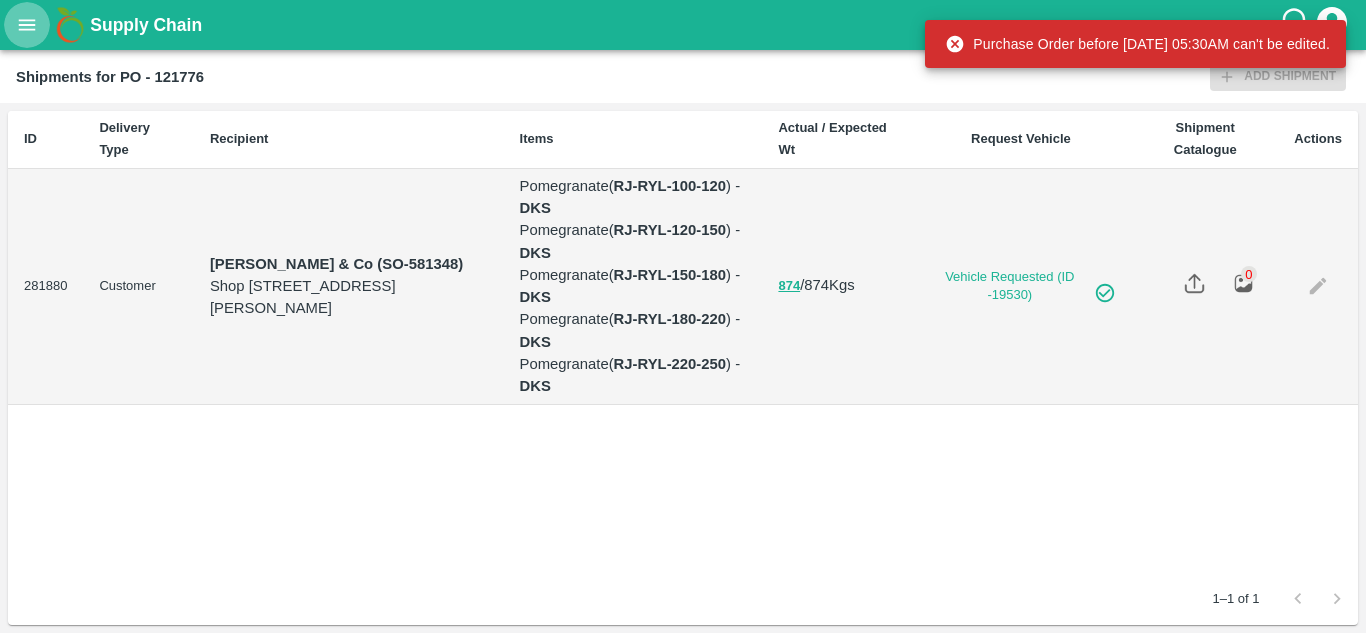 click 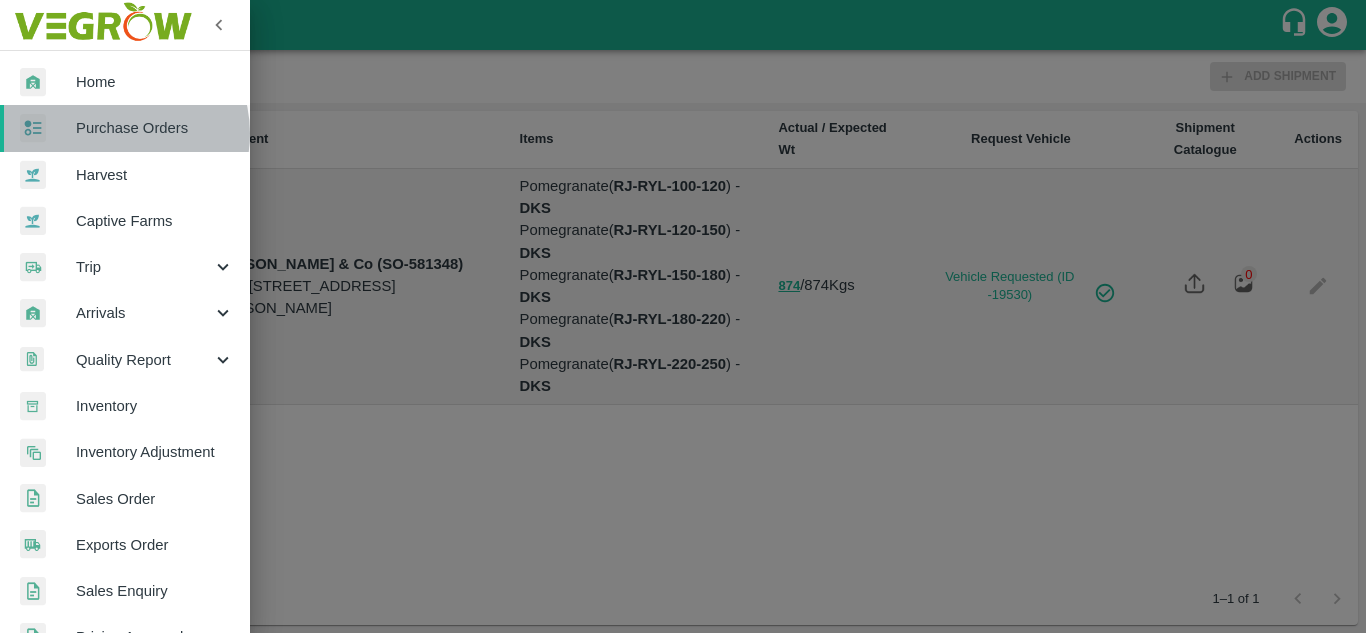 click on "Purchase Orders" at bounding box center (155, 128) 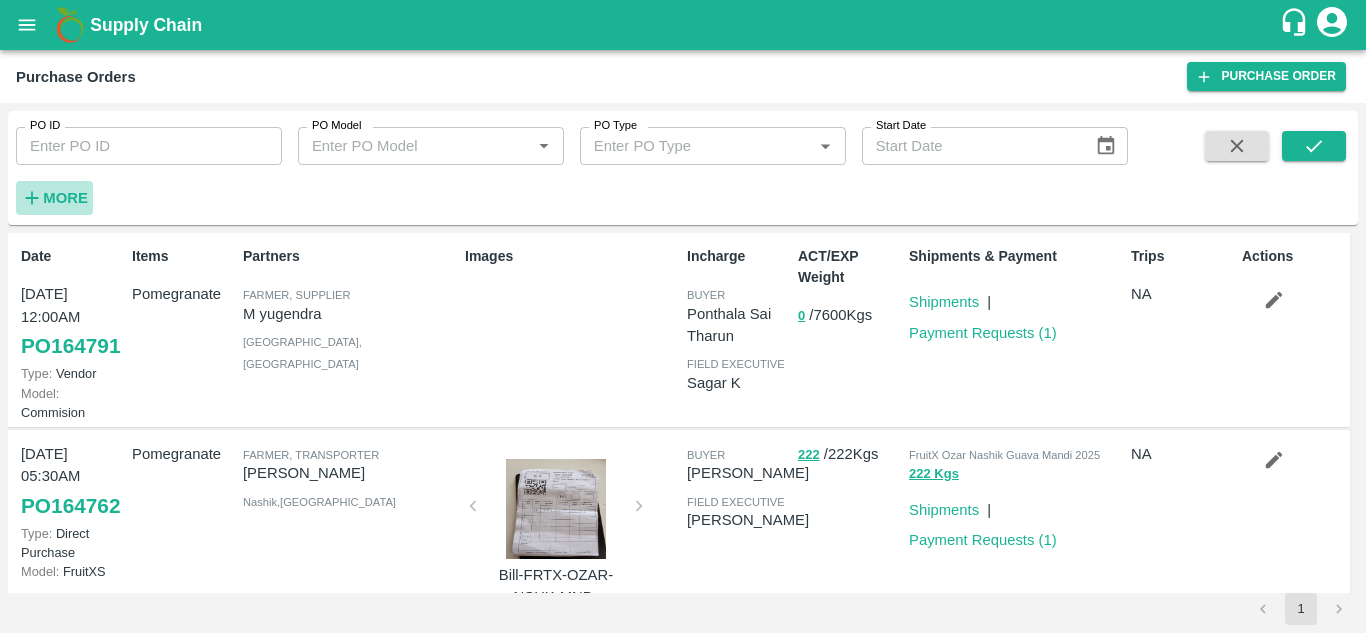click on "More" at bounding box center (65, 198) 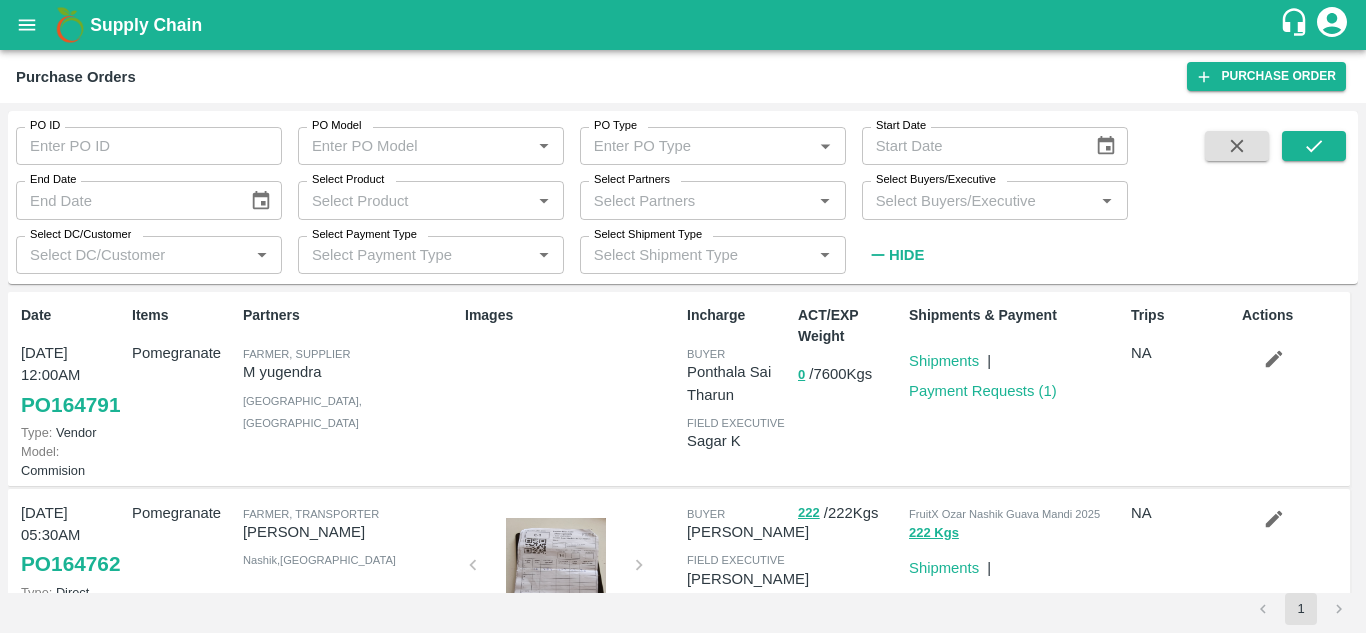 click on "Select Buyers/Executive" at bounding box center [978, 200] 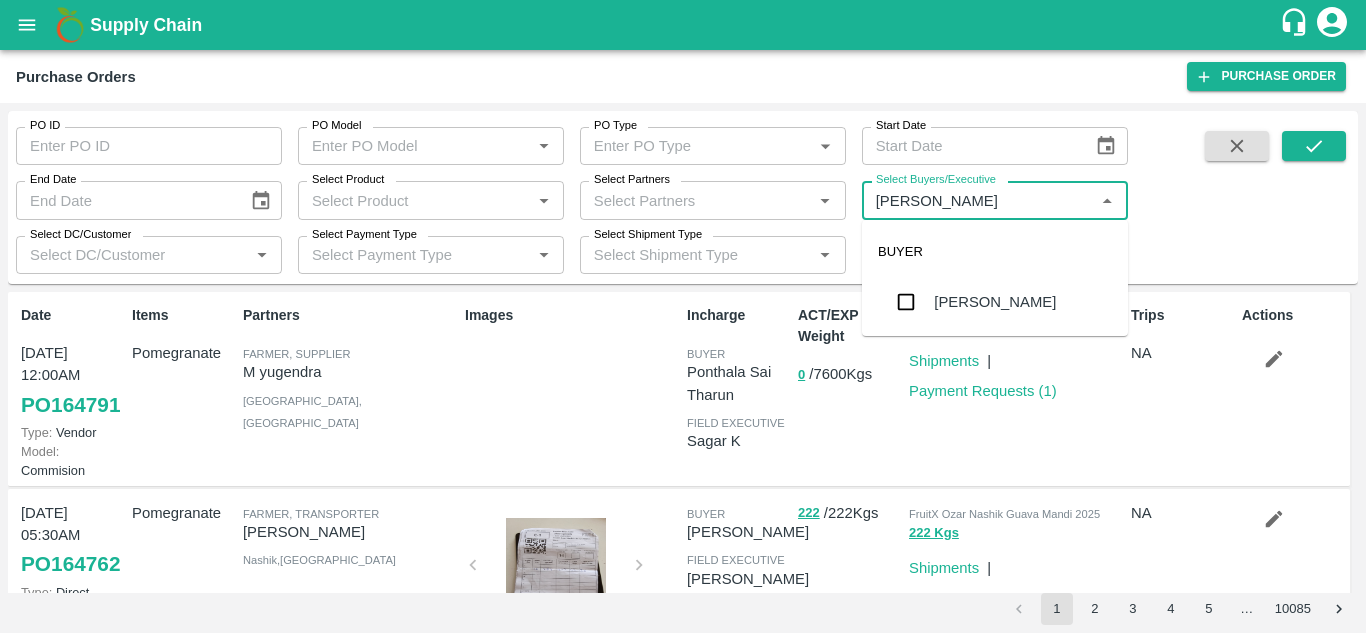 type on "Avinash" 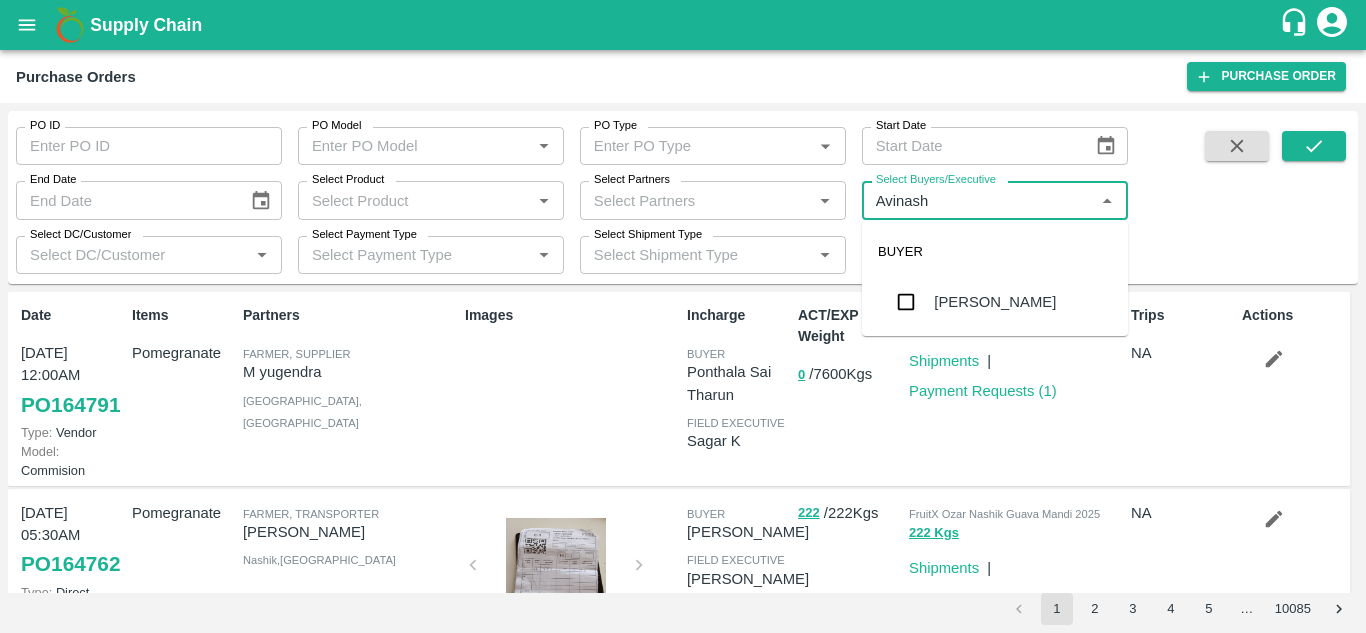 click at bounding box center (906, 302) 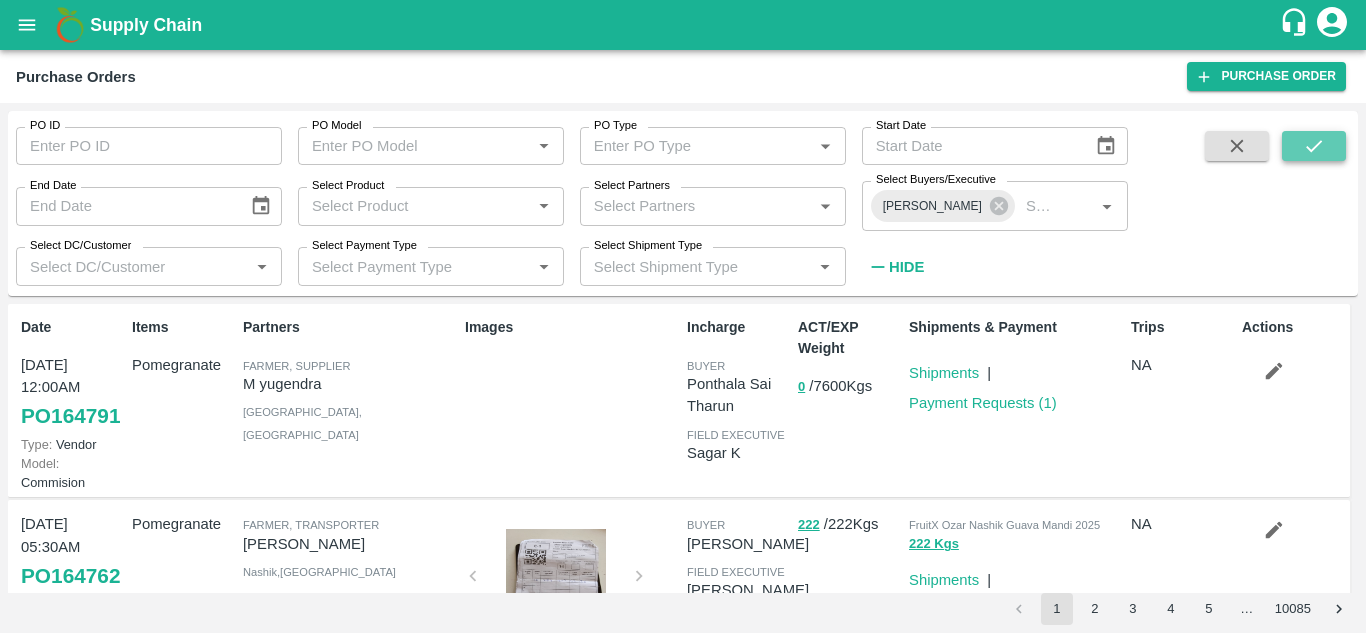click 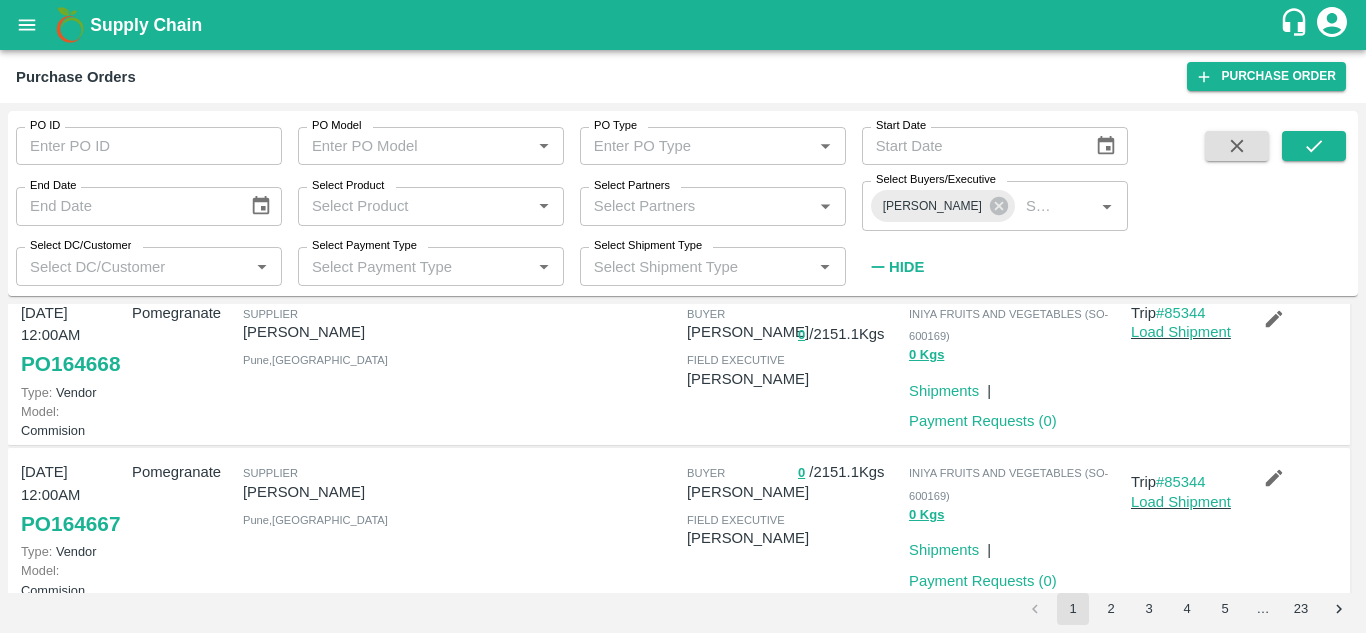 scroll, scrollTop: 0, scrollLeft: 0, axis: both 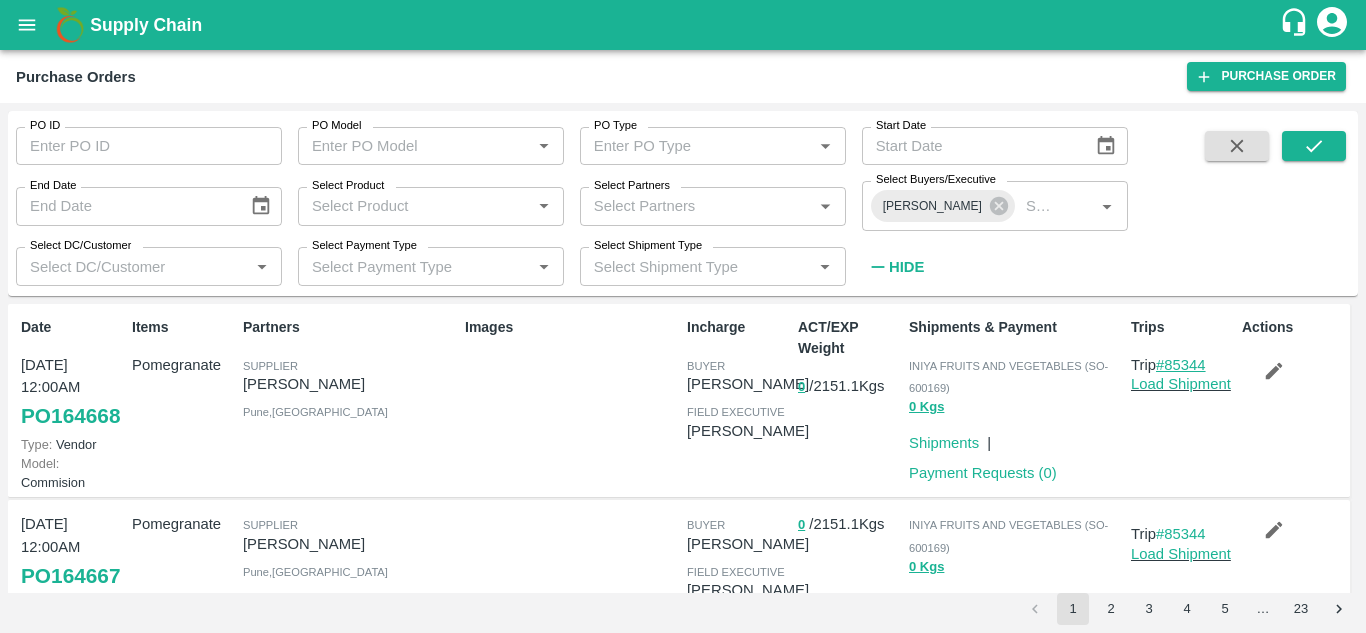 click on "#85344" at bounding box center (1181, 365) 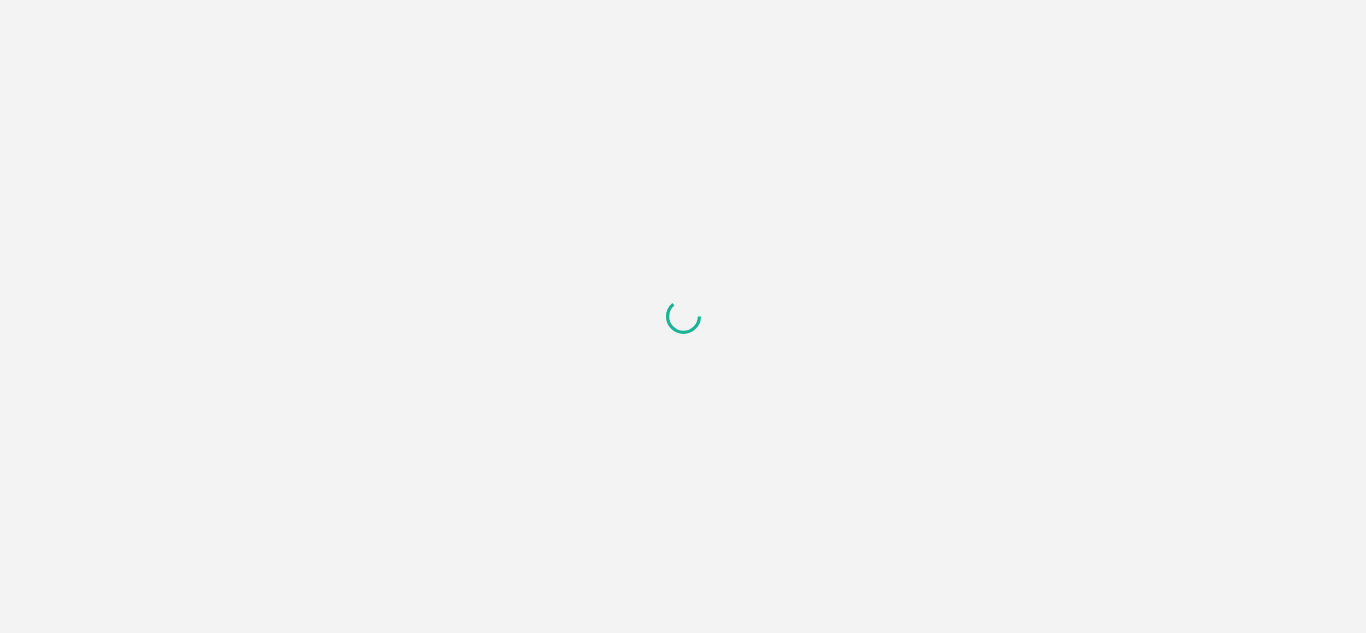 scroll, scrollTop: 0, scrollLeft: 0, axis: both 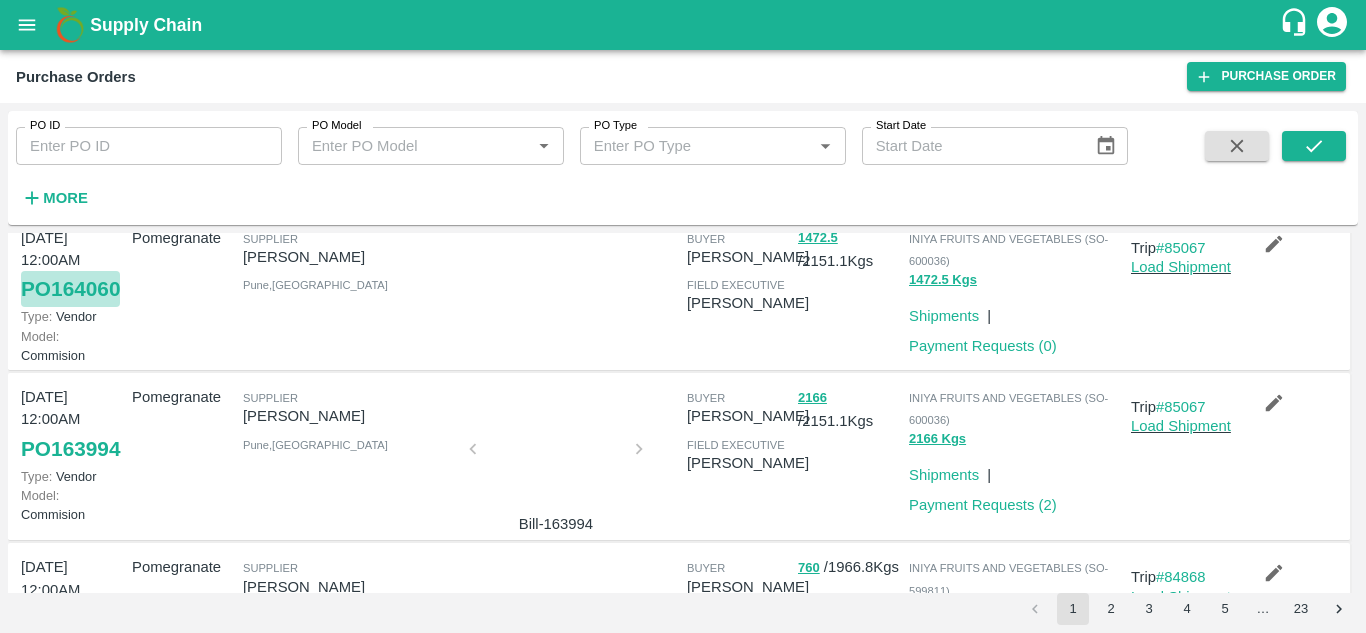 click on "PO  164060" at bounding box center [70, 289] 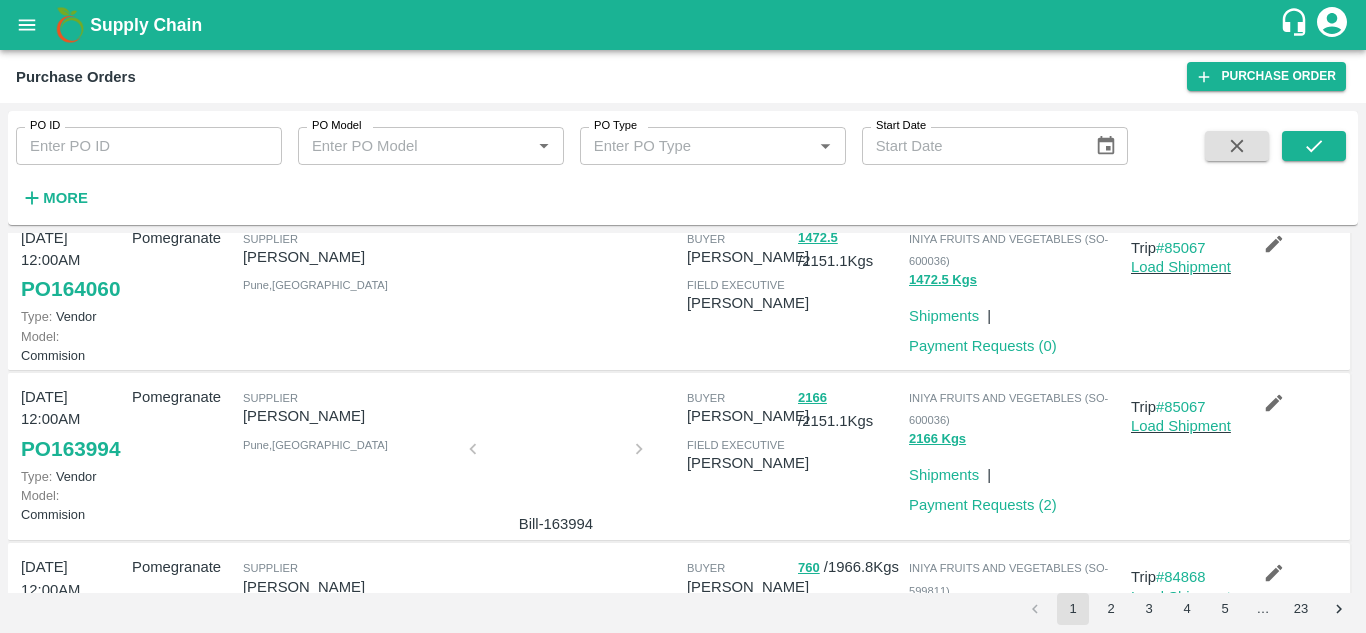 click on "PO  164061" at bounding box center [70, 130] 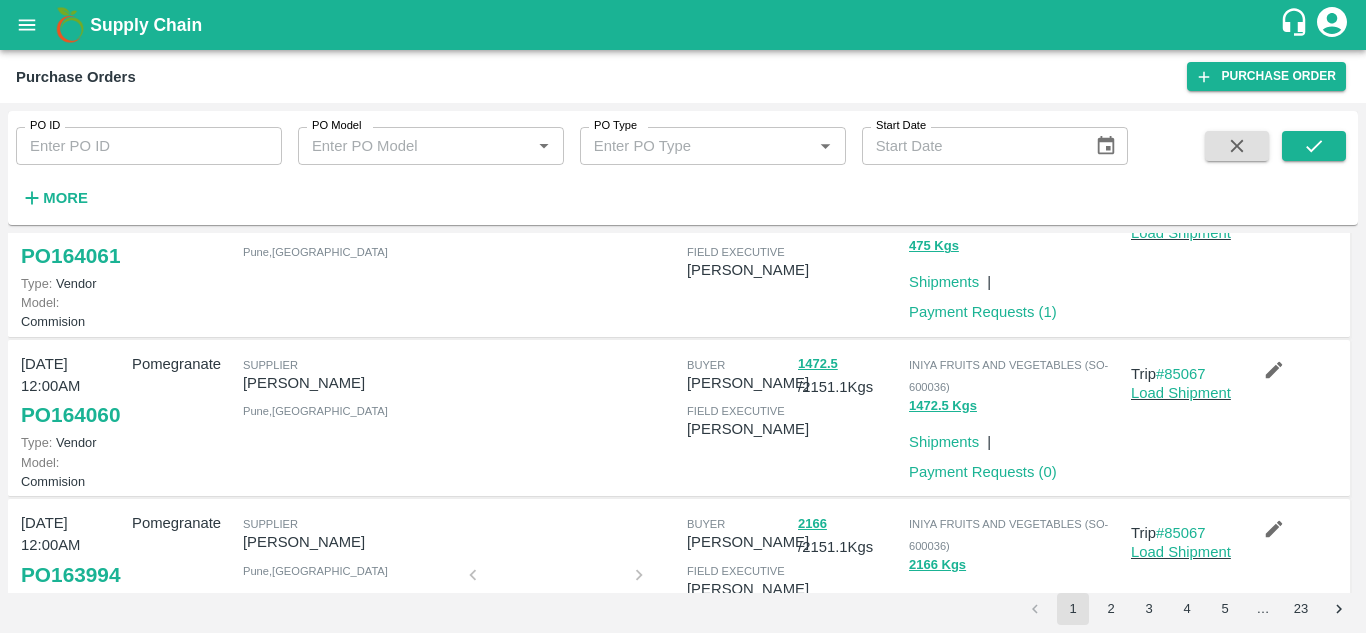 scroll, scrollTop: 561, scrollLeft: 0, axis: vertical 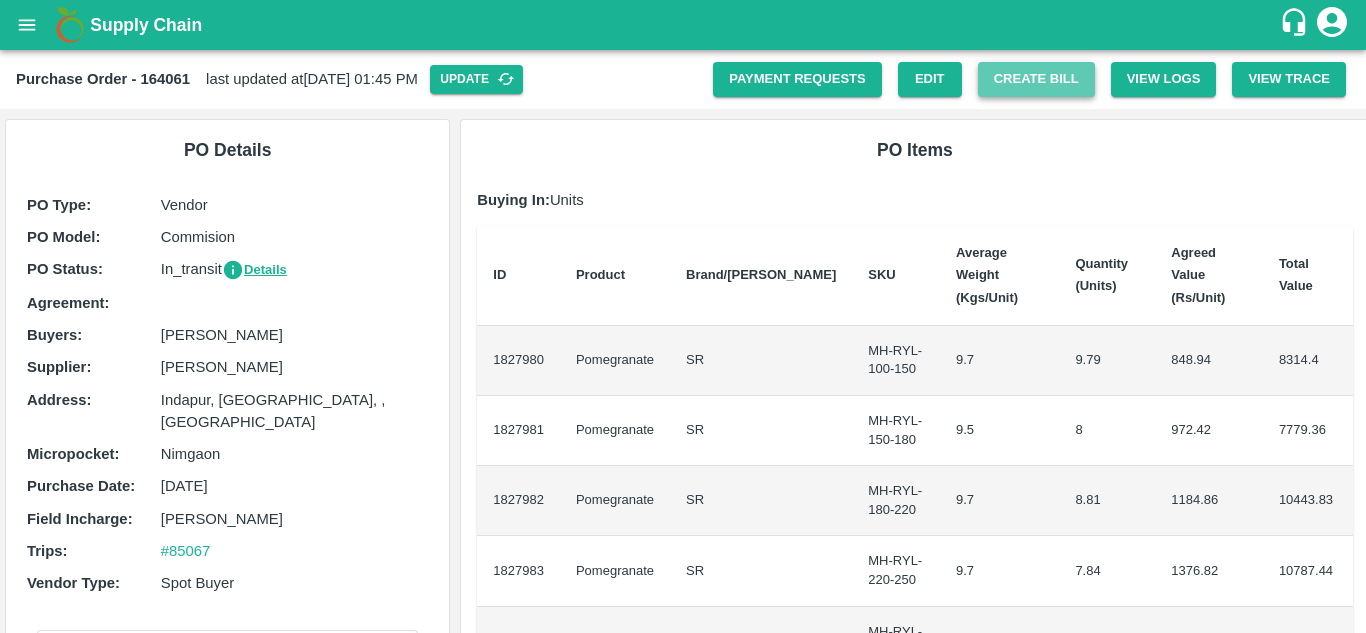 click on "Create Bill" at bounding box center [1036, 79] 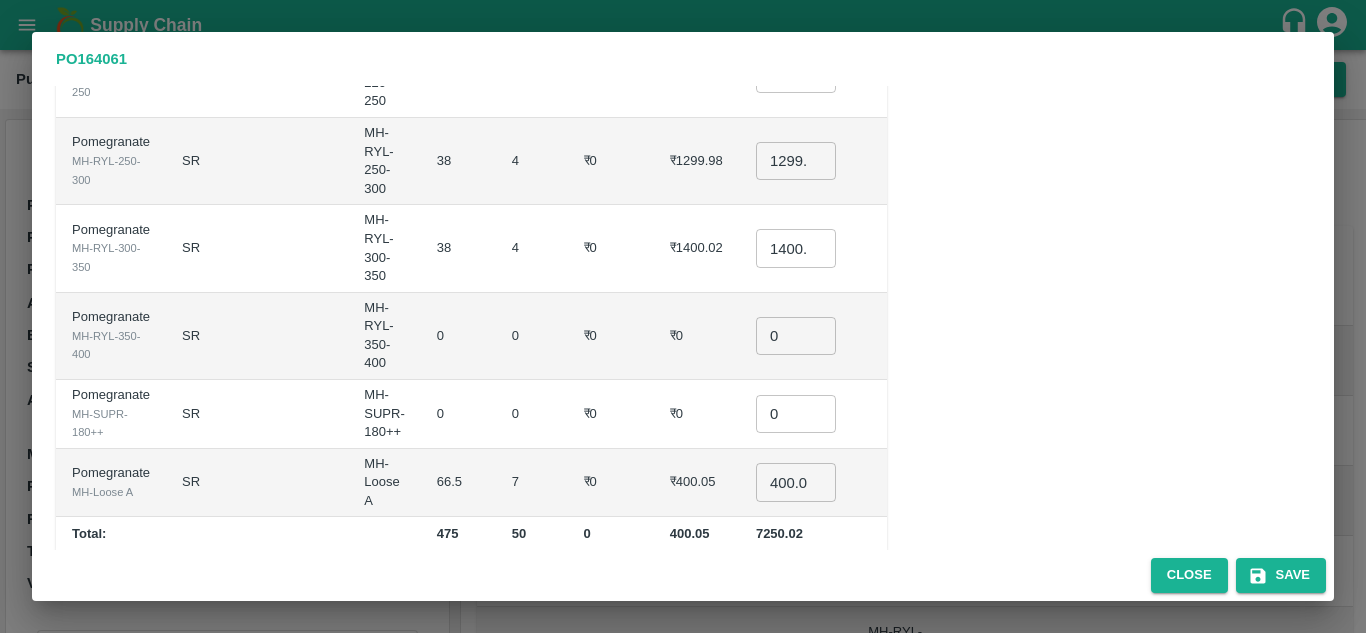 scroll, scrollTop: 0, scrollLeft: 0, axis: both 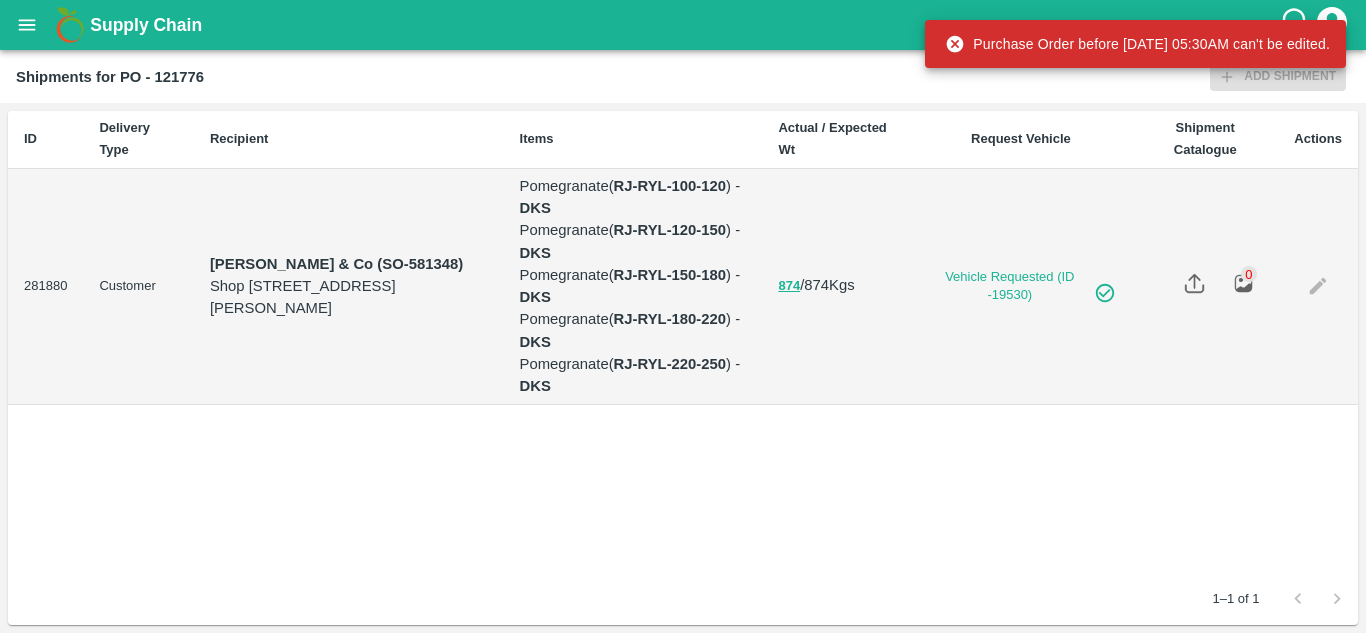 click 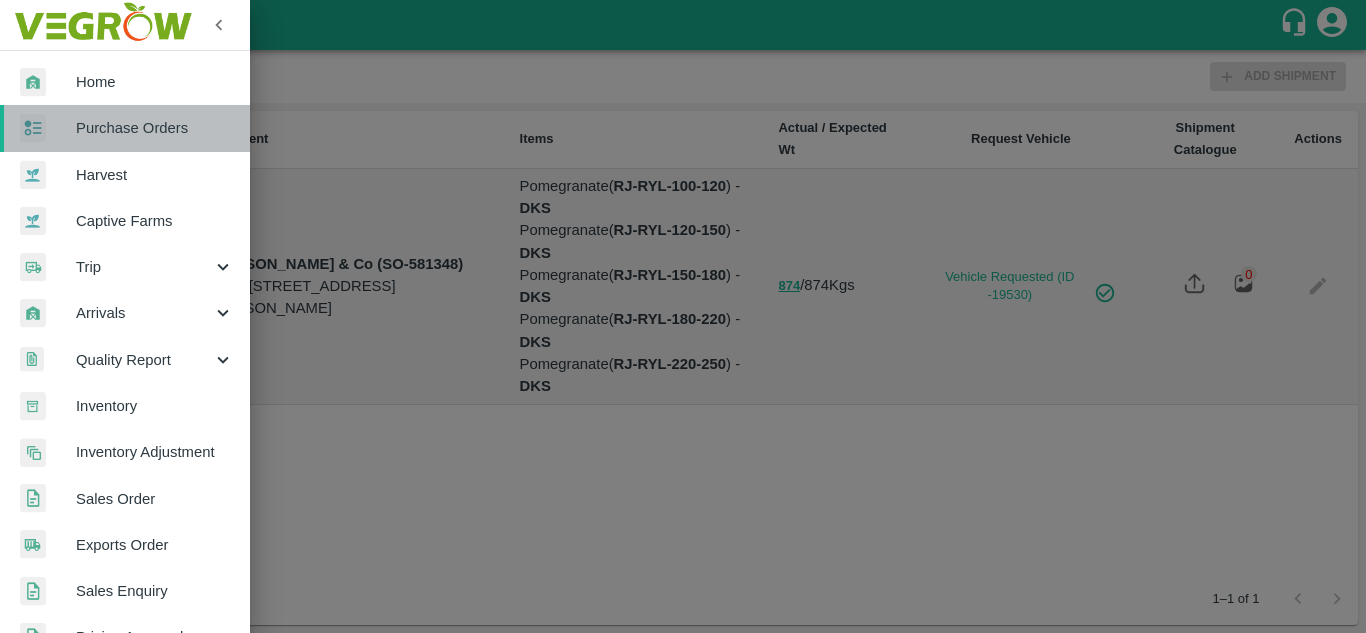 click on "Purchase Orders" at bounding box center [155, 128] 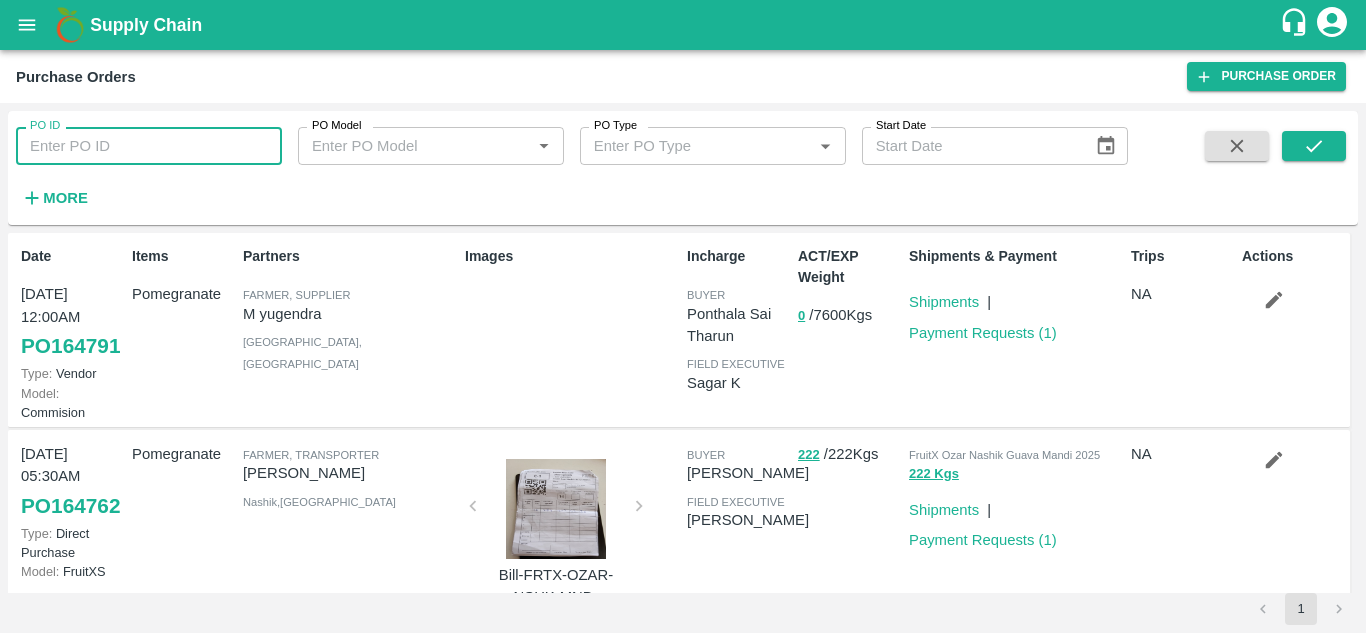 click on "PO ID" at bounding box center [149, 146] 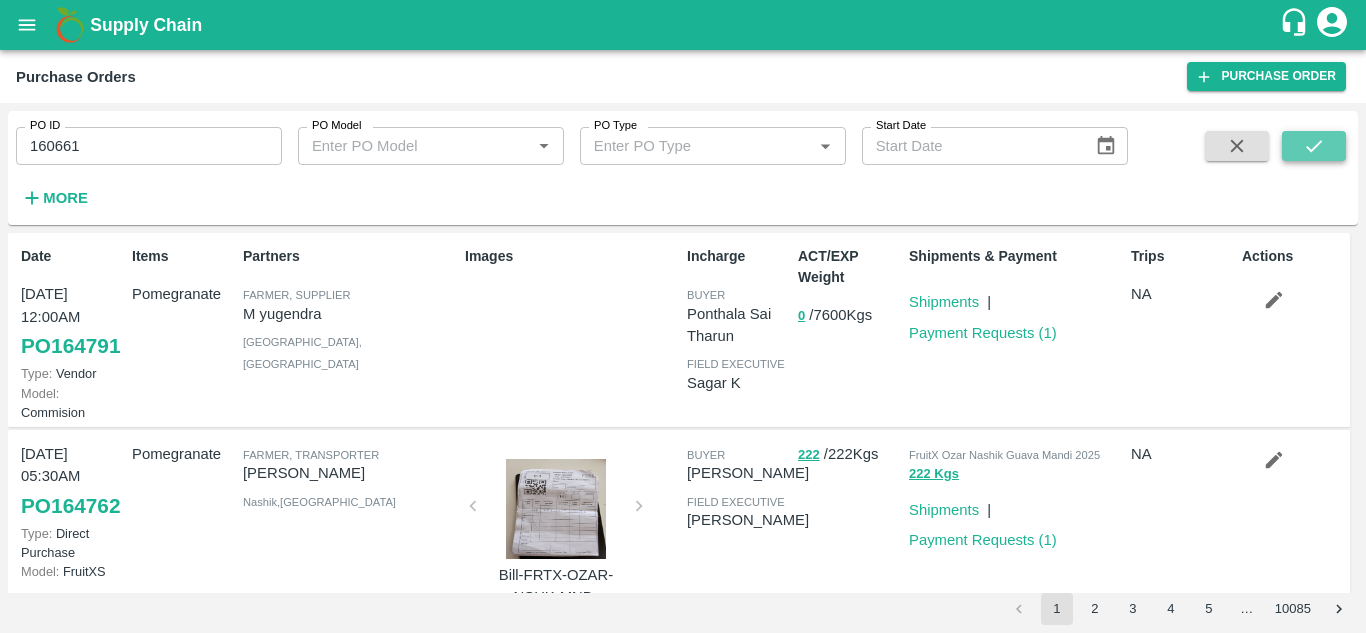 click 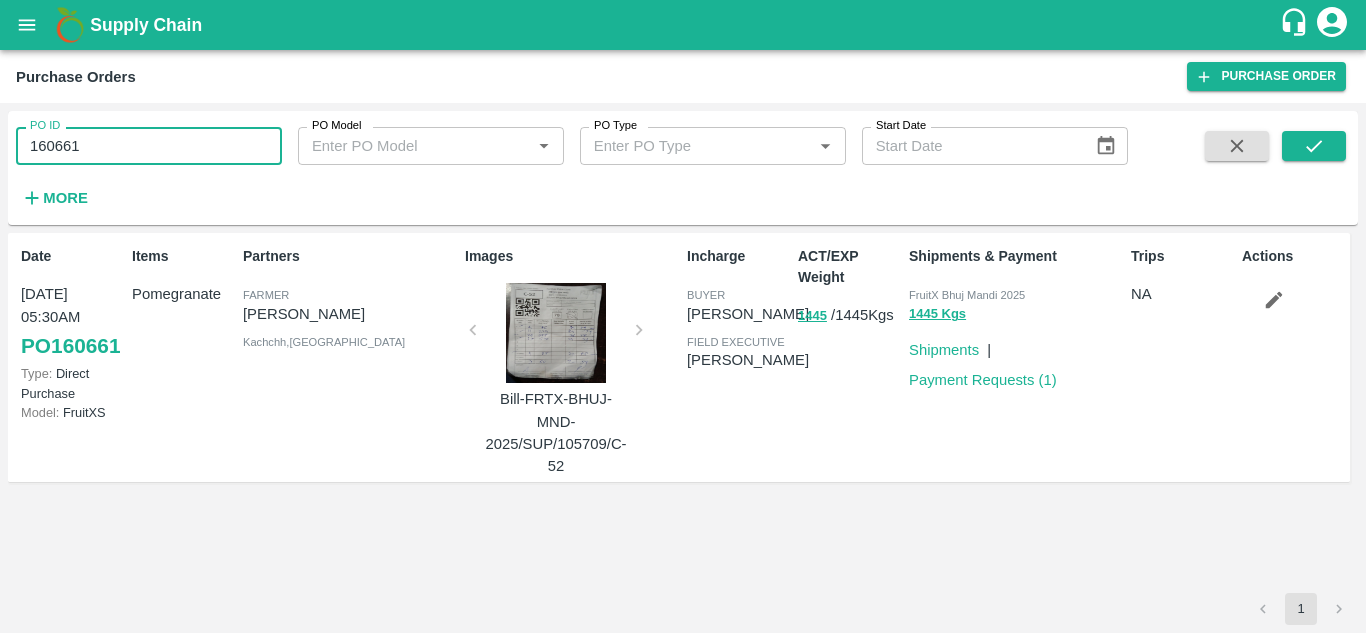 click on "160661" at bounding box center (149, 146) 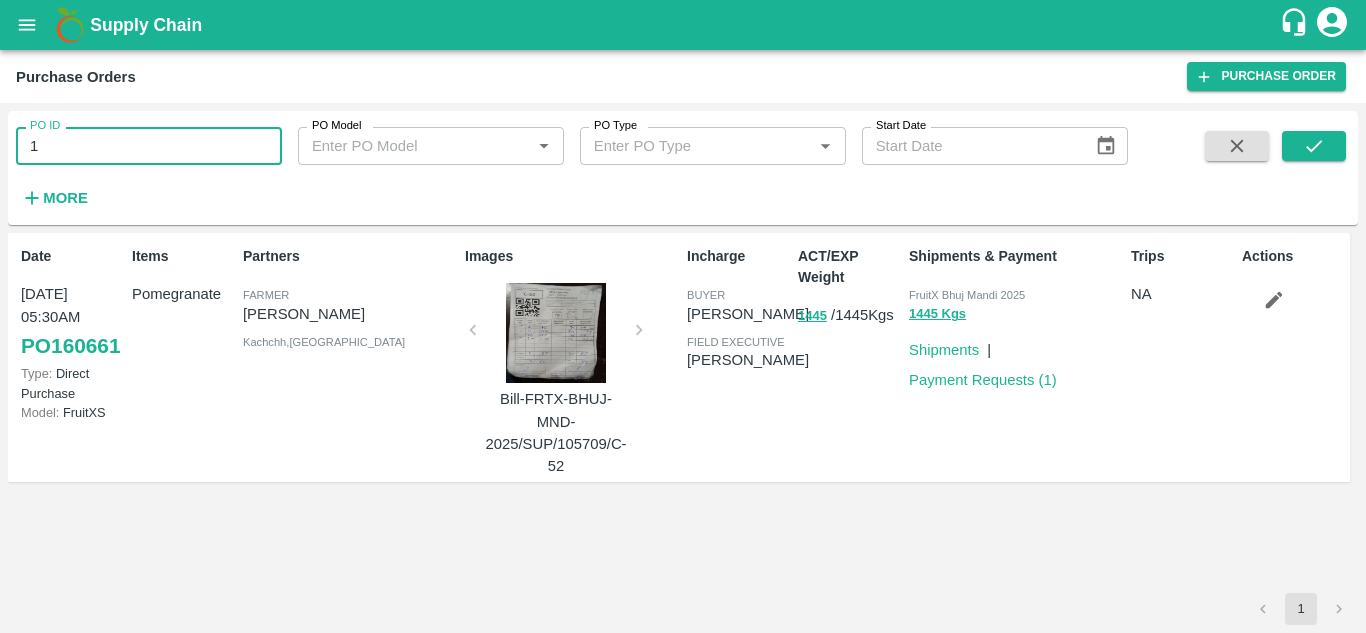 type on "1" 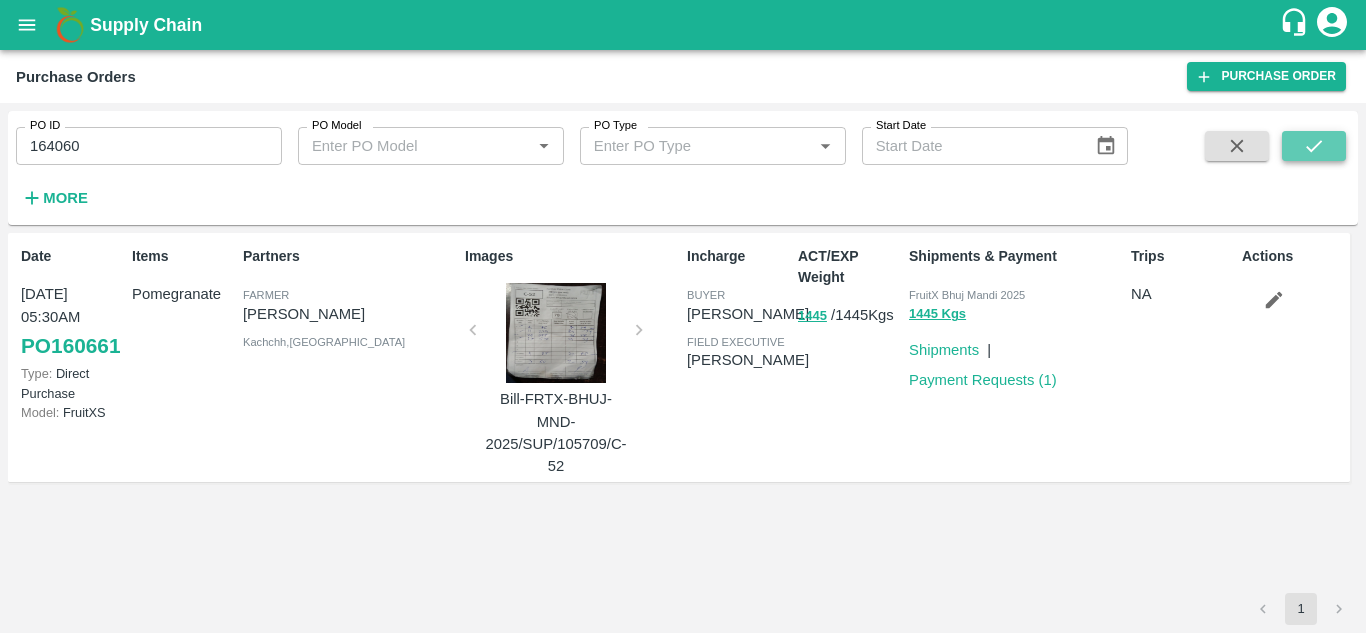 click 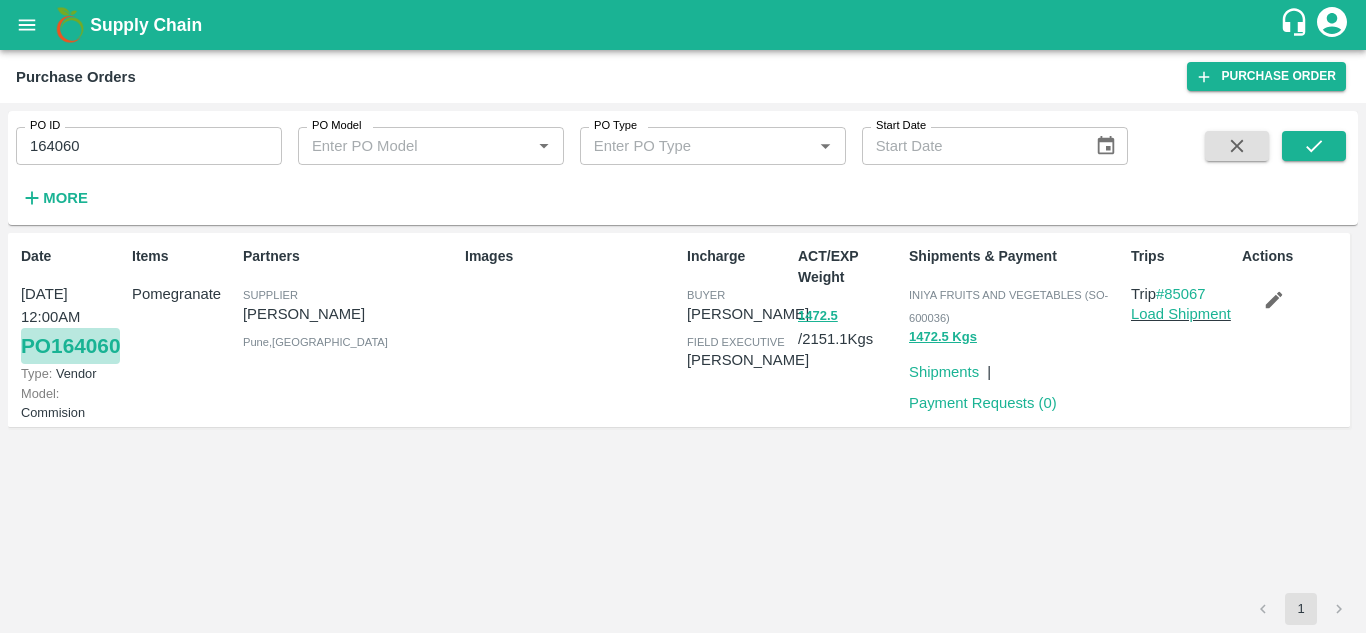 click on "PO  164060" at bounding box center (70, 346) 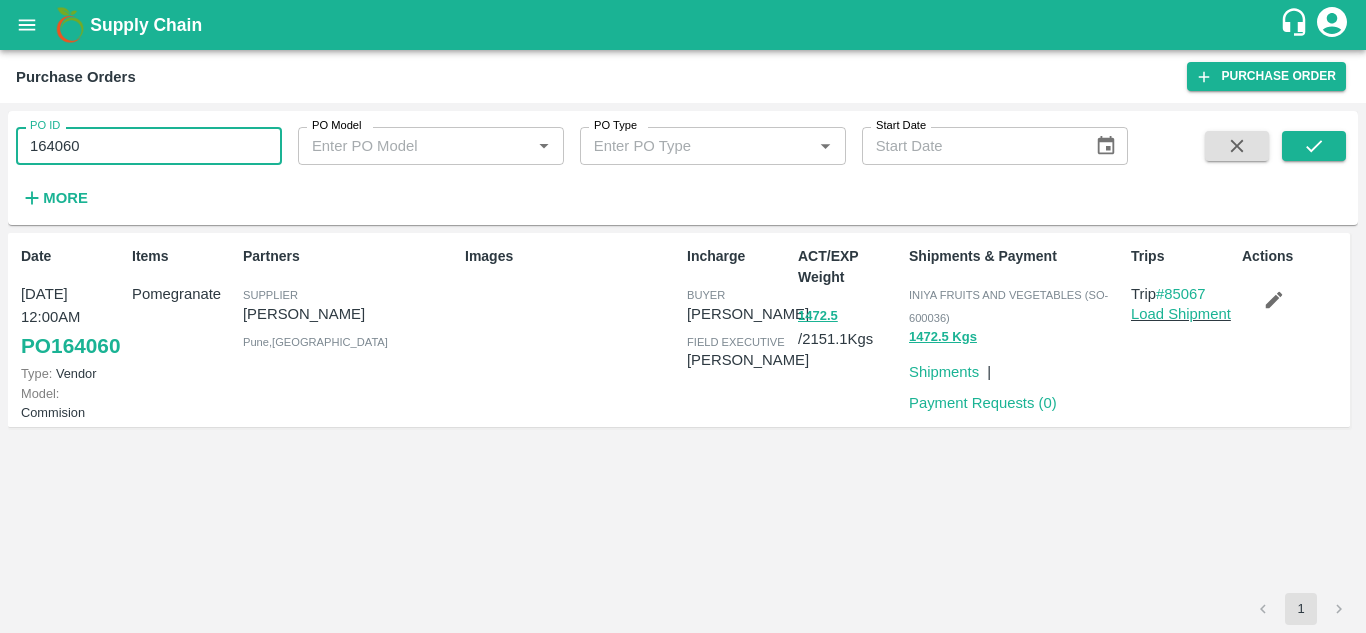 click on "164060" at bounding box center (149, 146) 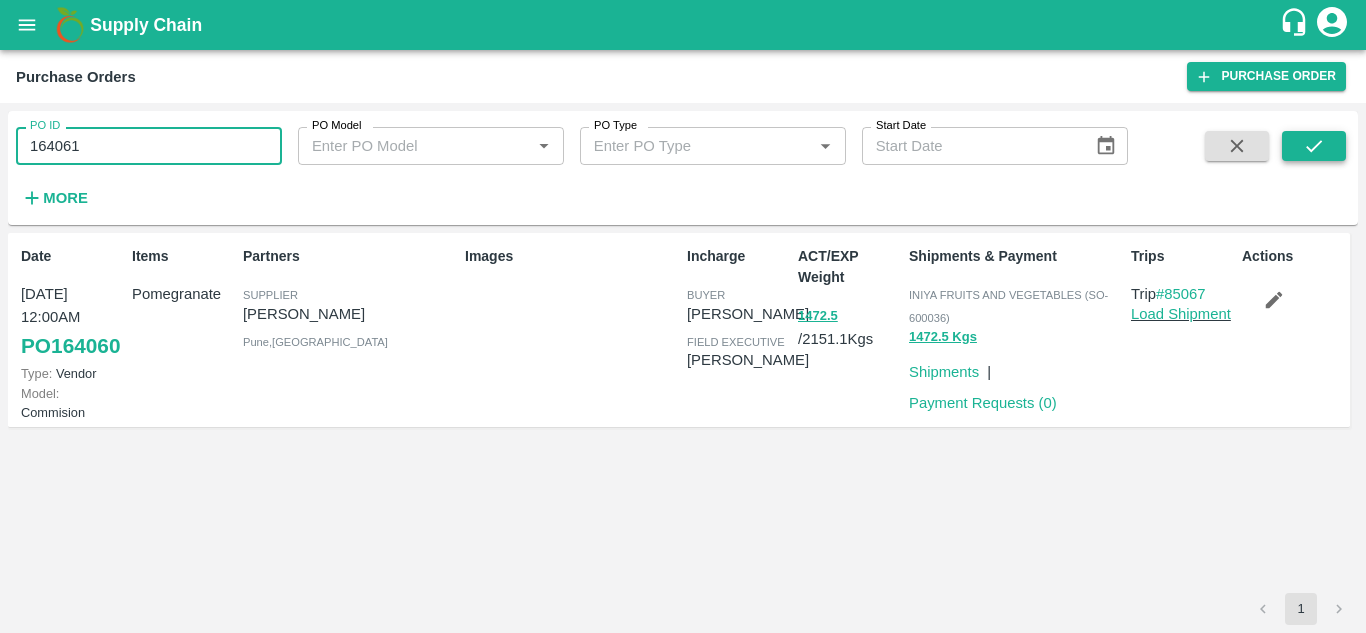 type on "164061" 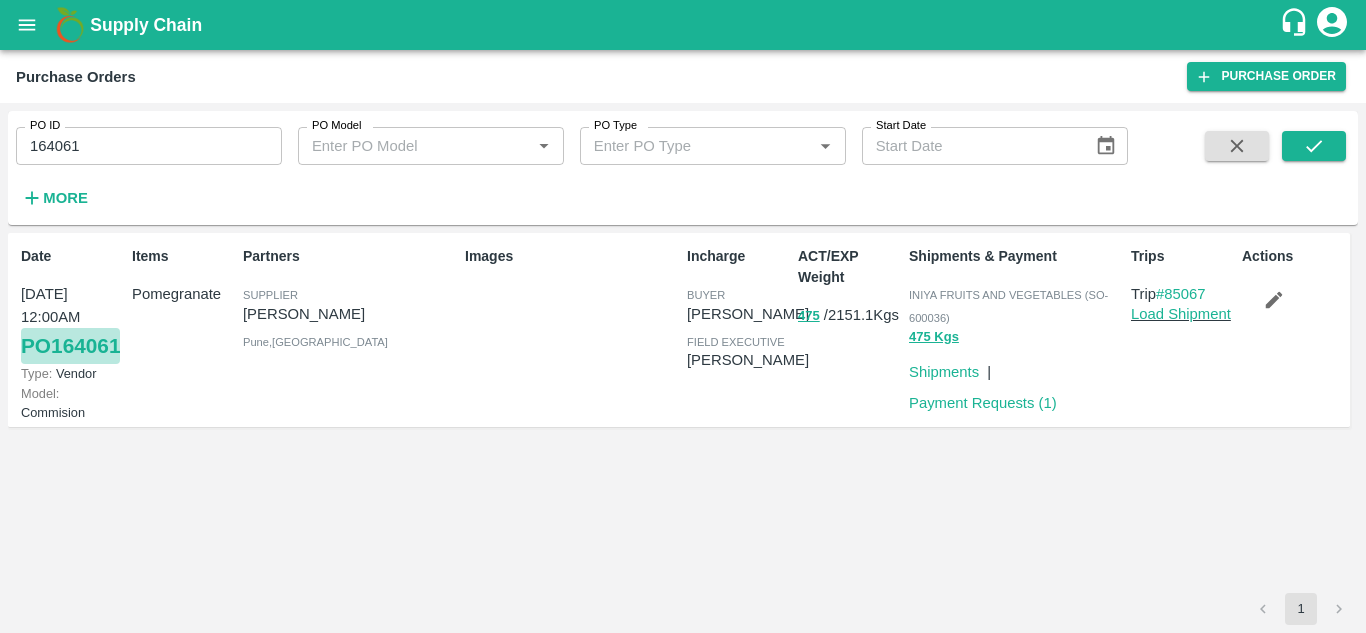 click on "PO  164061" at bounding box center (70, 346) 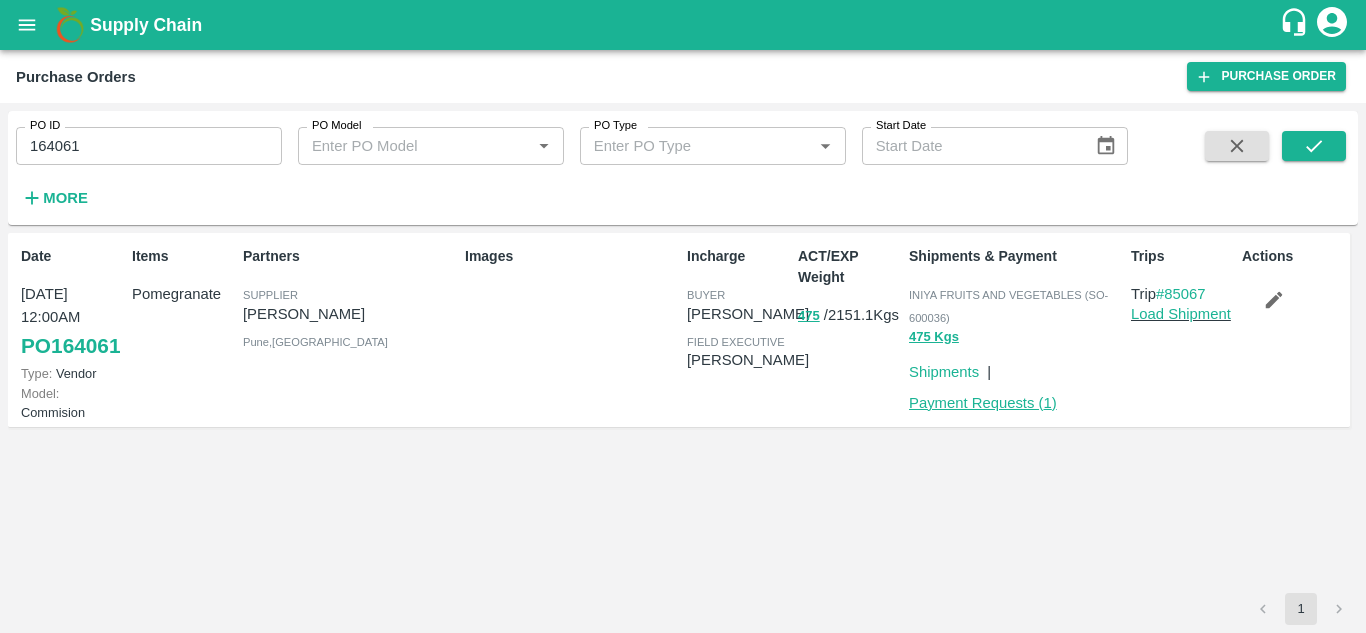 click on "Payment Requests ( 1 )" at bounding box center [983, 403] 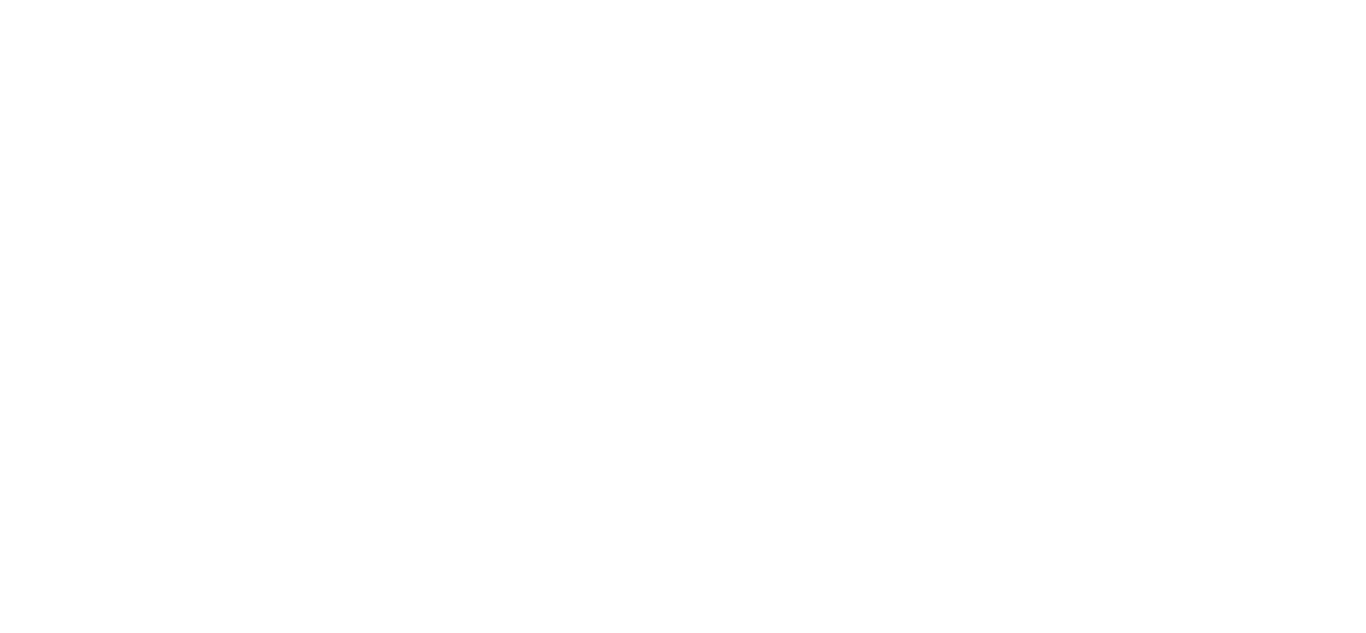 scroll, scrollTop: 0, scrollLeft: 0, axis: both 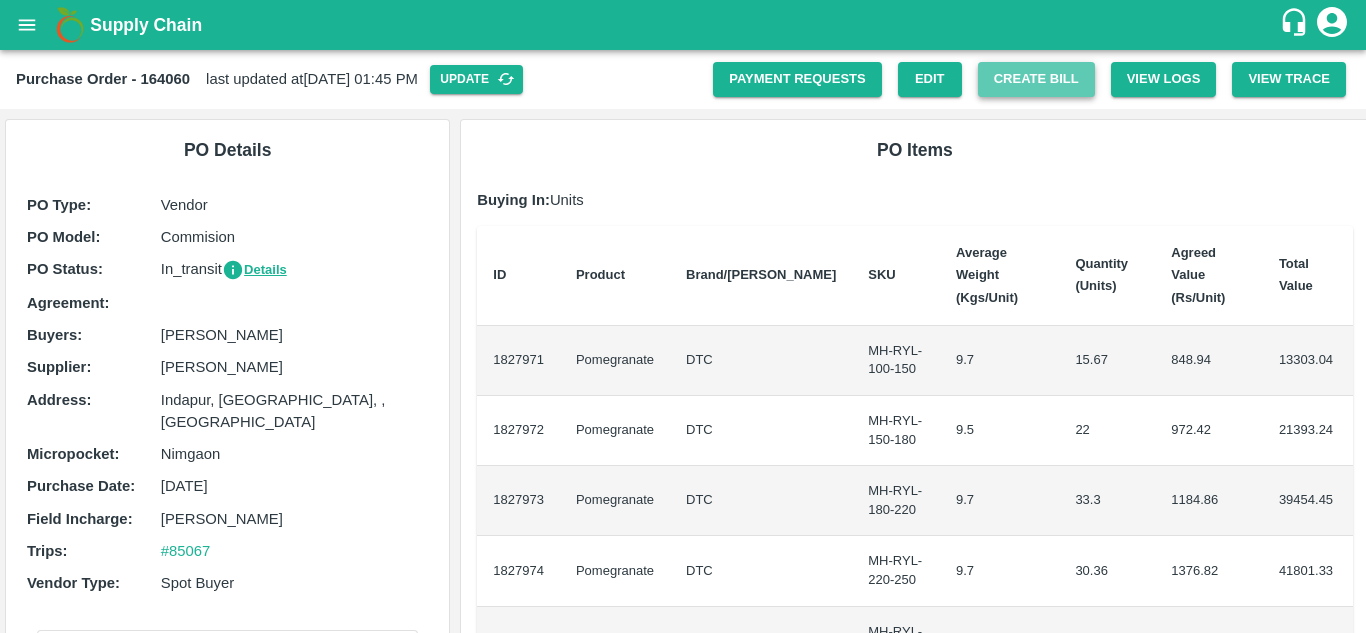 click on "Create Bill" at bounding box center [1036, 79] 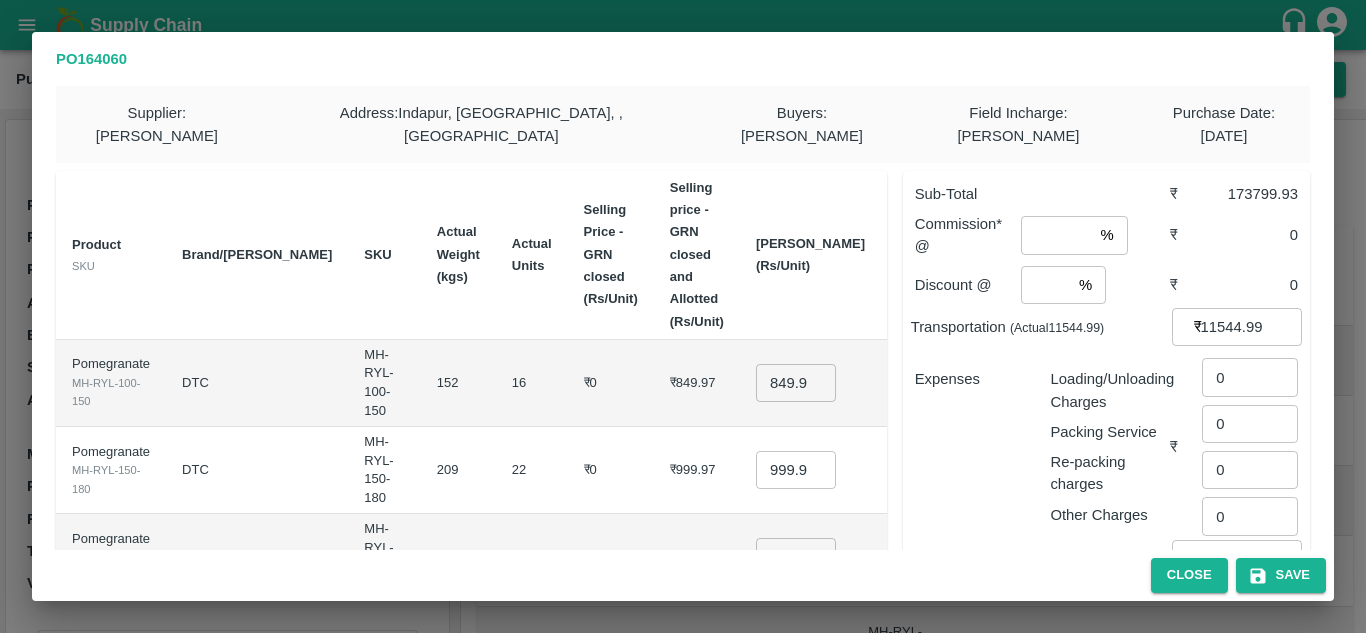 click on "849.965" at bounding box center [796, 383] 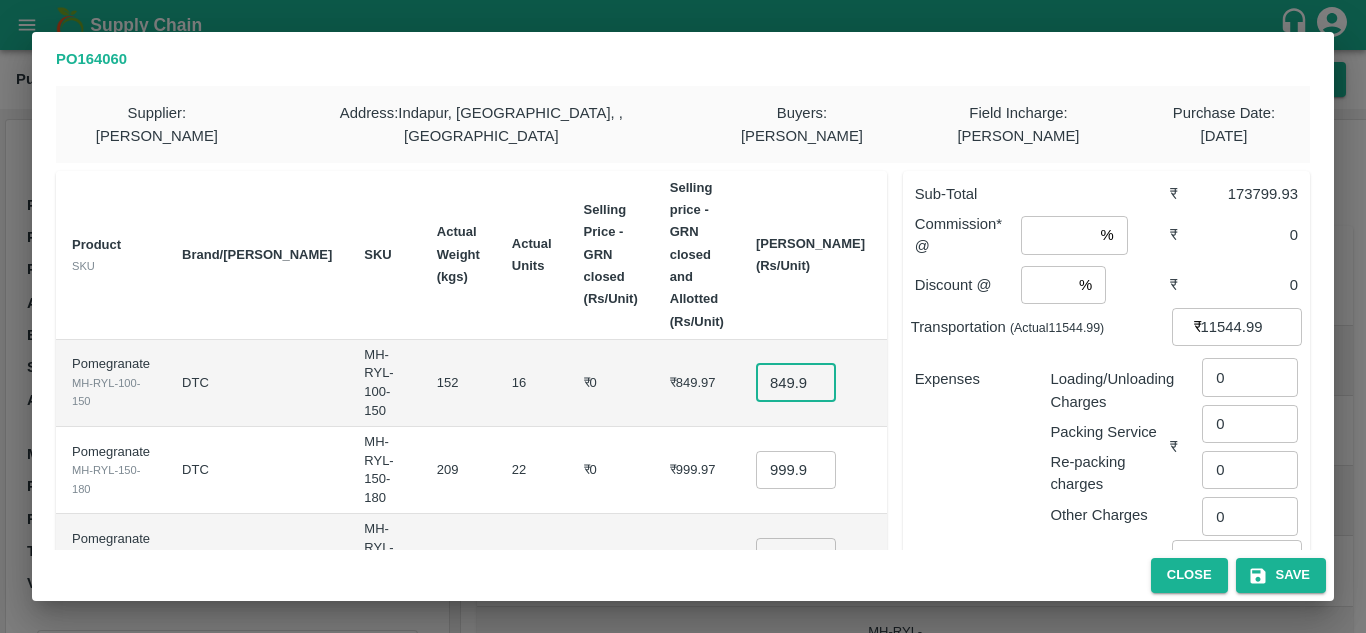 click on "849.965" at bounding box center [796, 383] 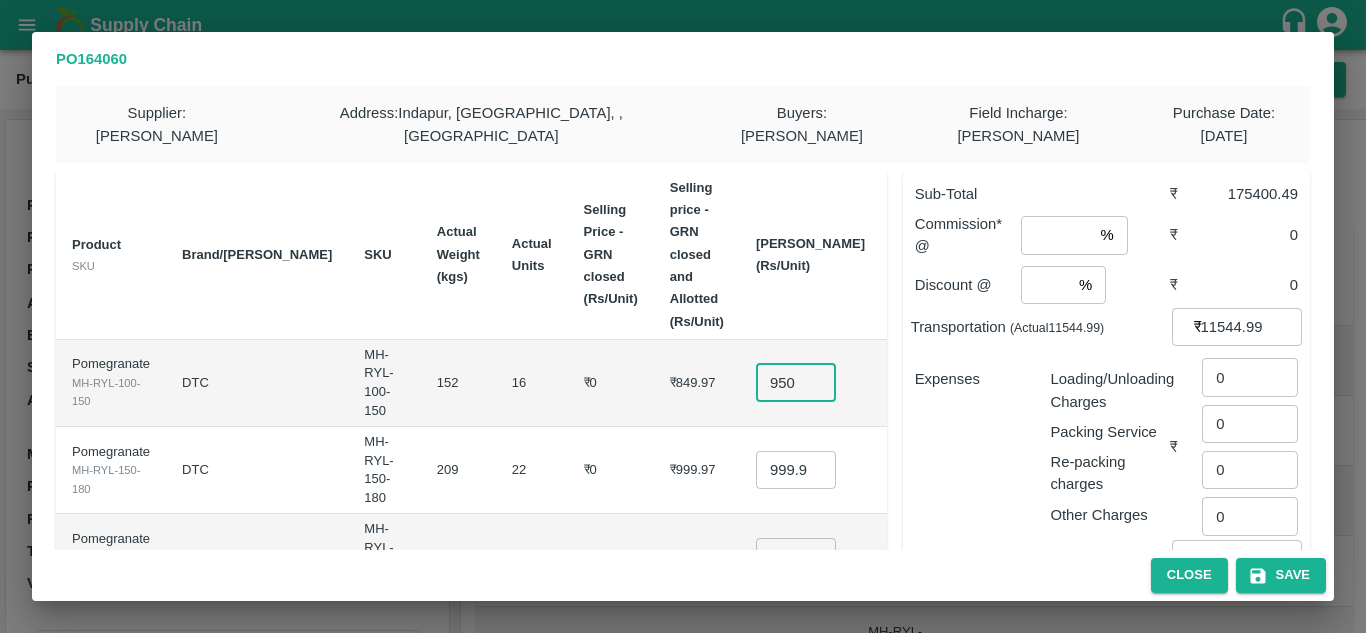 type on "950" 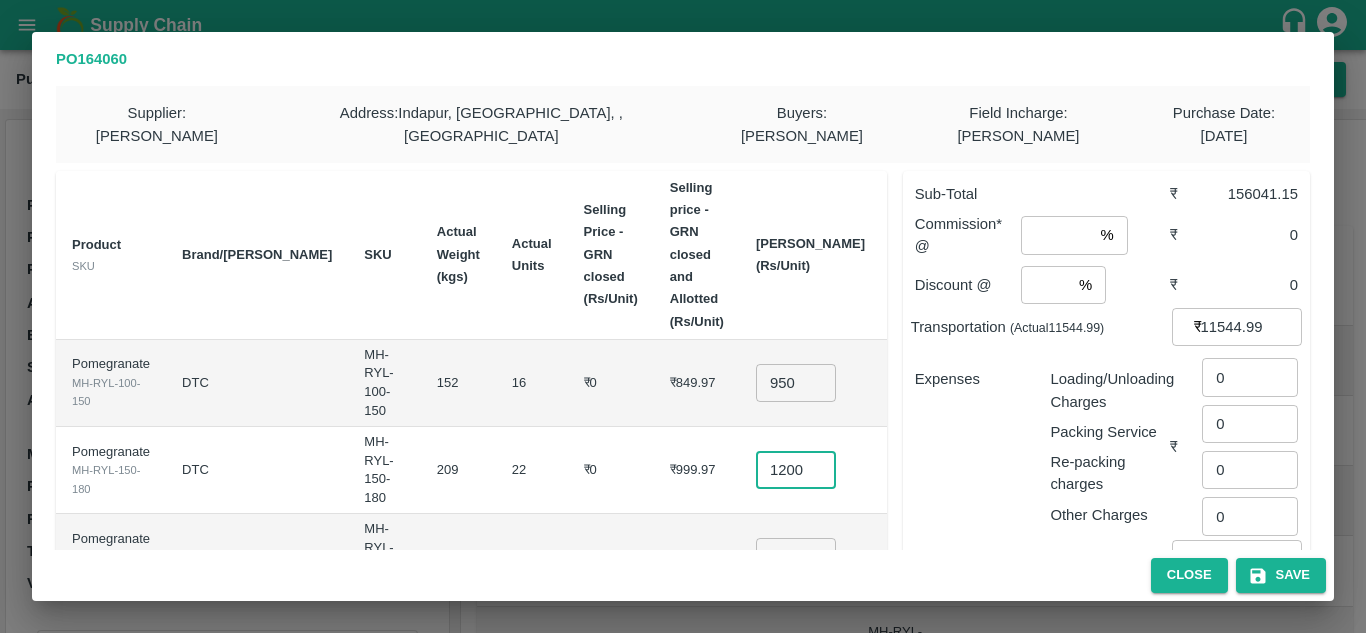 scroll, scrollTop: 0, scrollLeft: 4, axis: horizontal 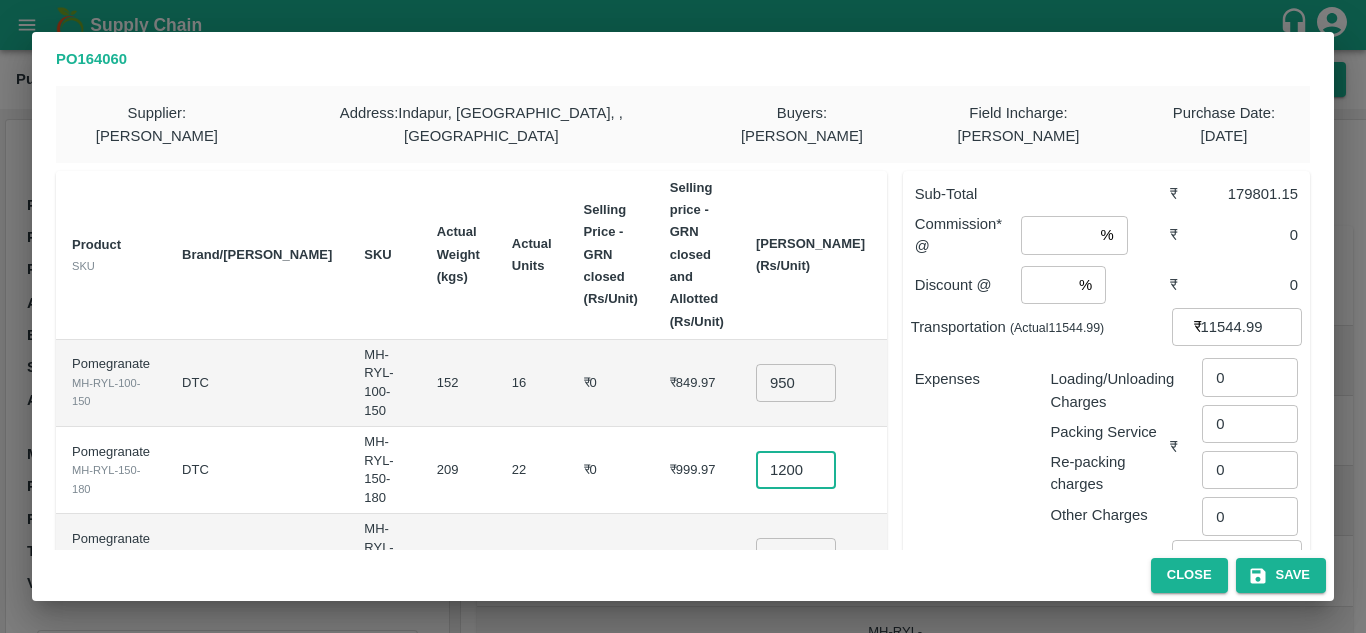 type on "1200" 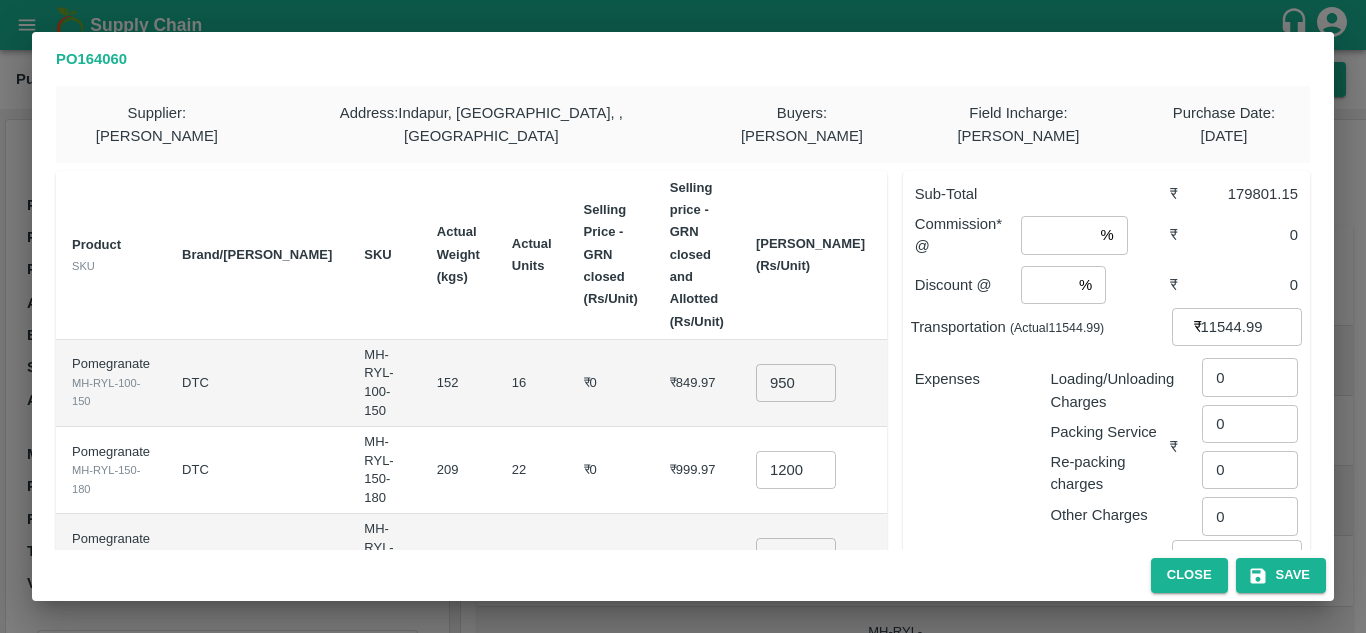 scroll, scrollTop: 0, scrollLeft: 0, axis: both 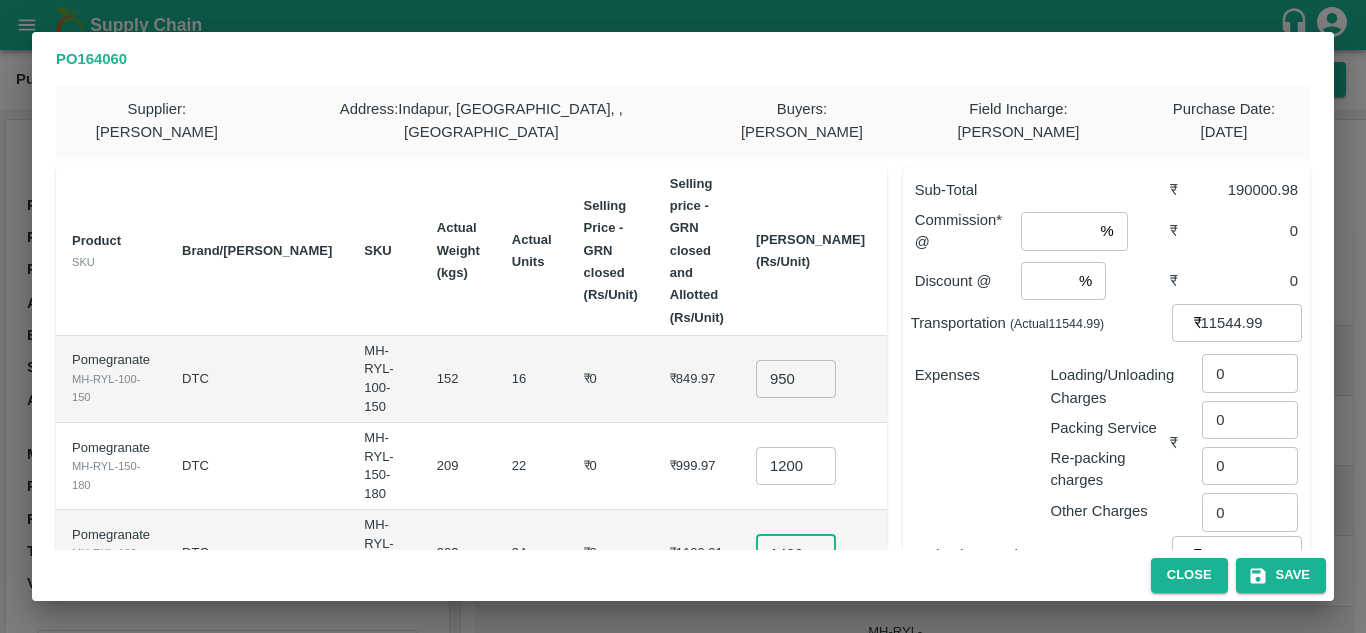 type on "1400" 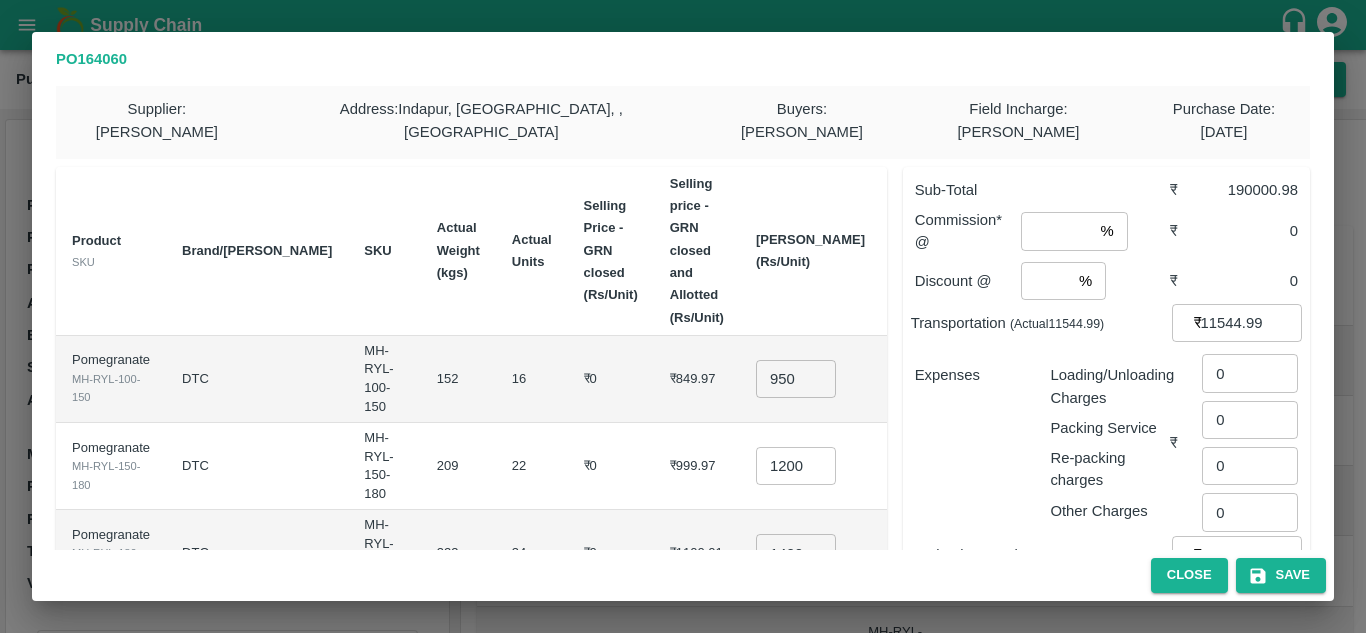 scroll, scrollTop: 0, scrollLeft: 0, axis: both 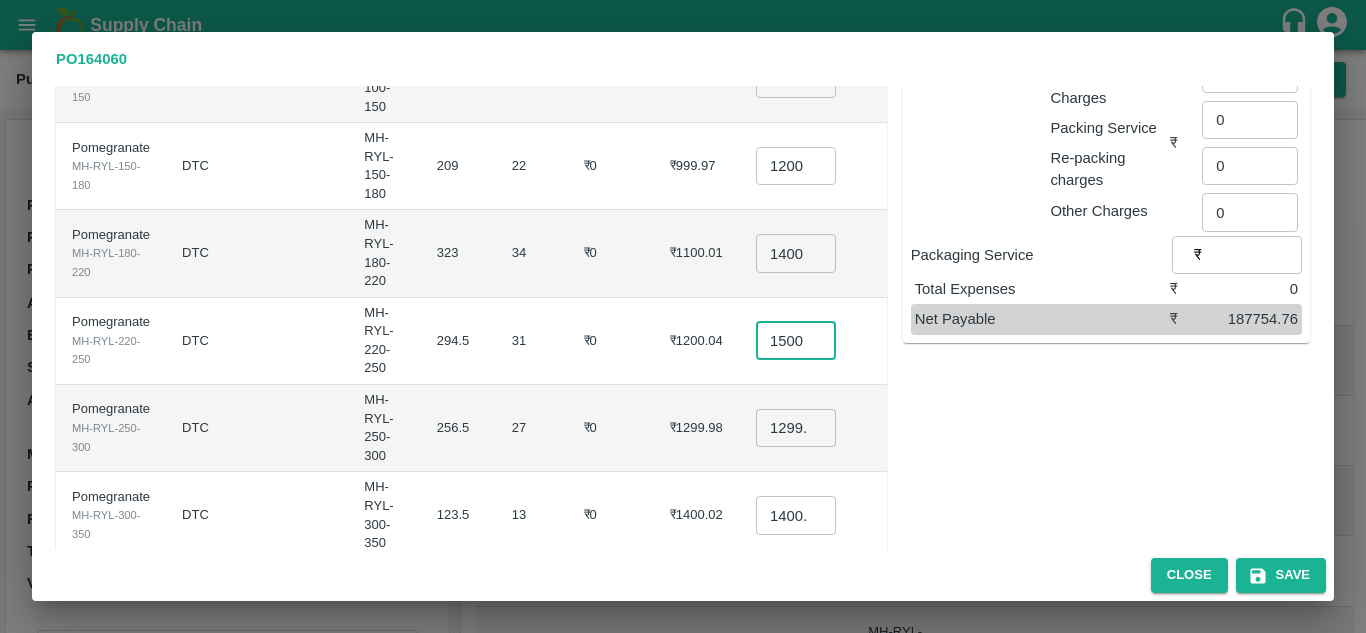 type on "1500" 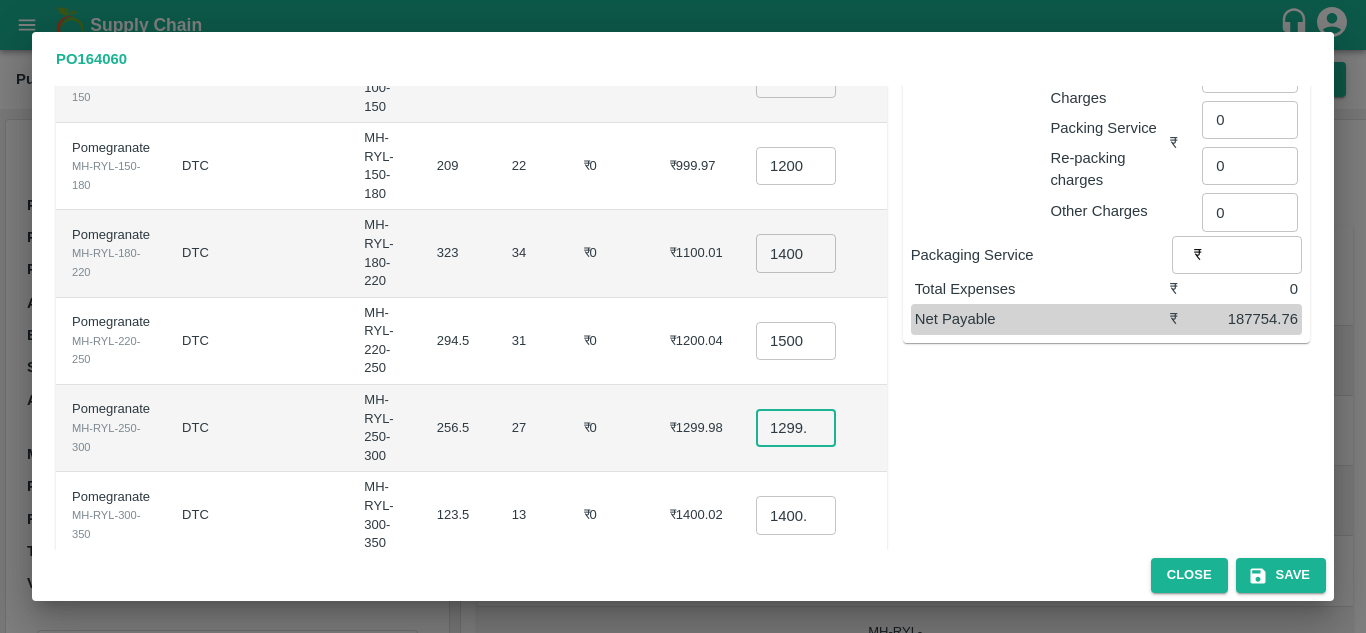 scroll, scrollTop: 0, scrollLeft: 0, axis: both 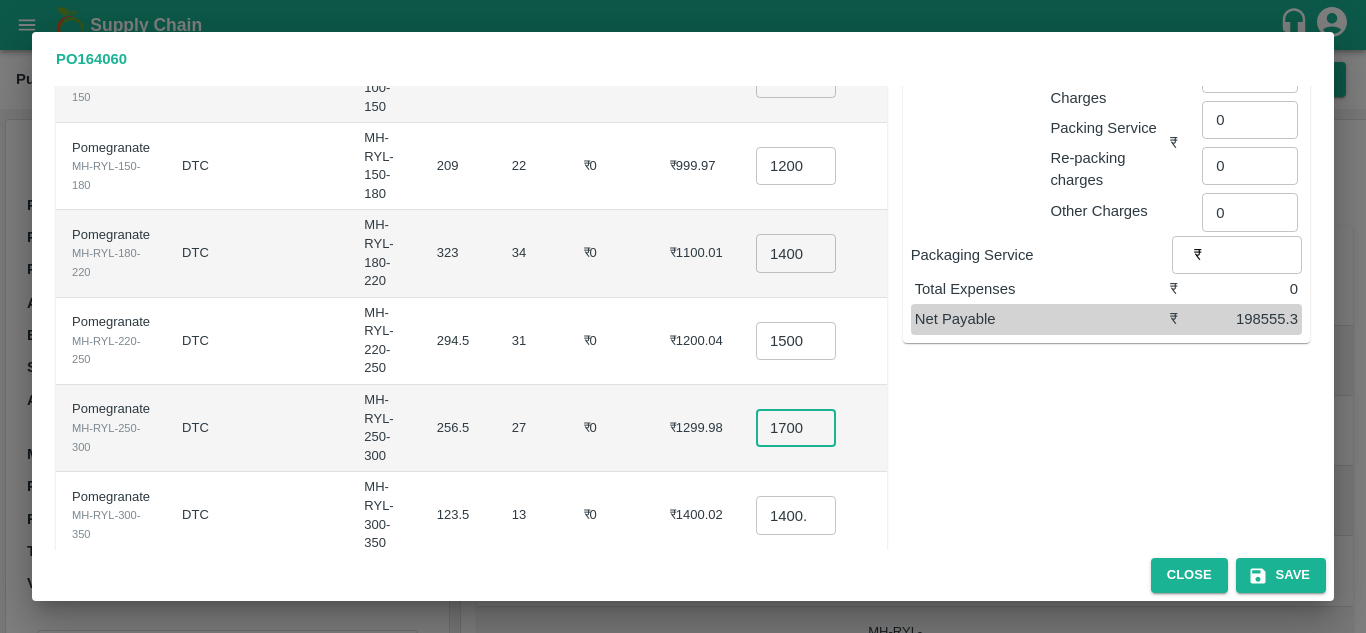 type on "1700" 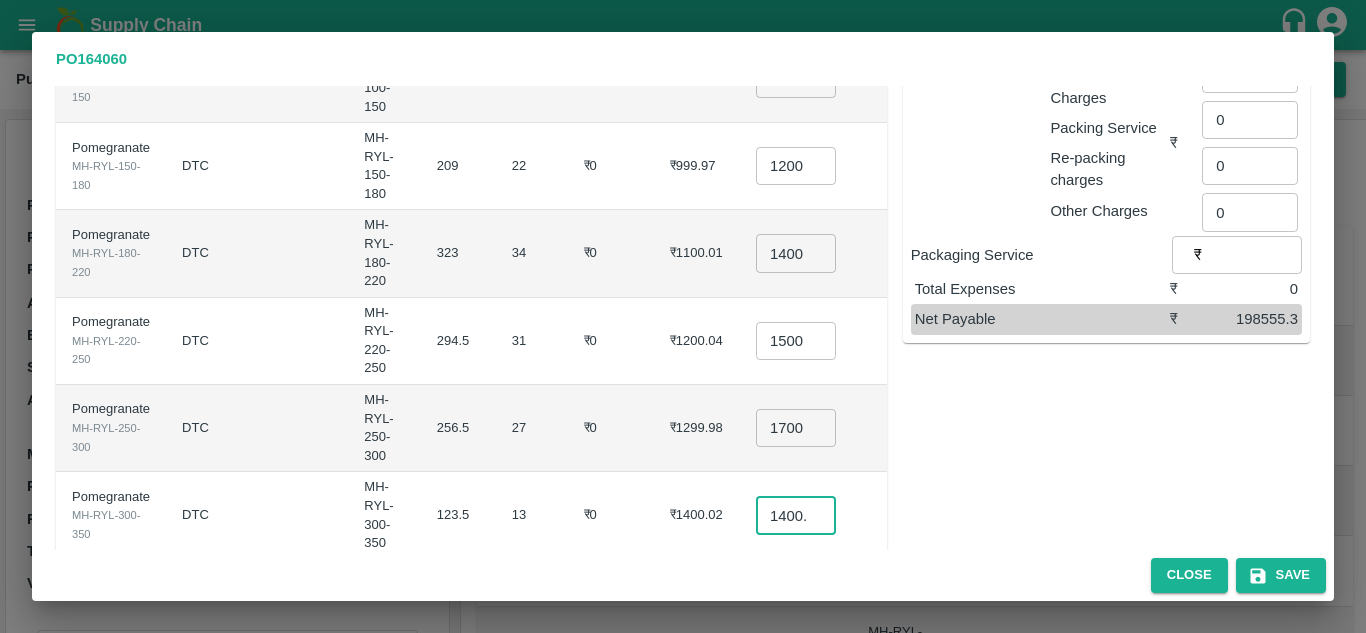 scroll, scrollTop: 0, scrollLeft: 0, axis: both 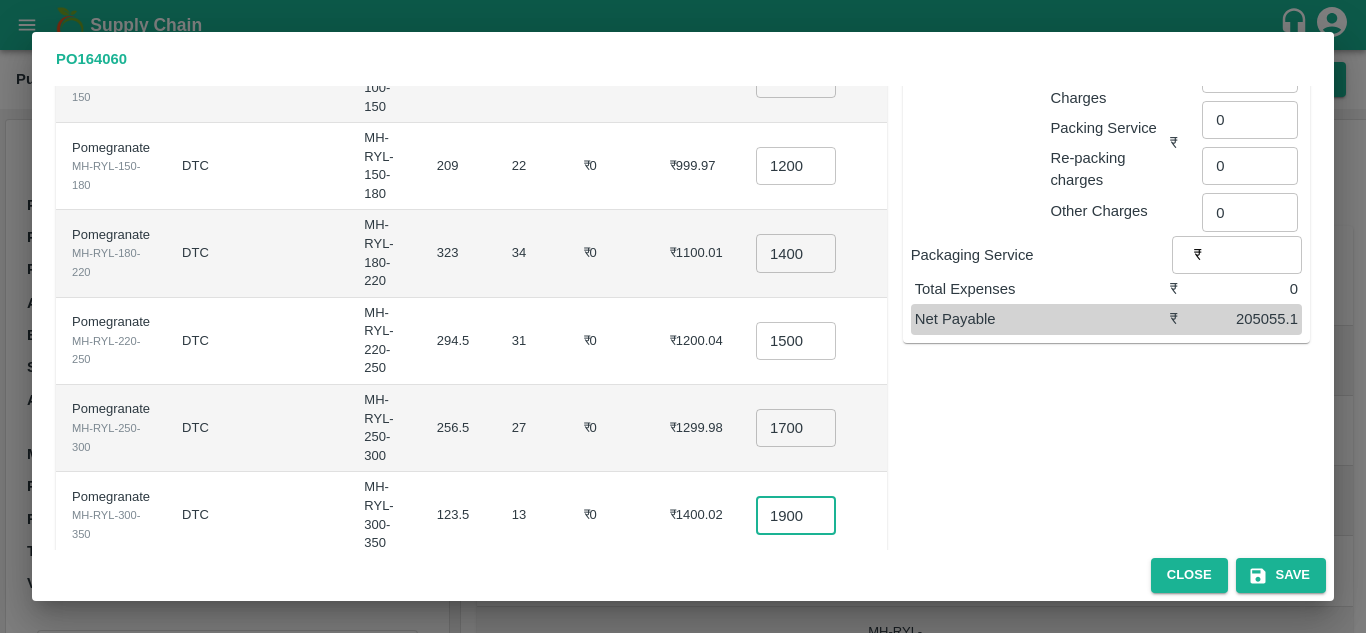 type on "1900" 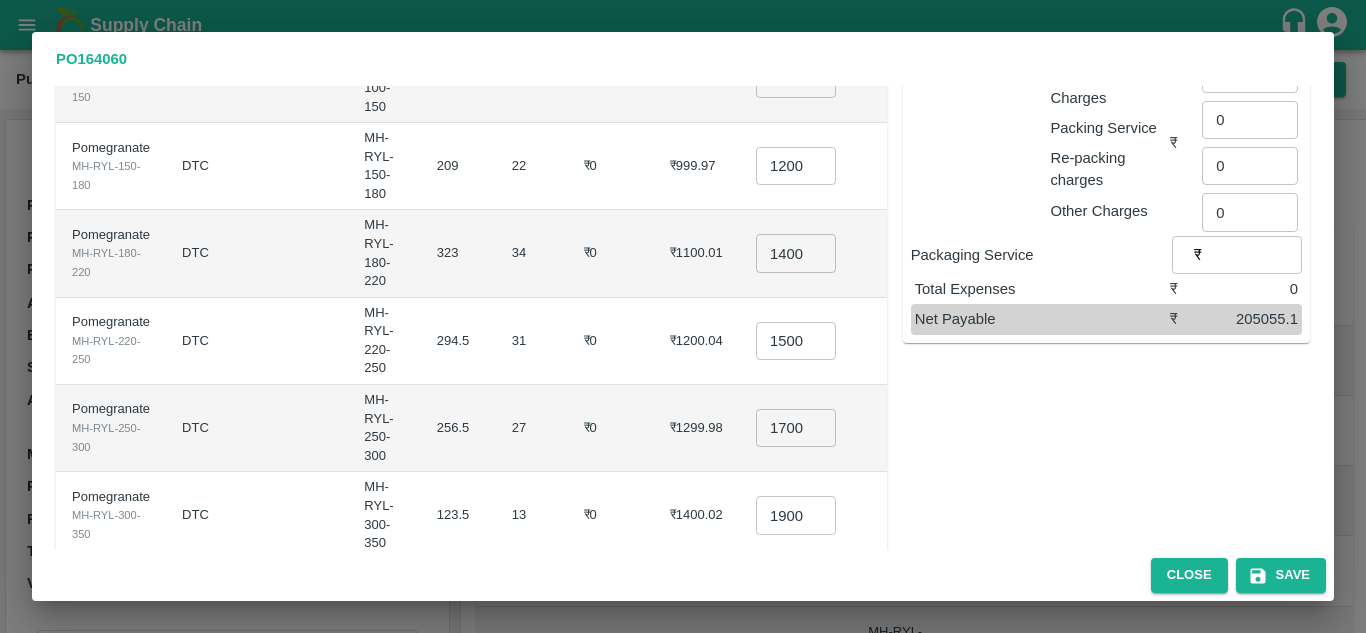 scroll, scrollTop: 0, scrollLeft: 0, axis: both 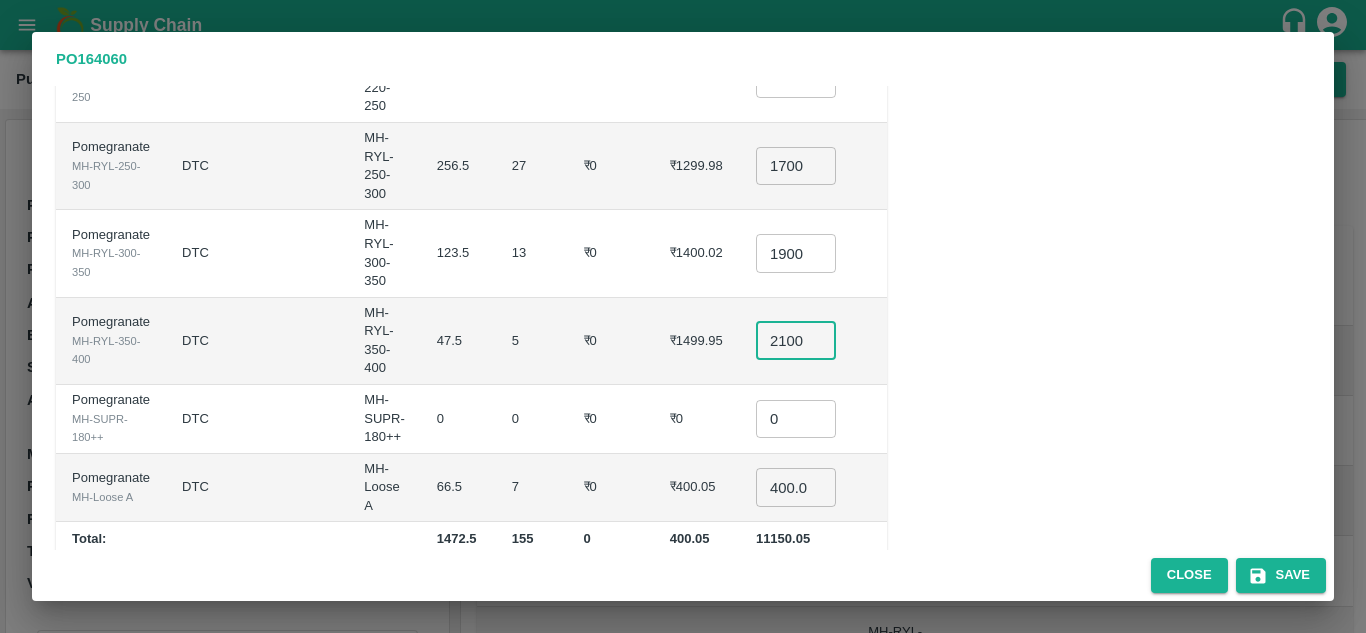 type on "2100" 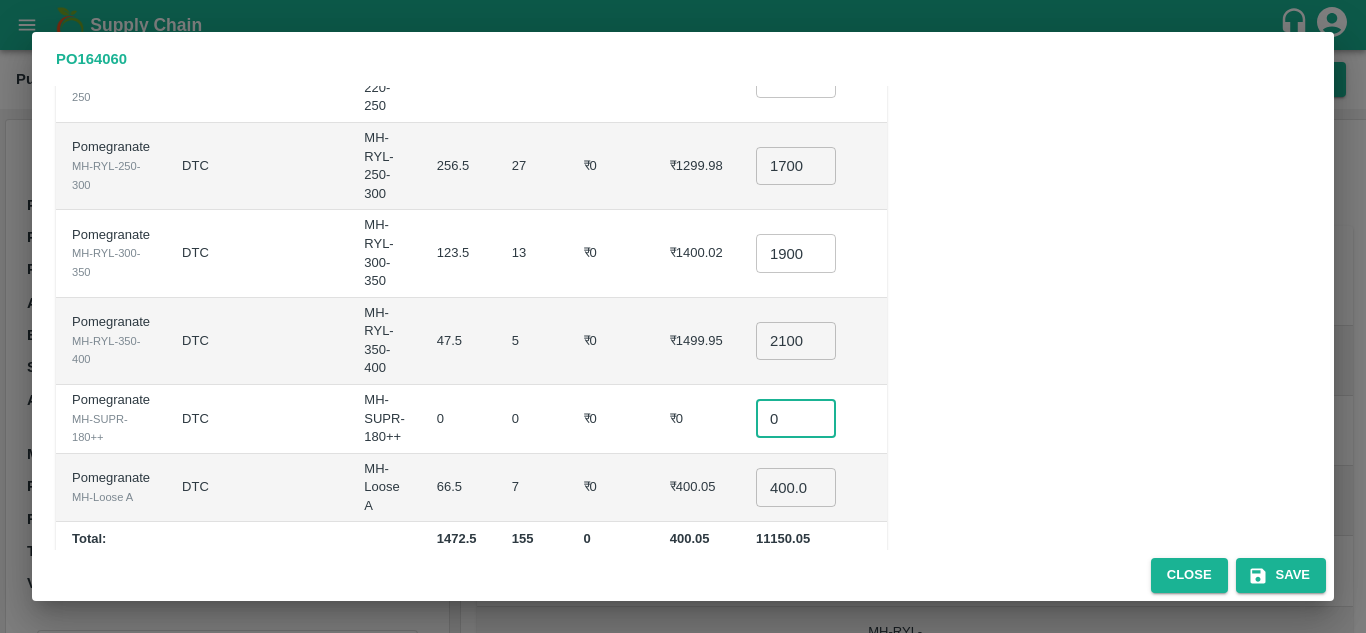 scroll, scrollTop: 0, scrollLeft: 0, axis: both 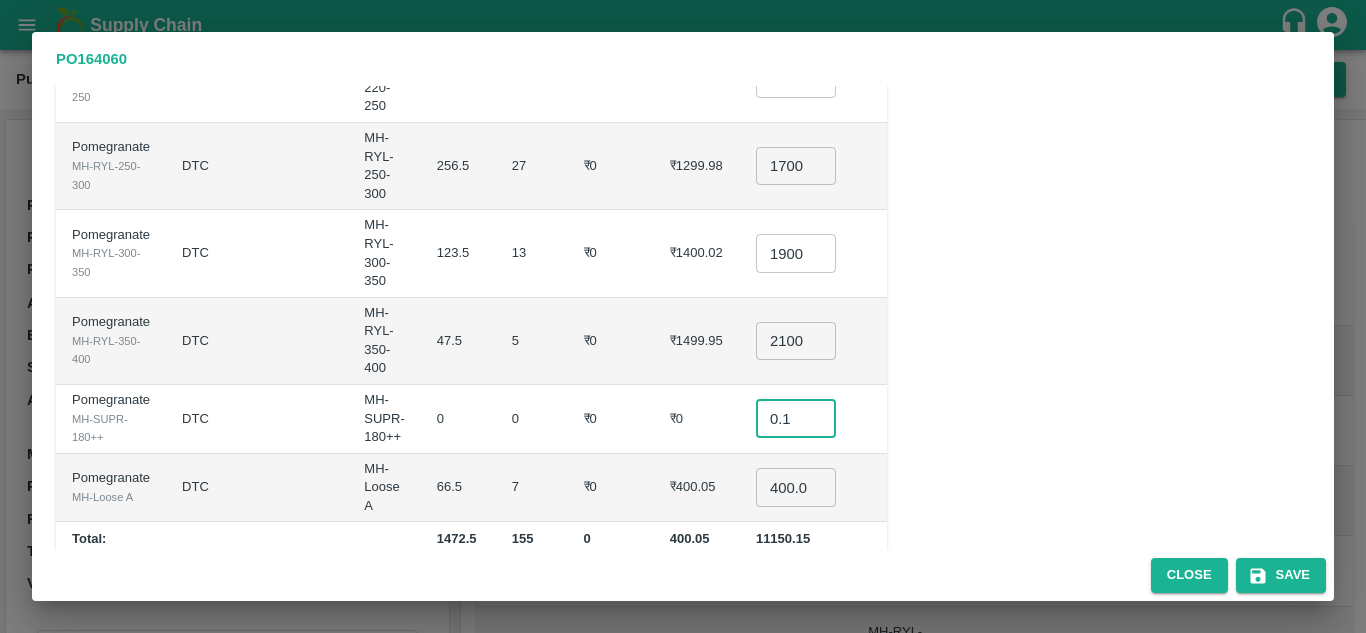 type on "0.1" 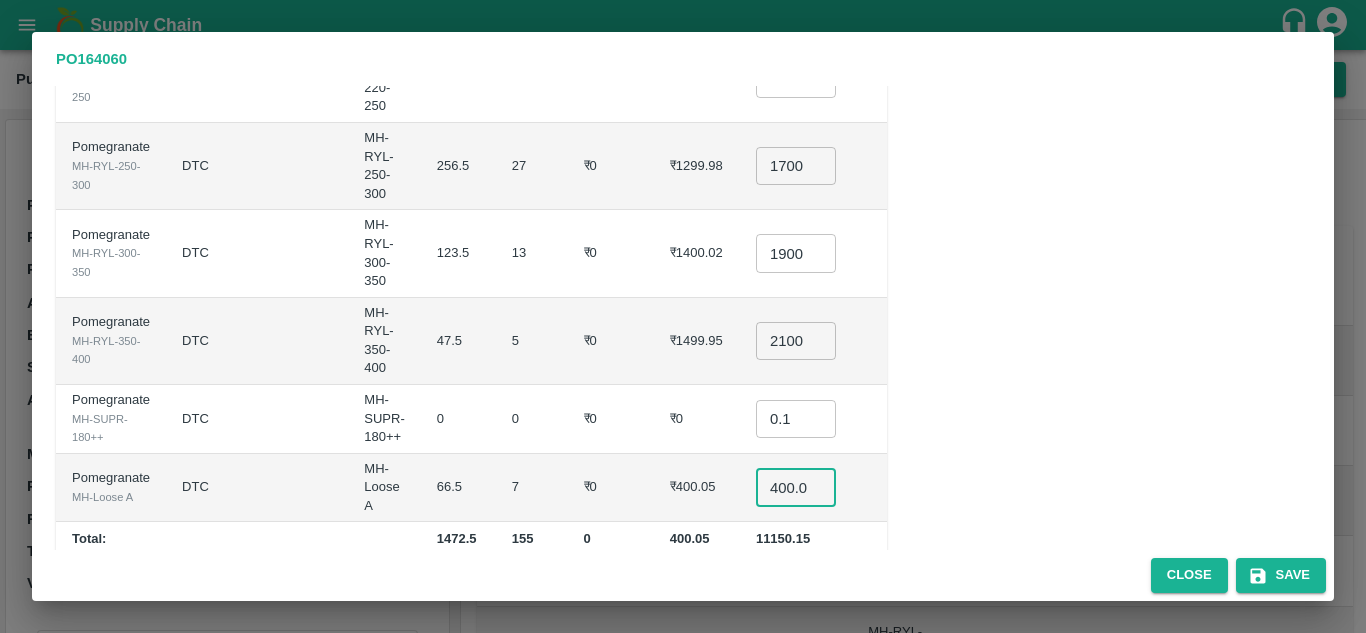 click on "400.045" at bounding box center [796, 487] 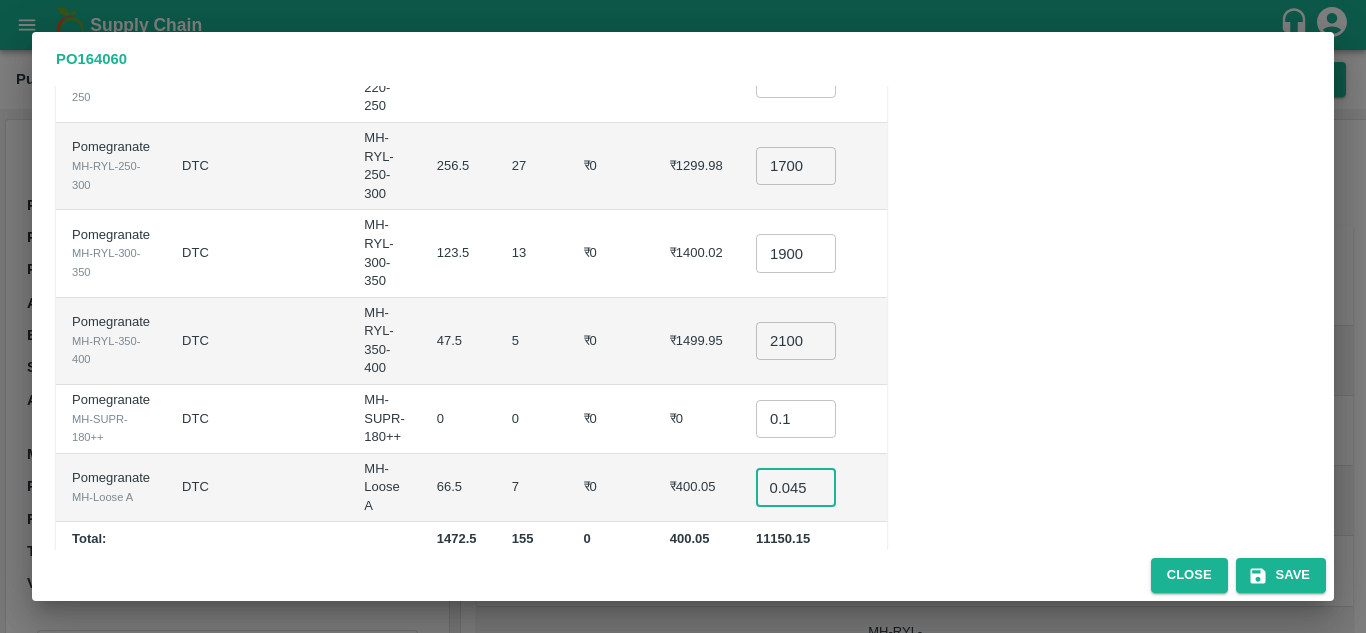 click on "400.045" at bounding box center [796, 487] 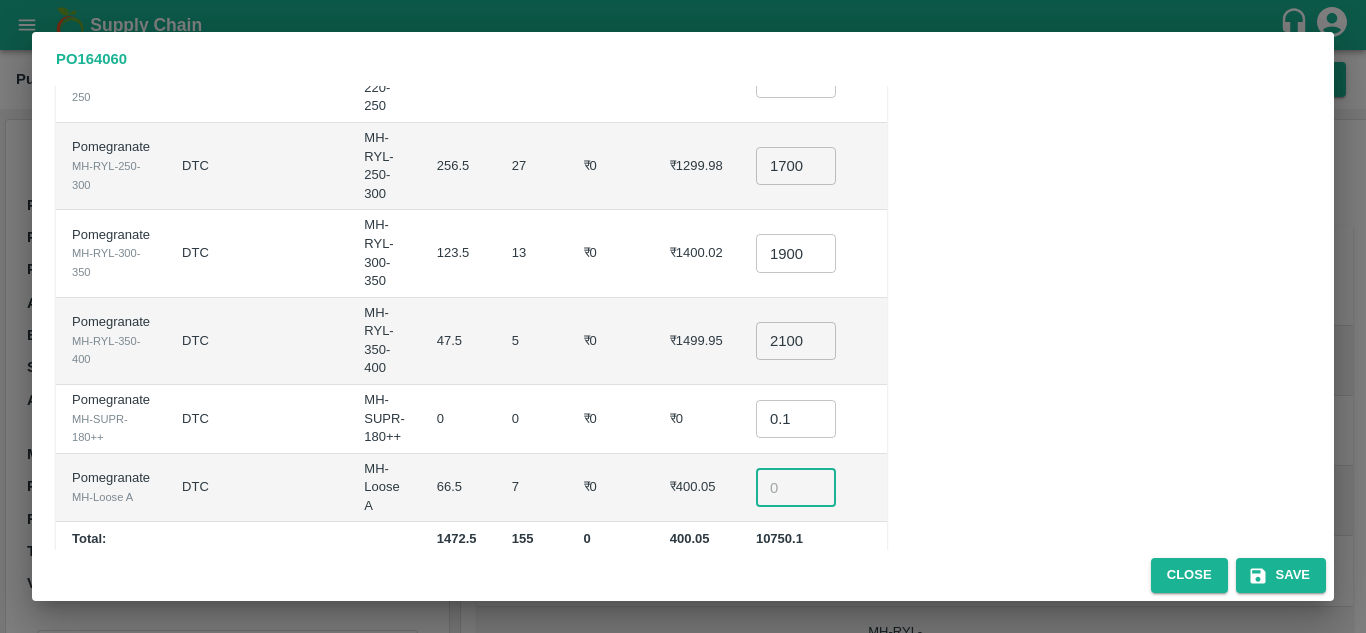 scroll, scrollTop: 0, scrollLeft: 0, axis: both 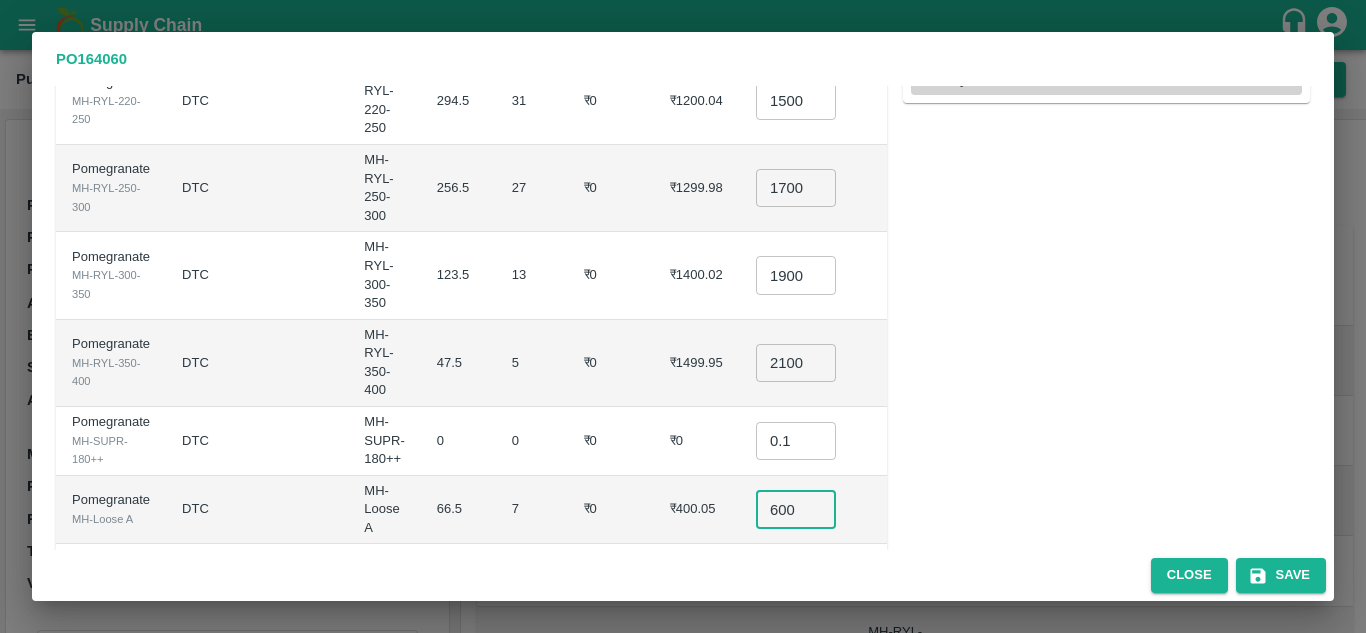 type on "600" 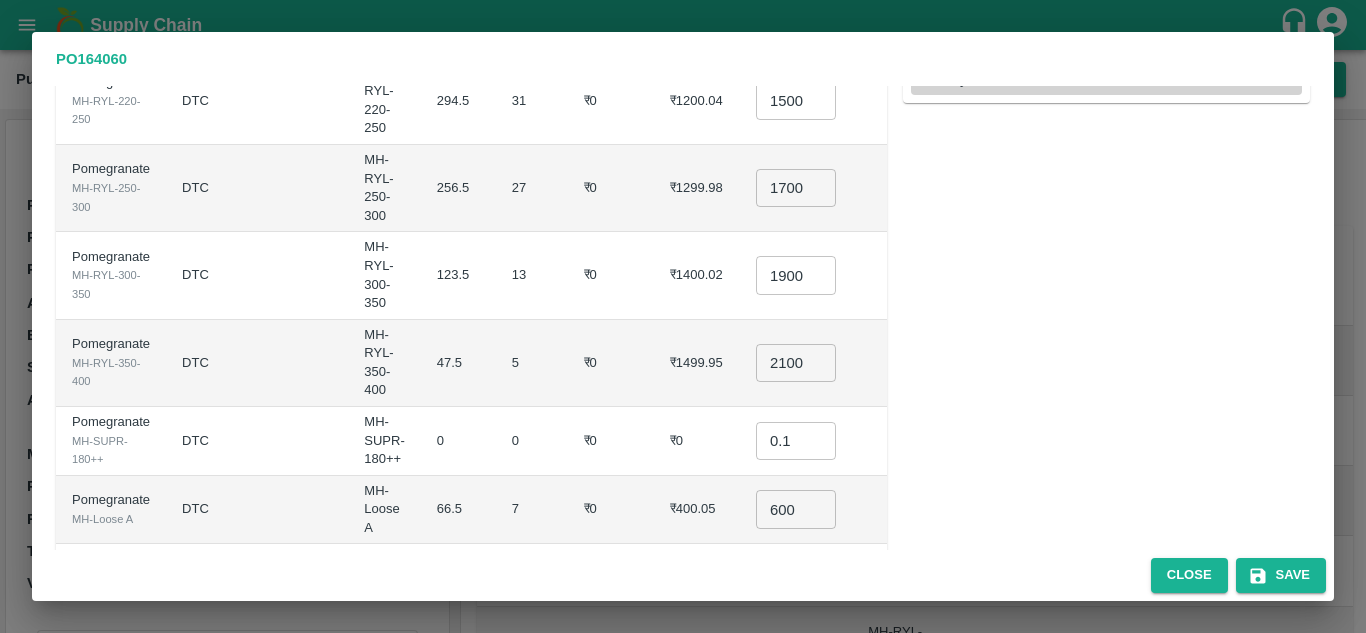 click on "₹0" at bounding box center (611, 441) 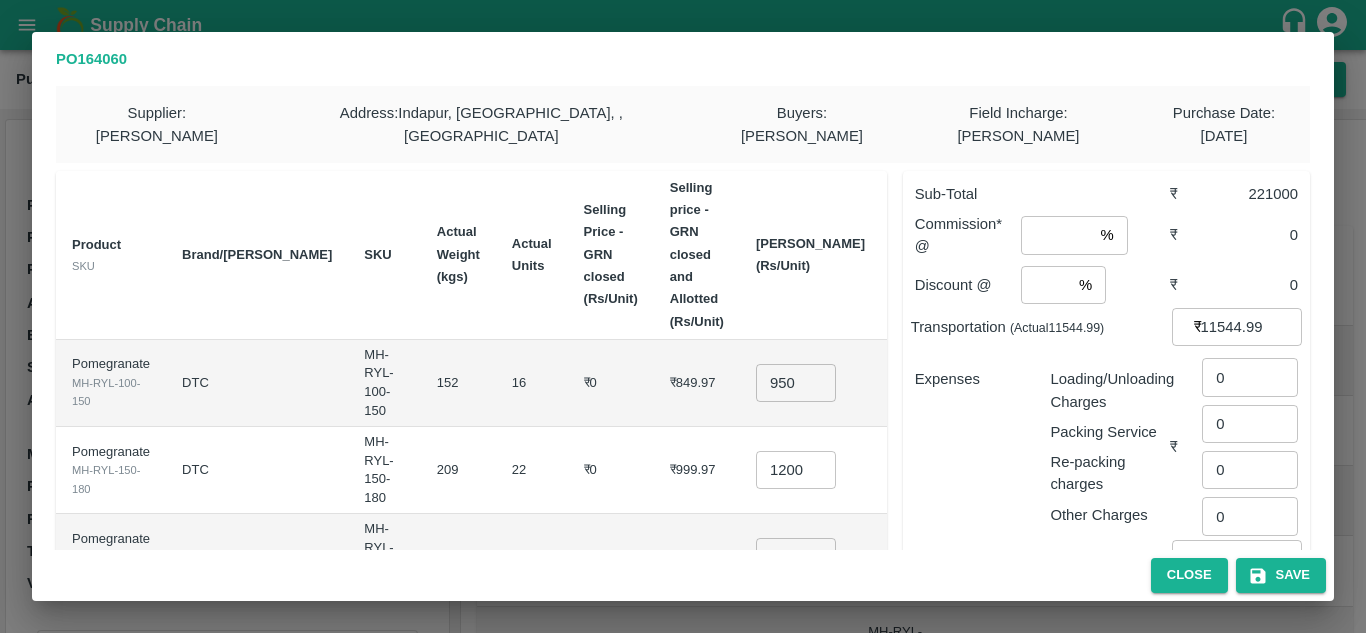 click on "1200" at bounding box center (796, 470) 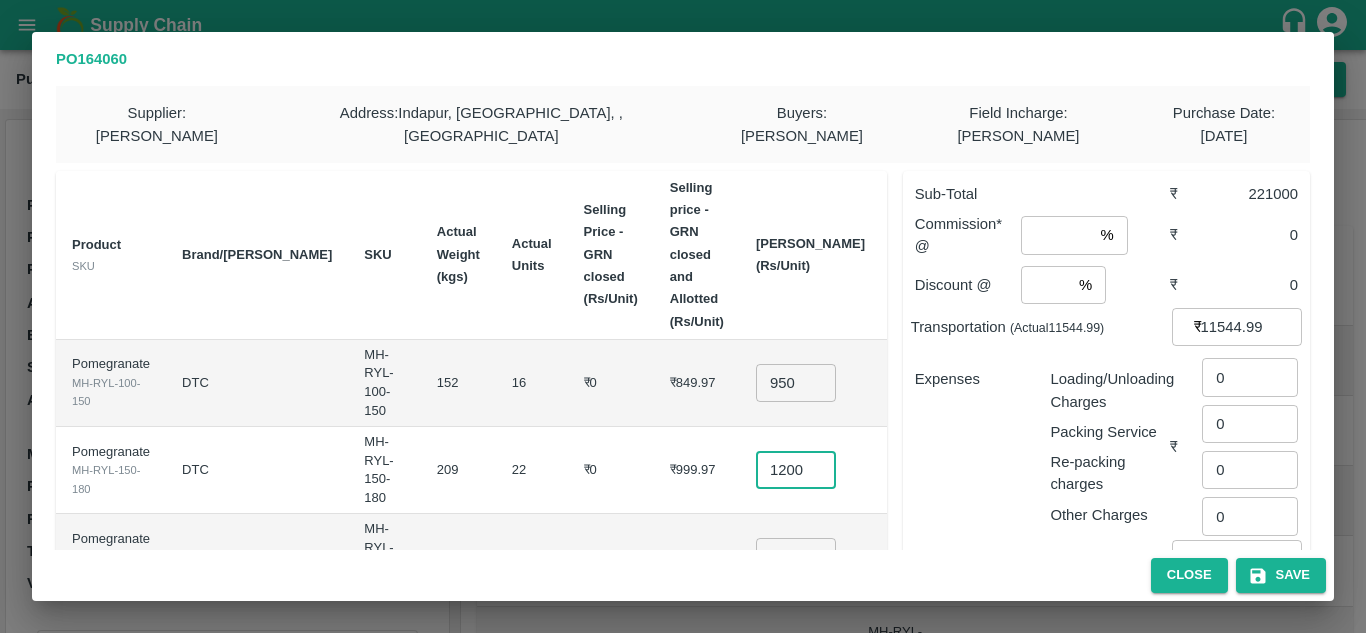 click on "1200" at bounding box center (796, 470) 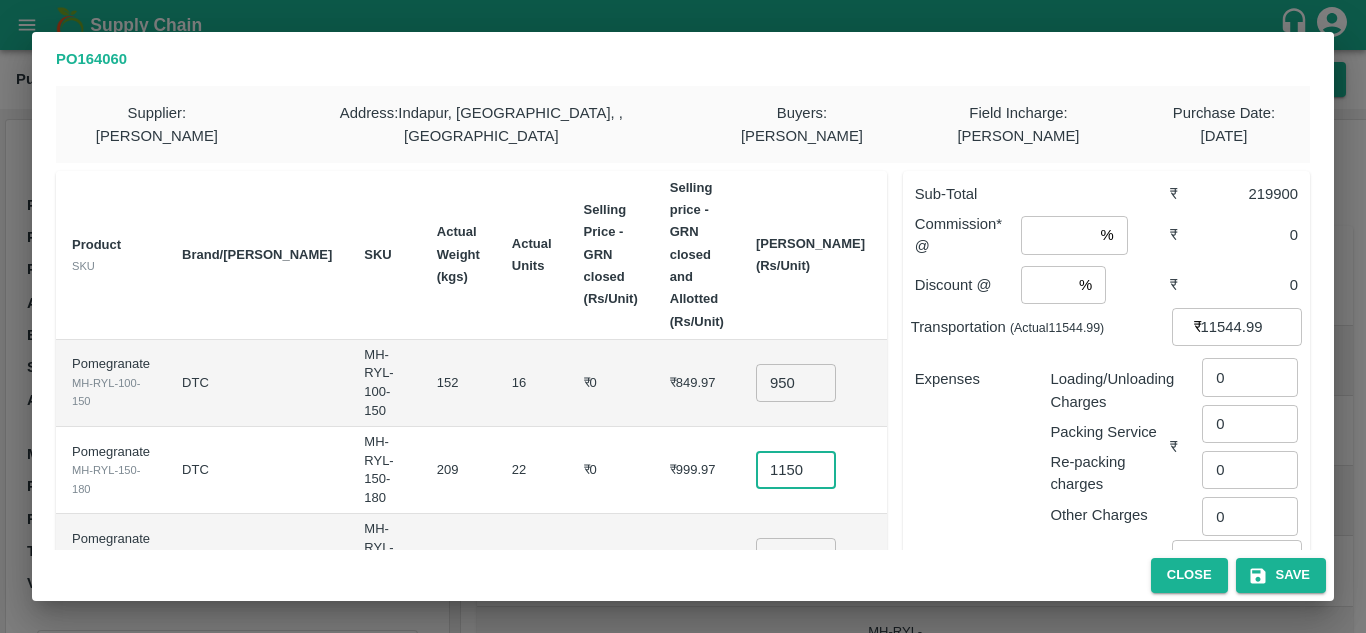 scroll, scrollTop: 0, scrollLeft: 1, axis: horizontal 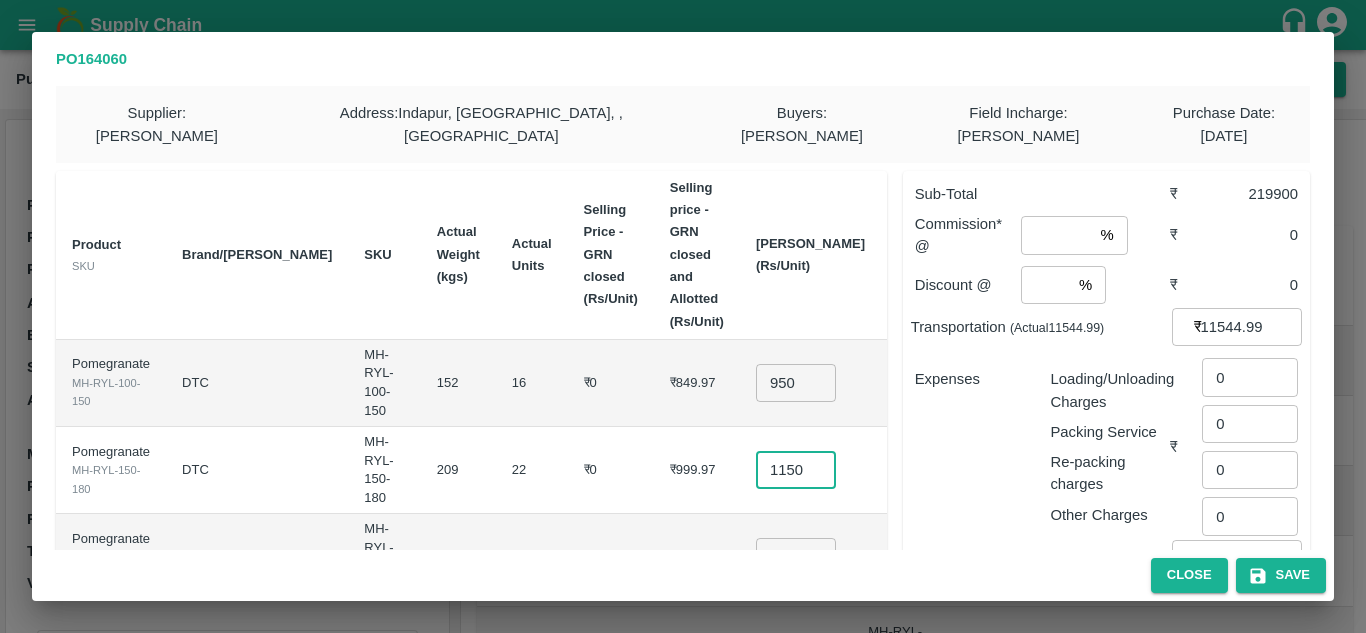 type on "1150" 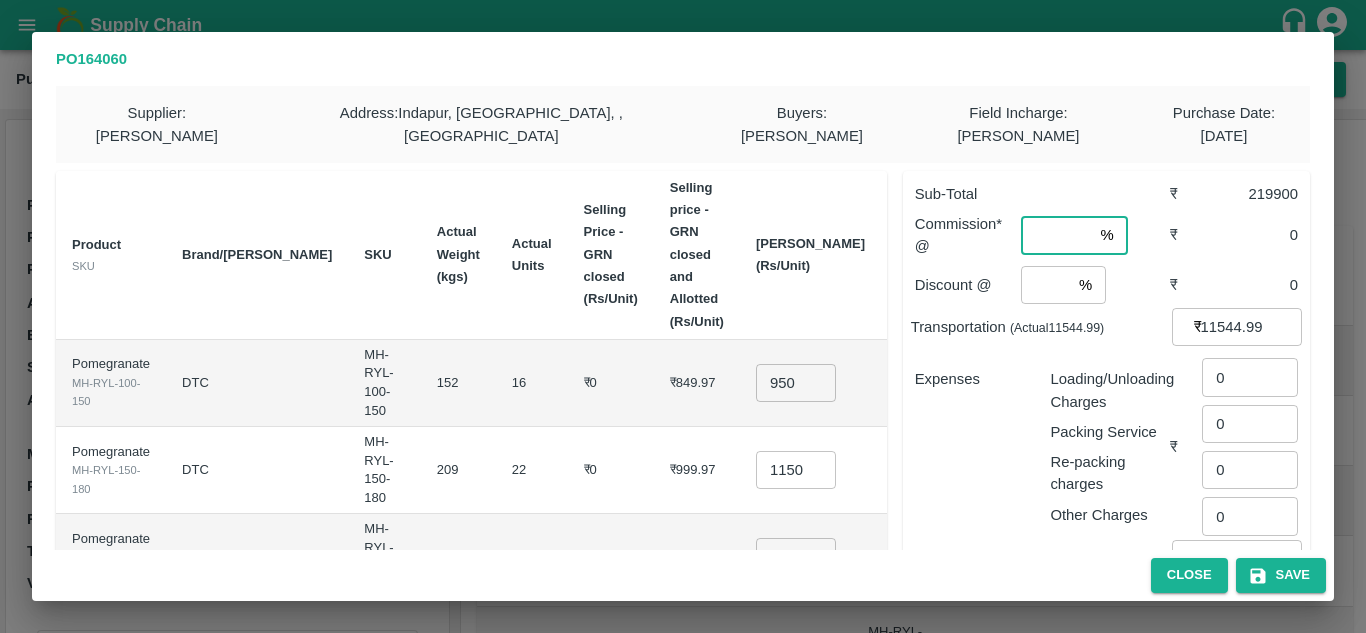 click at bounding box center (1056, 235) 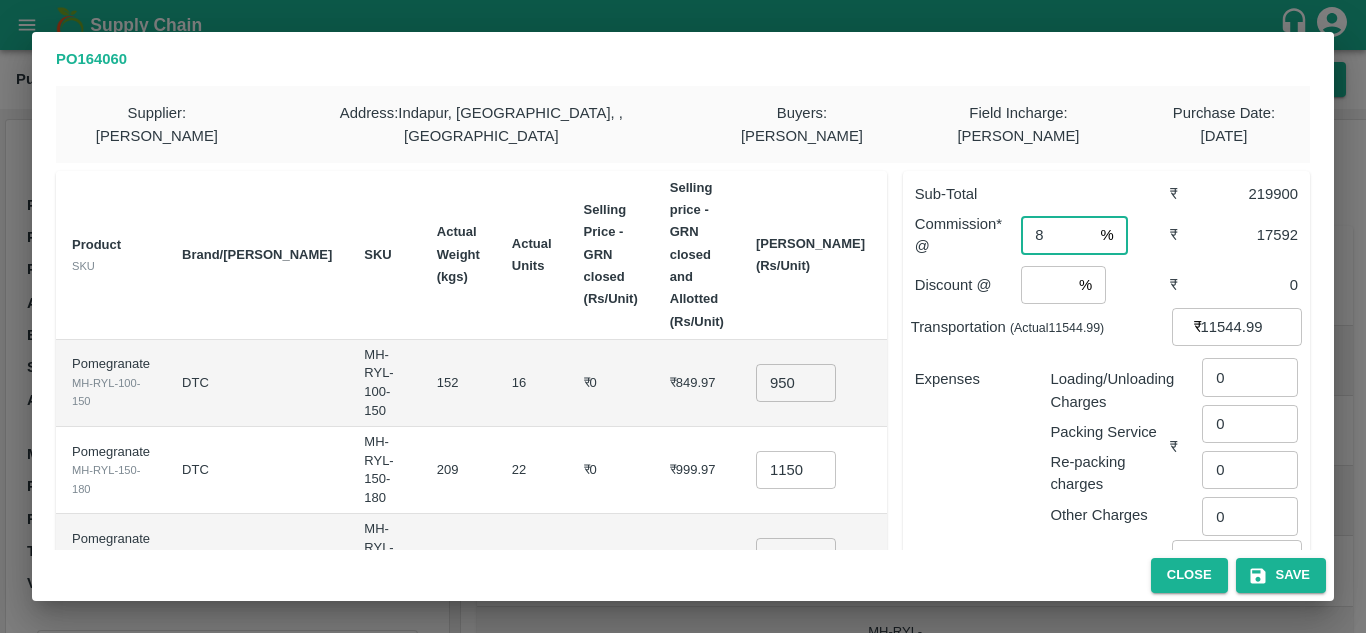 type on "8" 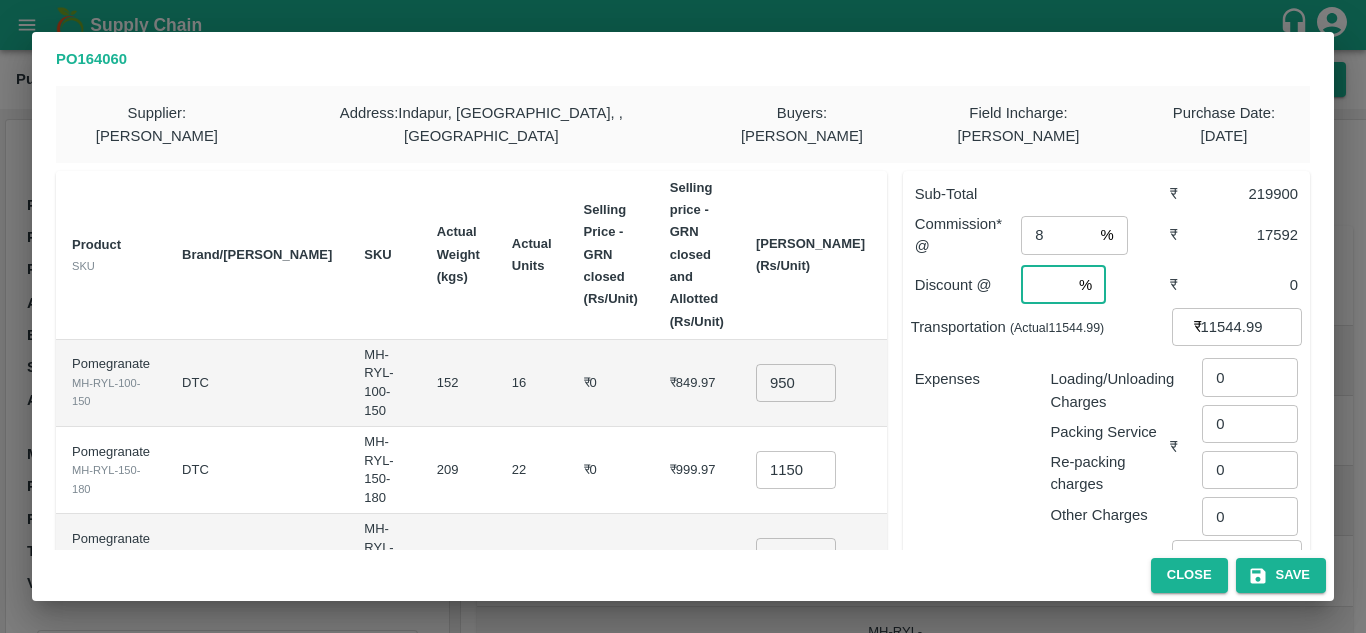 click at bounding box center (1046, 285) 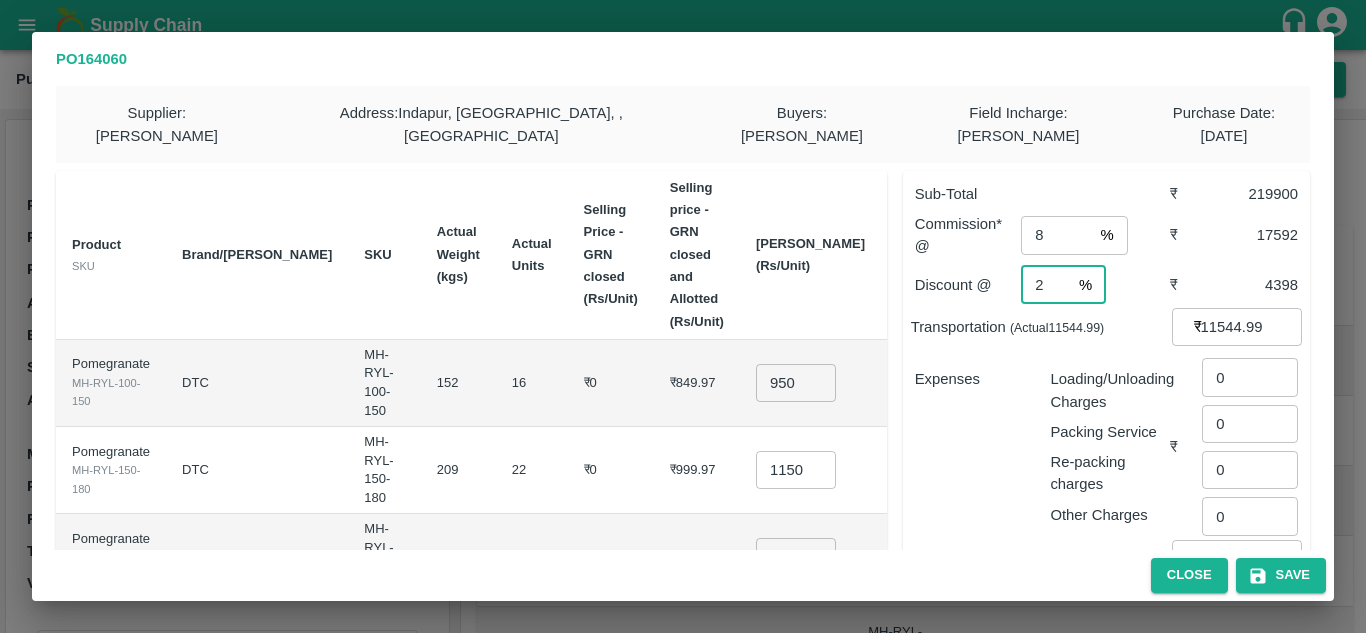 type on "2" 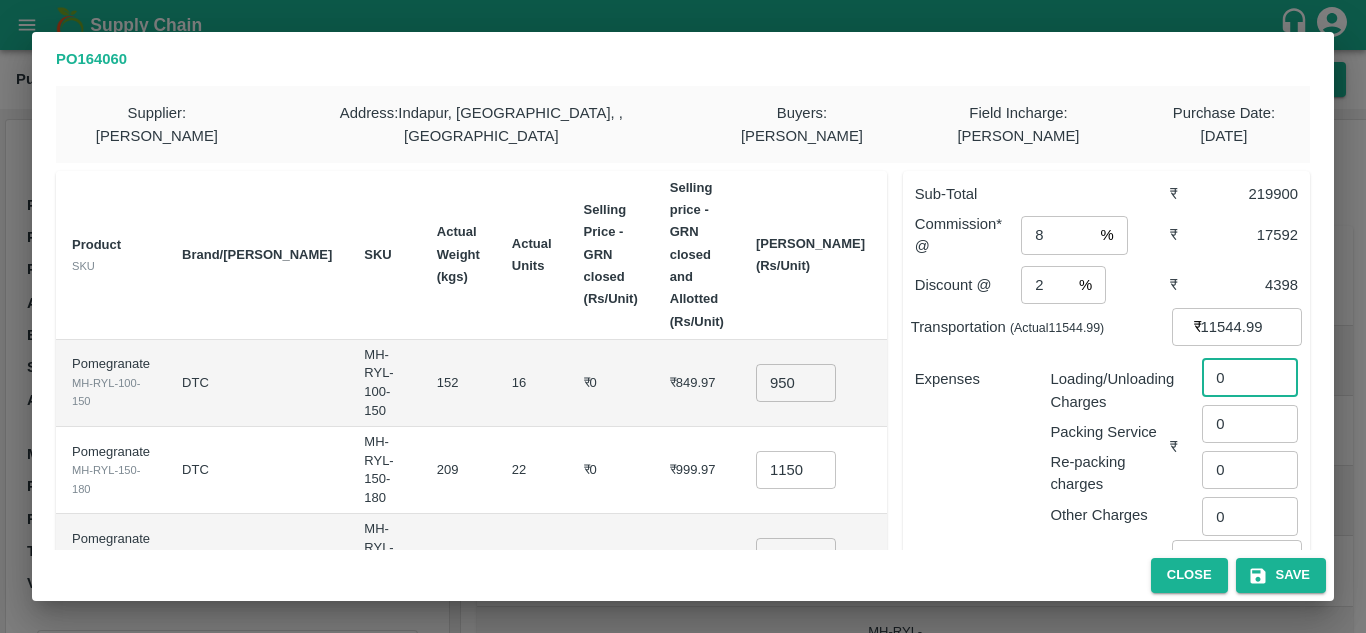 click on "0" at bounding box center [1250, 377] 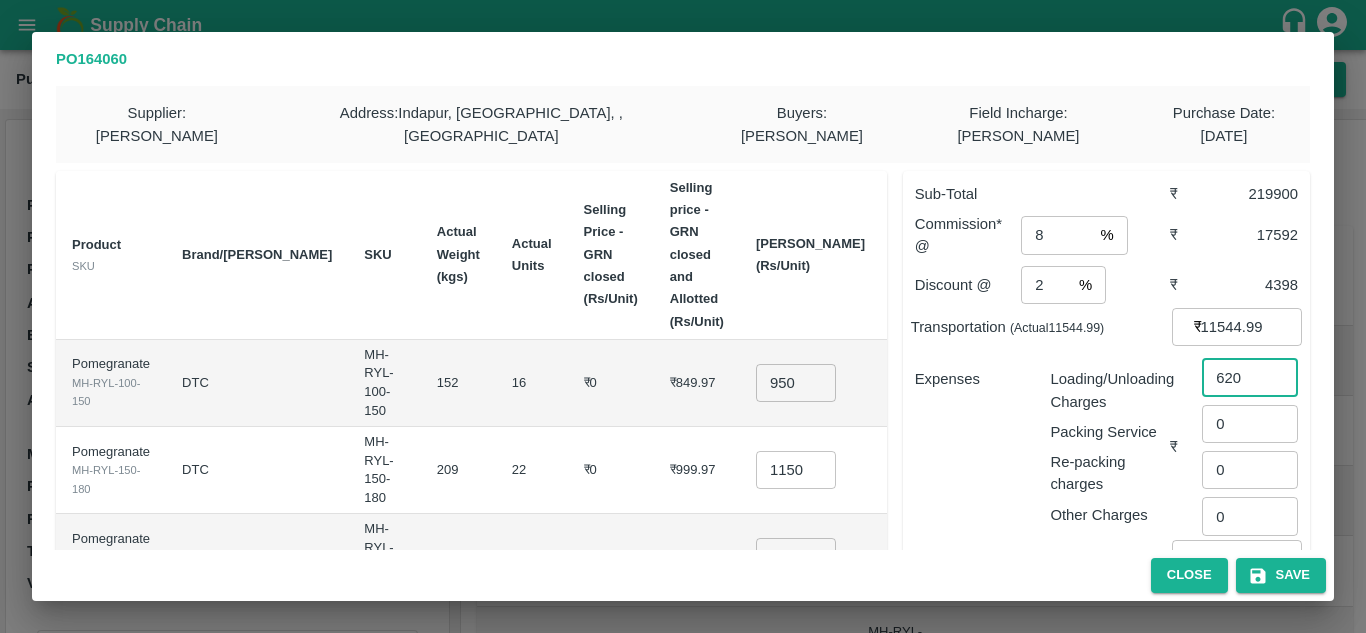 type on "620" 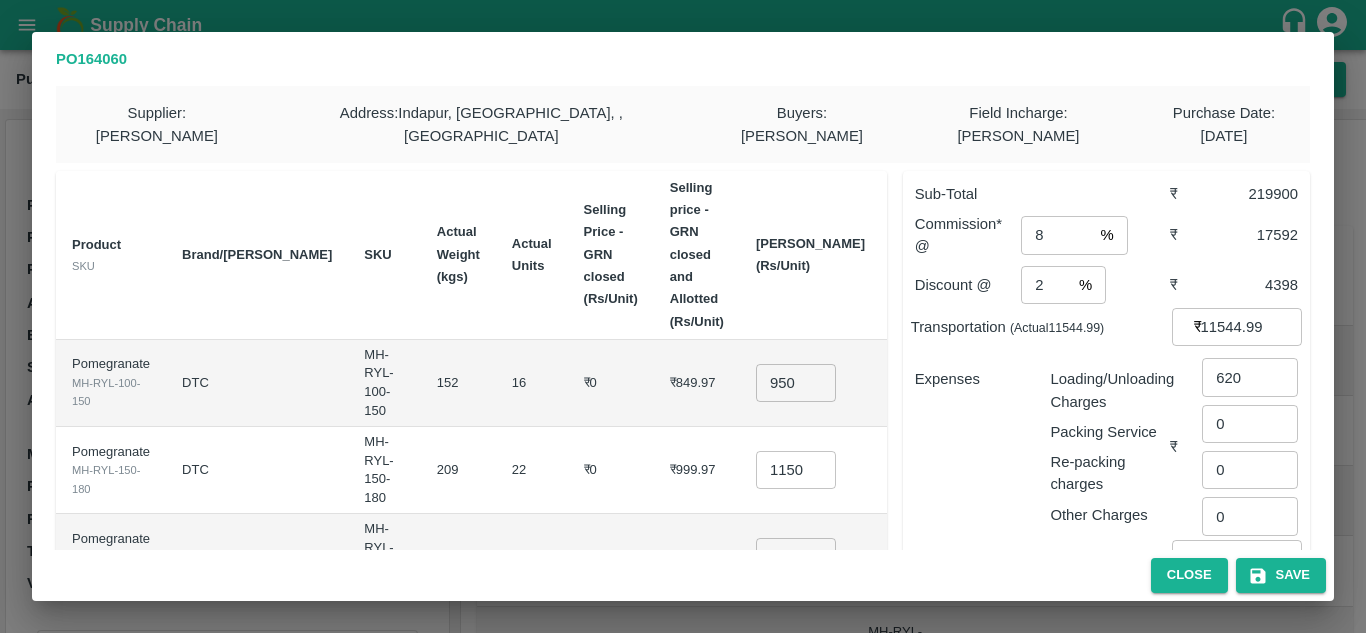 click on "Expenses" at bounding box center [967, 439] 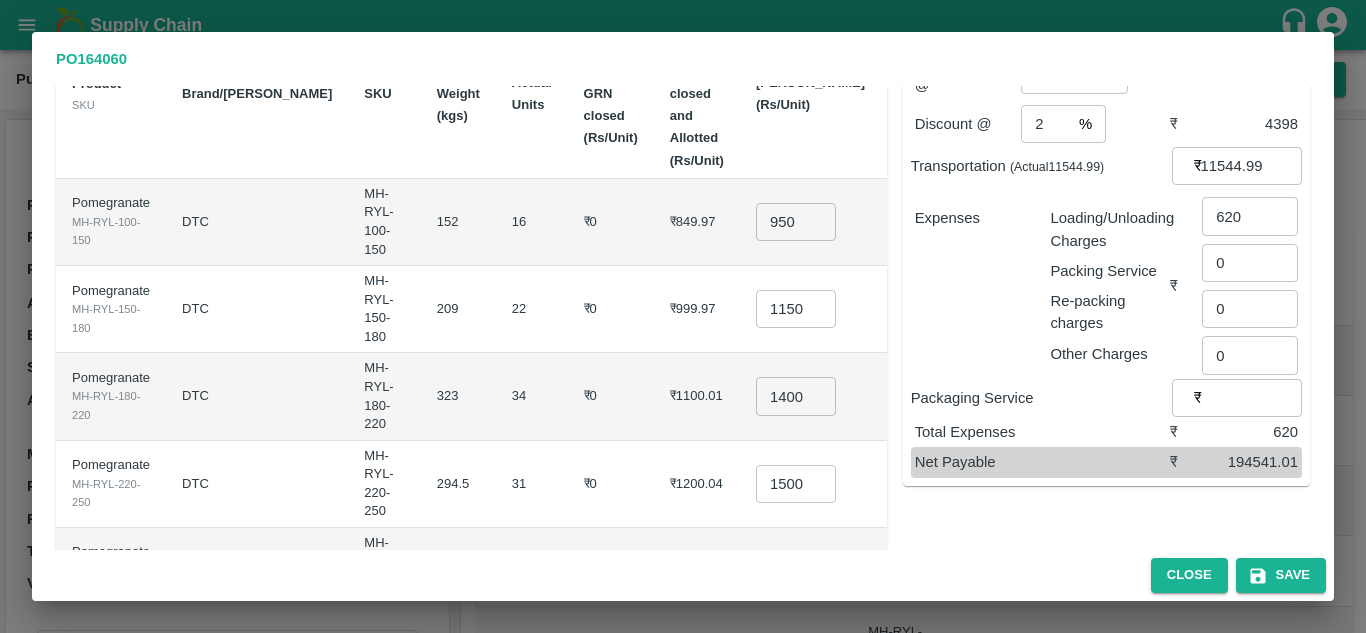 scroll, scrollTop: 168, scrollLeft: 0, axis: vertical 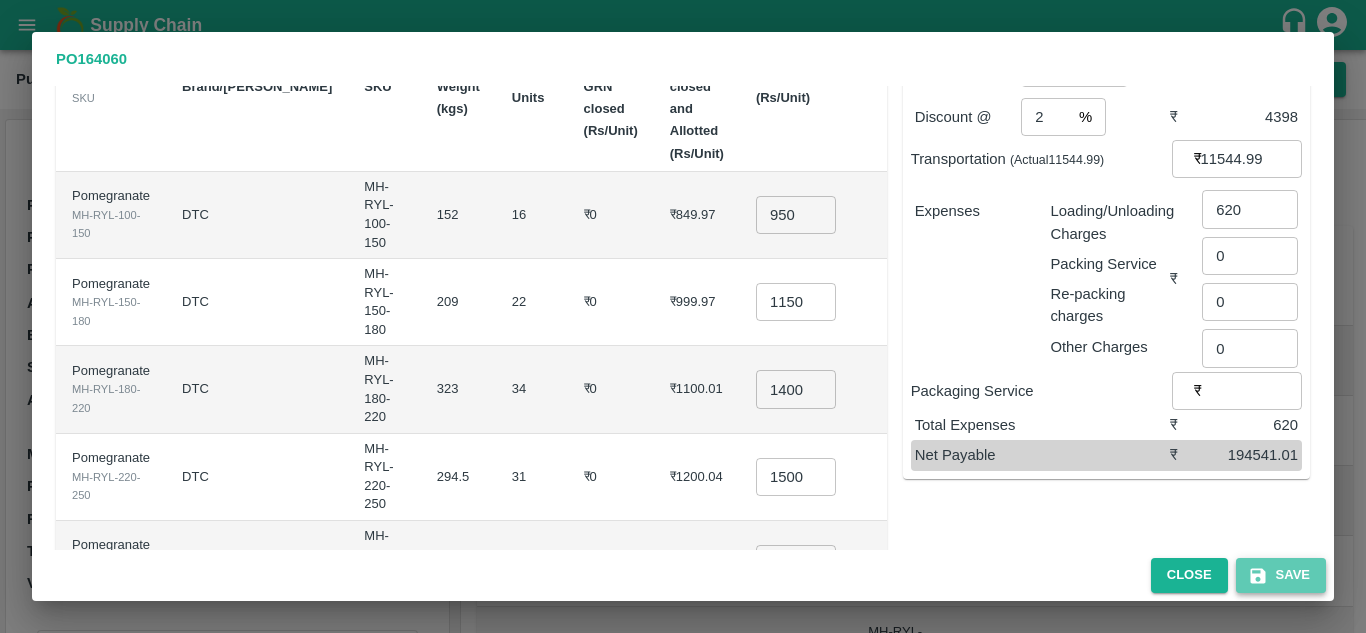click on "Save" at bounding box center (1281, 575) 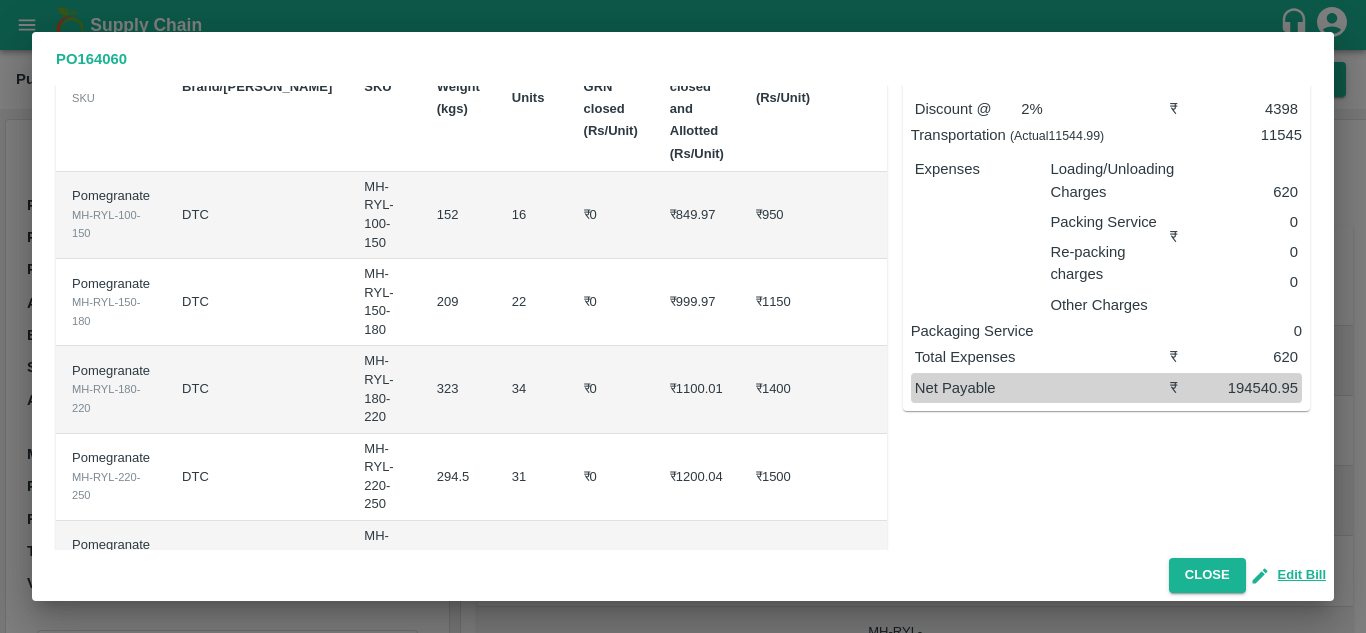 scroll, scrollTop: 0, scrollLeft: 0, axis: both 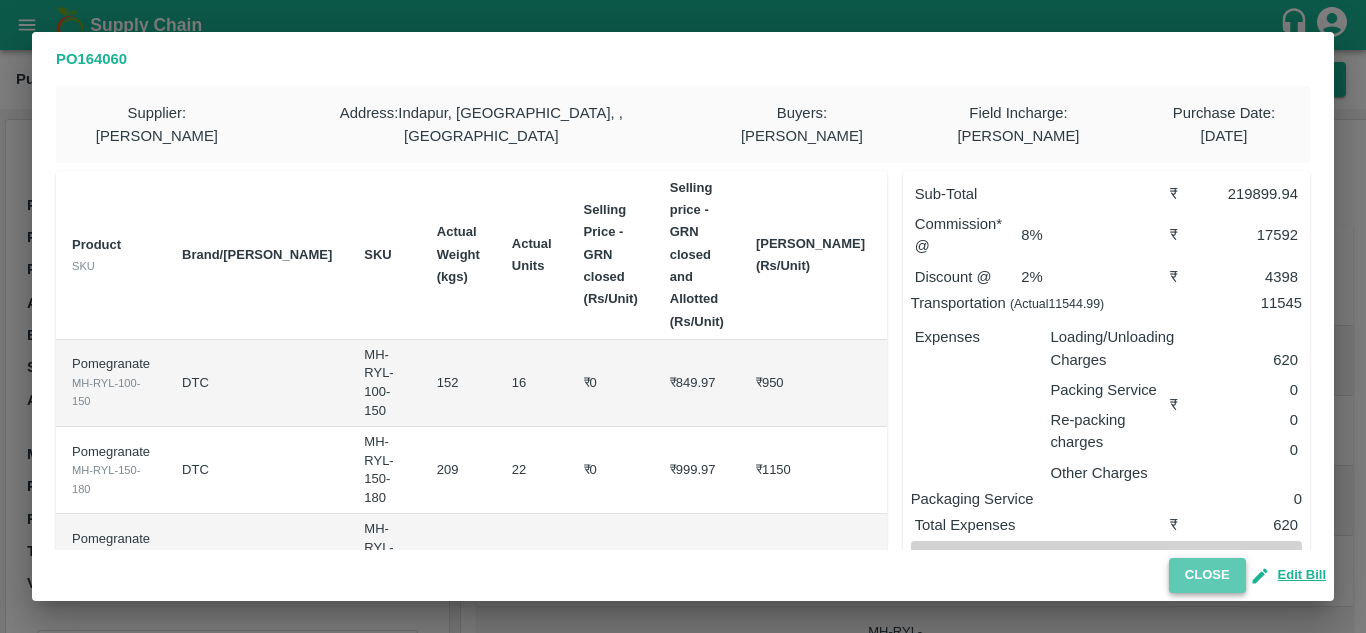click on "Close" at bounding box center [1207, 575] 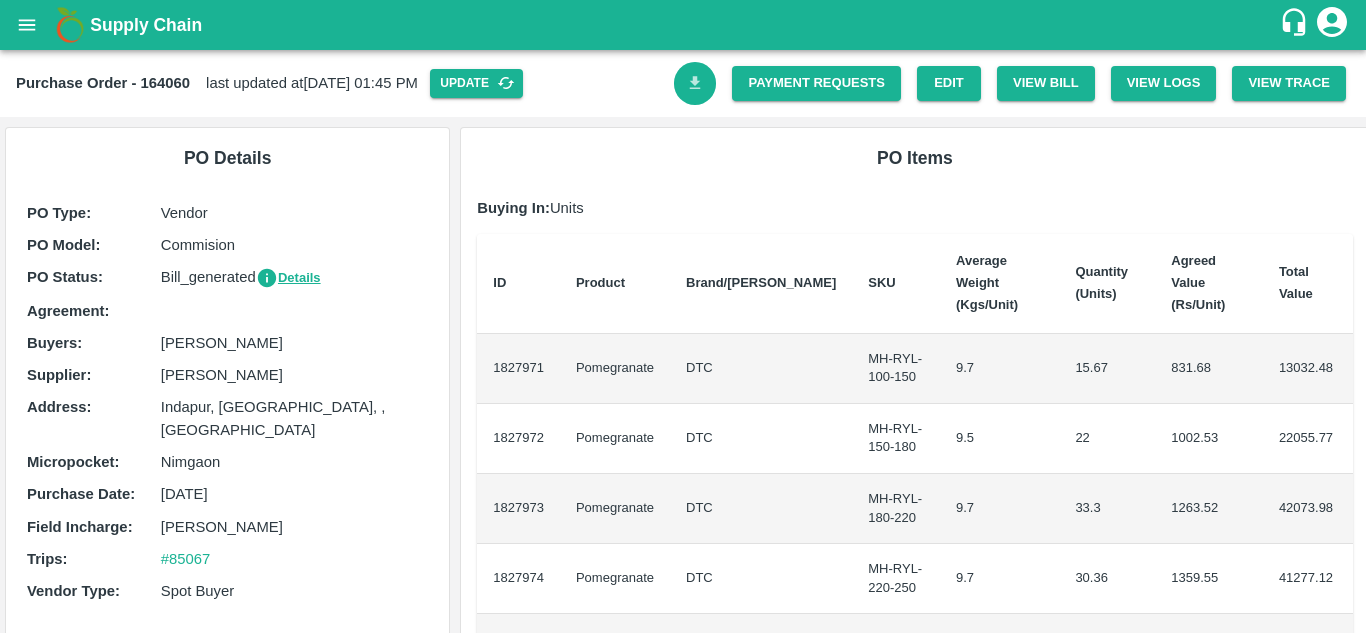 click 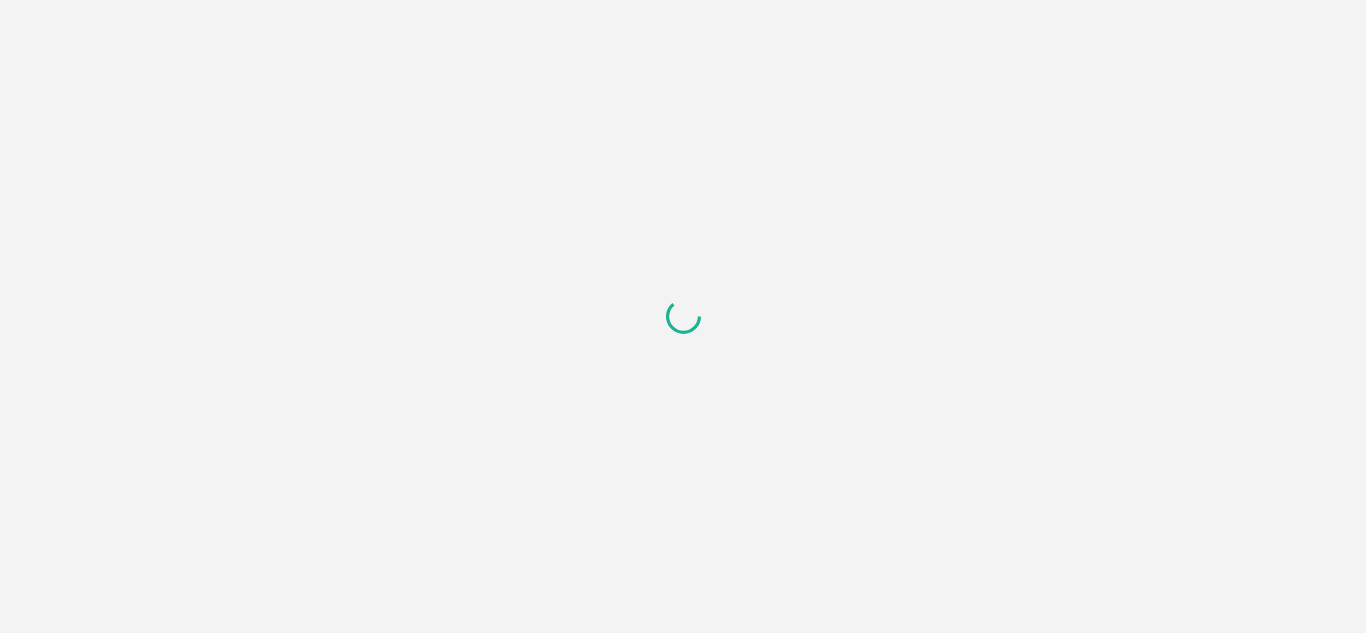scroll, scrollTop: 0, scrollLeft: 0, axis: both 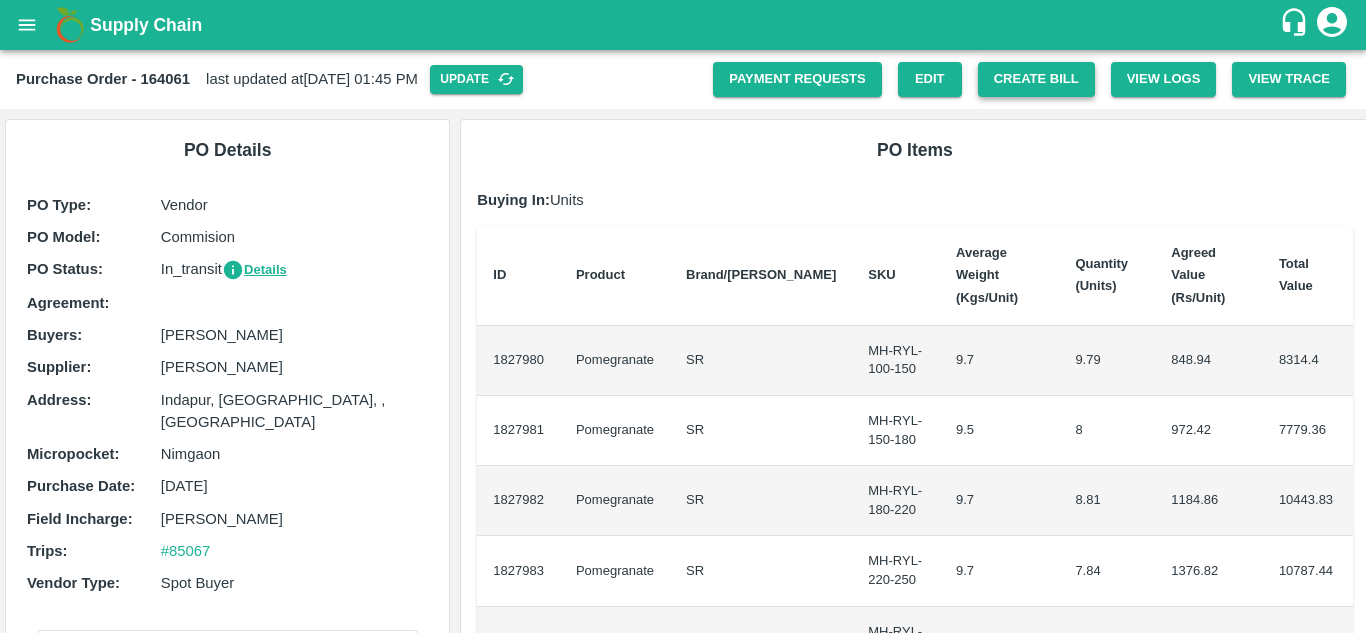 click on "Create Bill" at bounding box center [1036, 79] 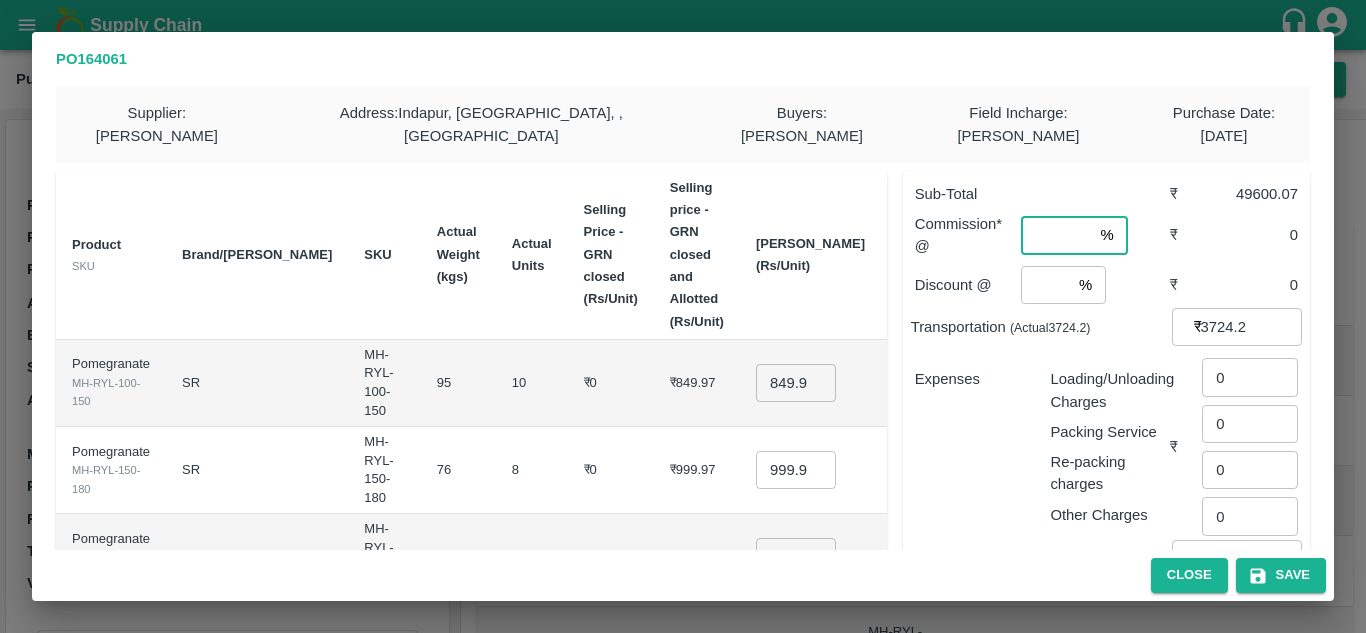click at bounding box center [1056, 235] 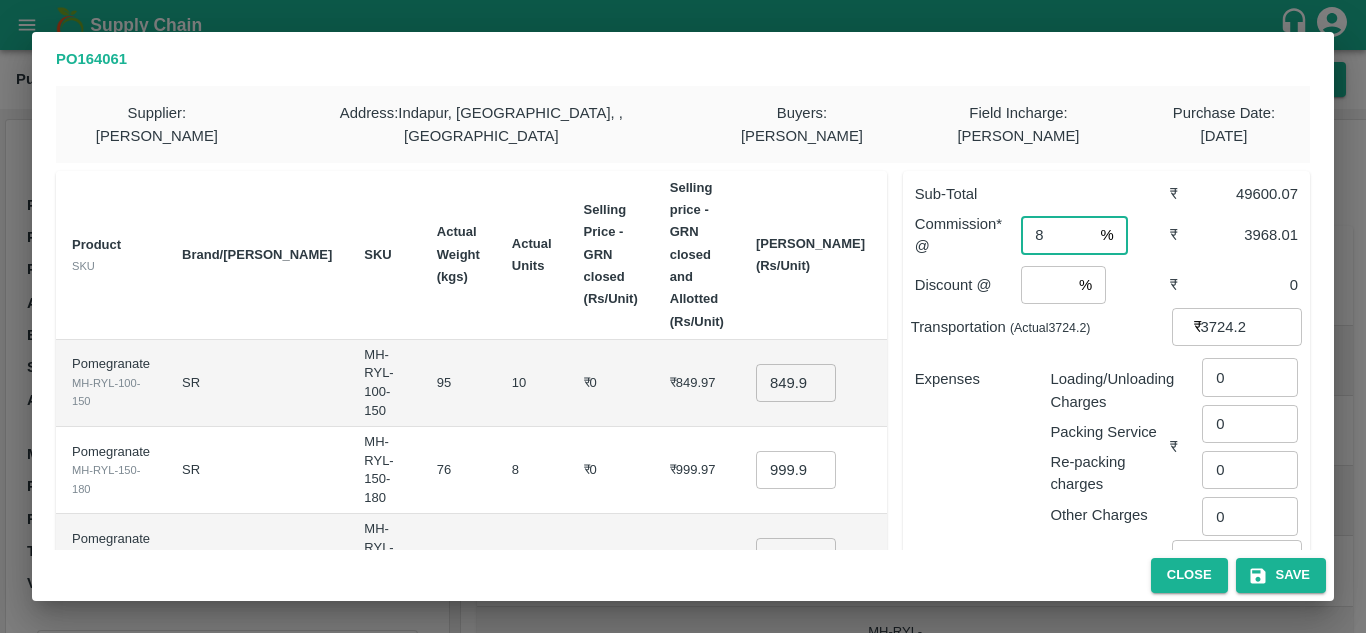 type on "8" 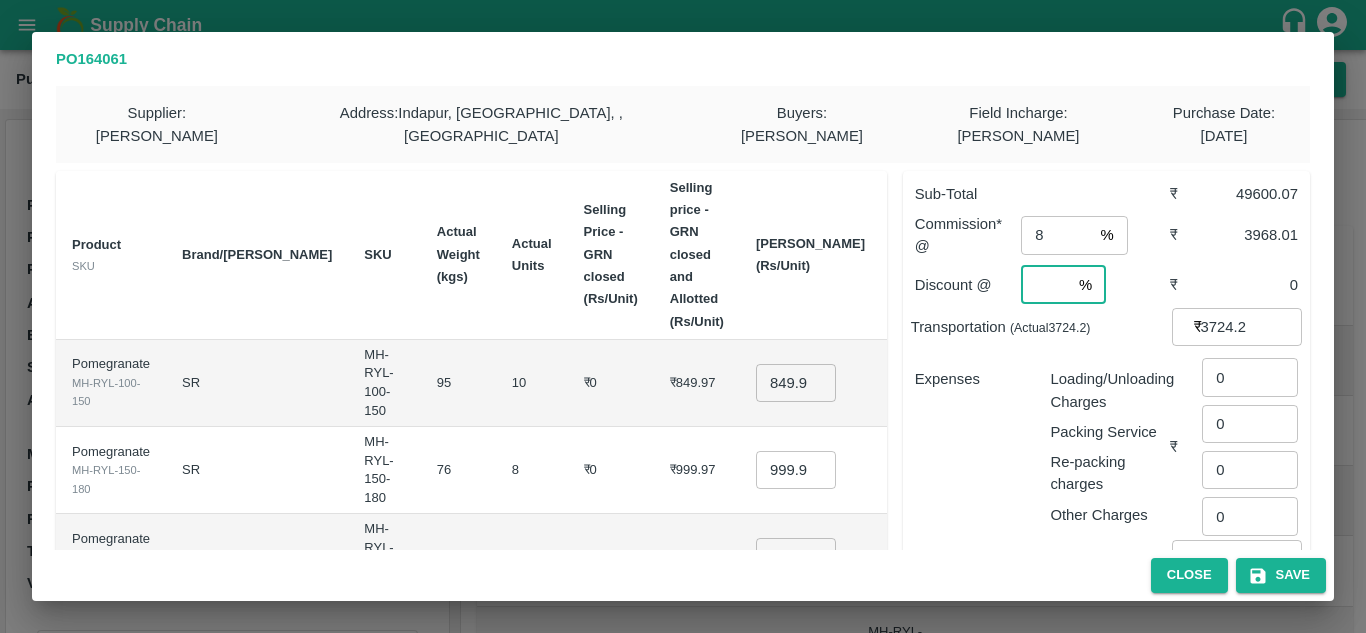 click at bounding box center (1046, 285) 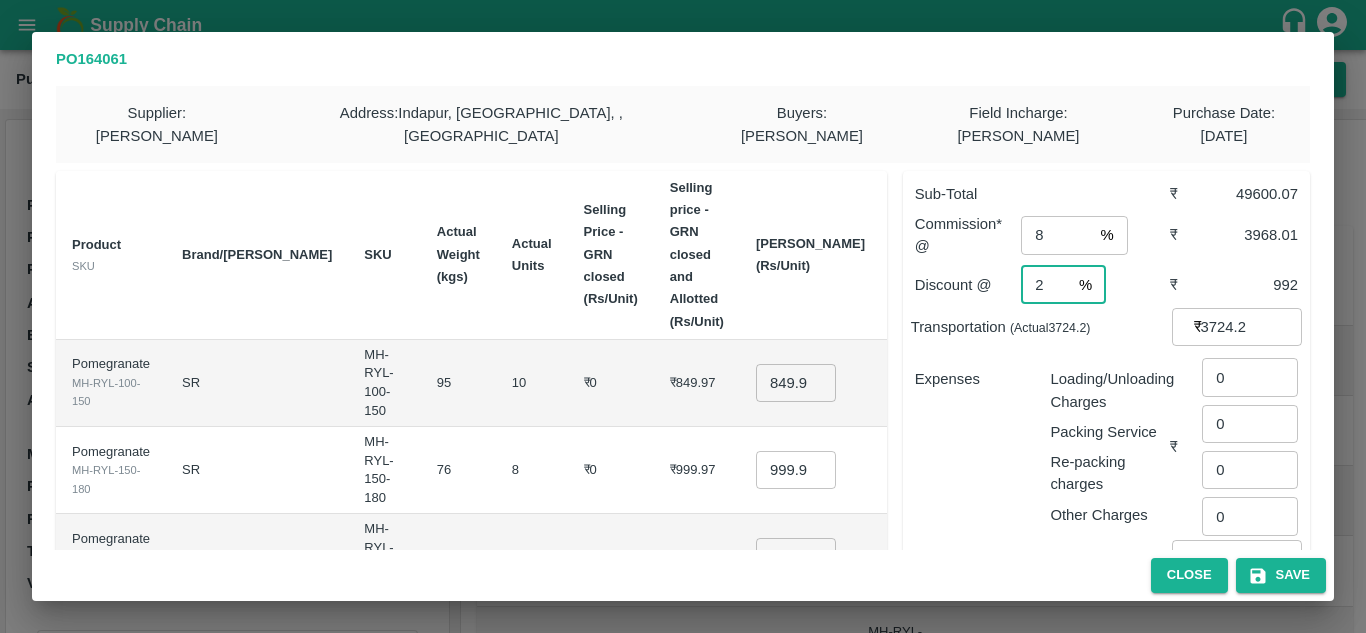 type on "2" 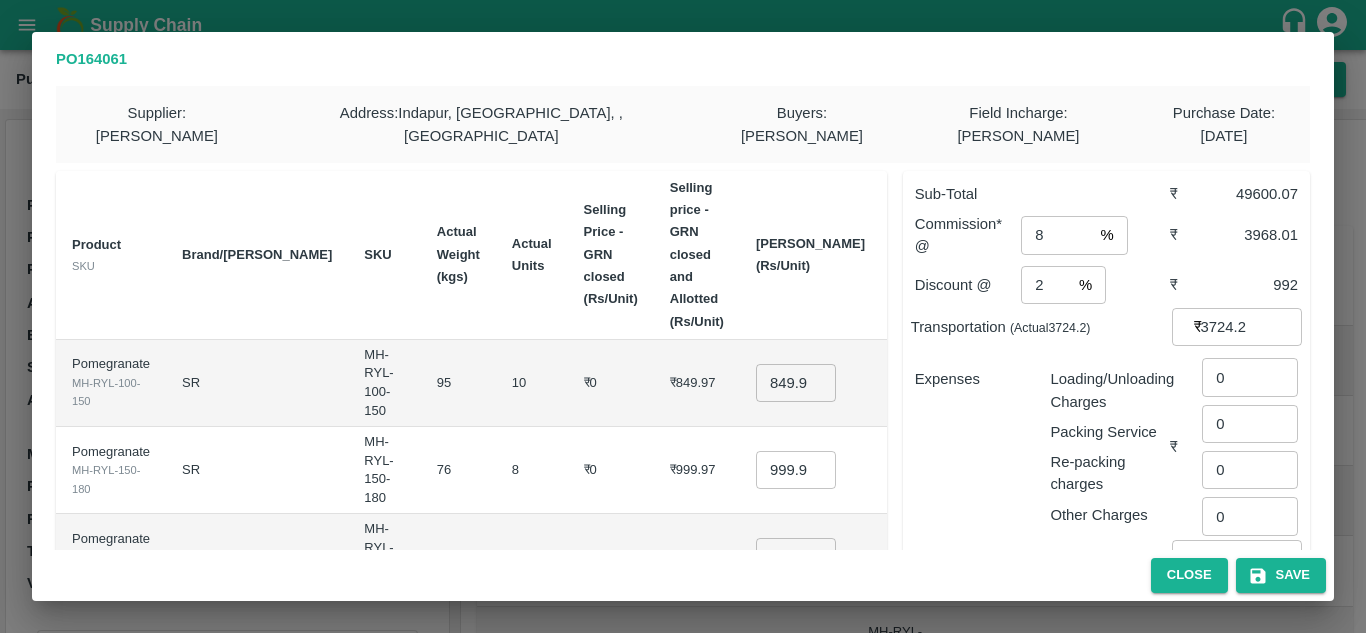 click on "₹849.97" at bounding box center (697, 383) 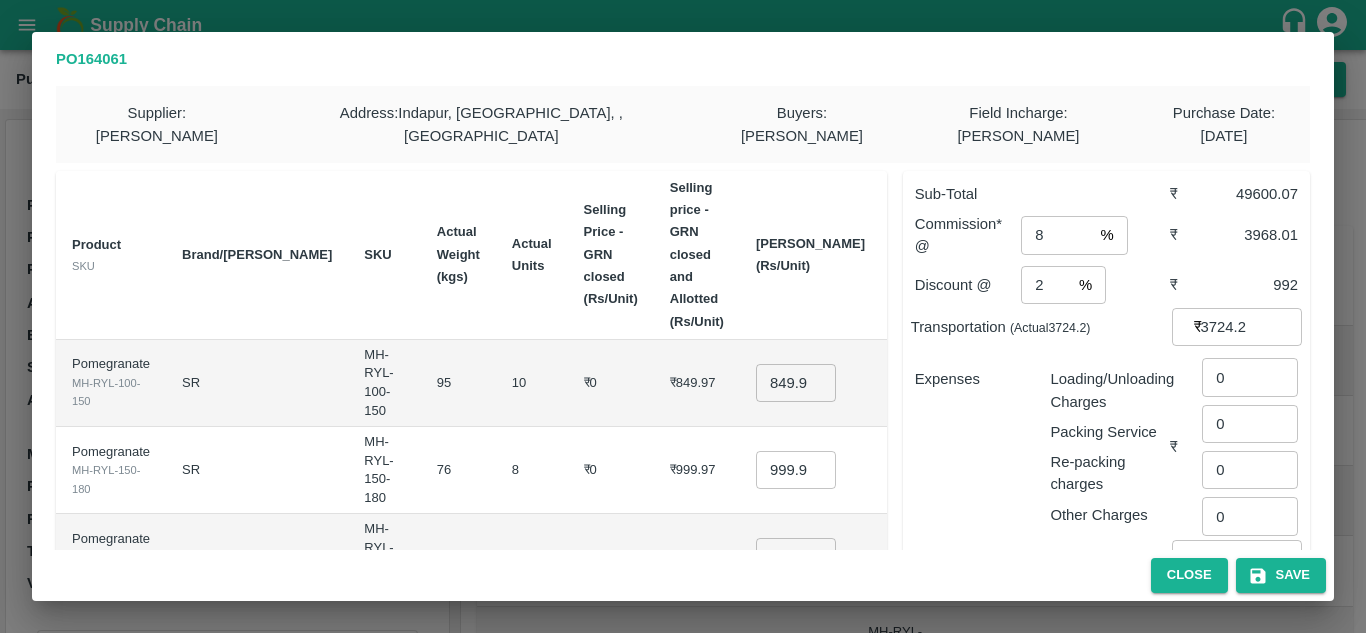 click on "849.965" at bounding box center (796, 383) 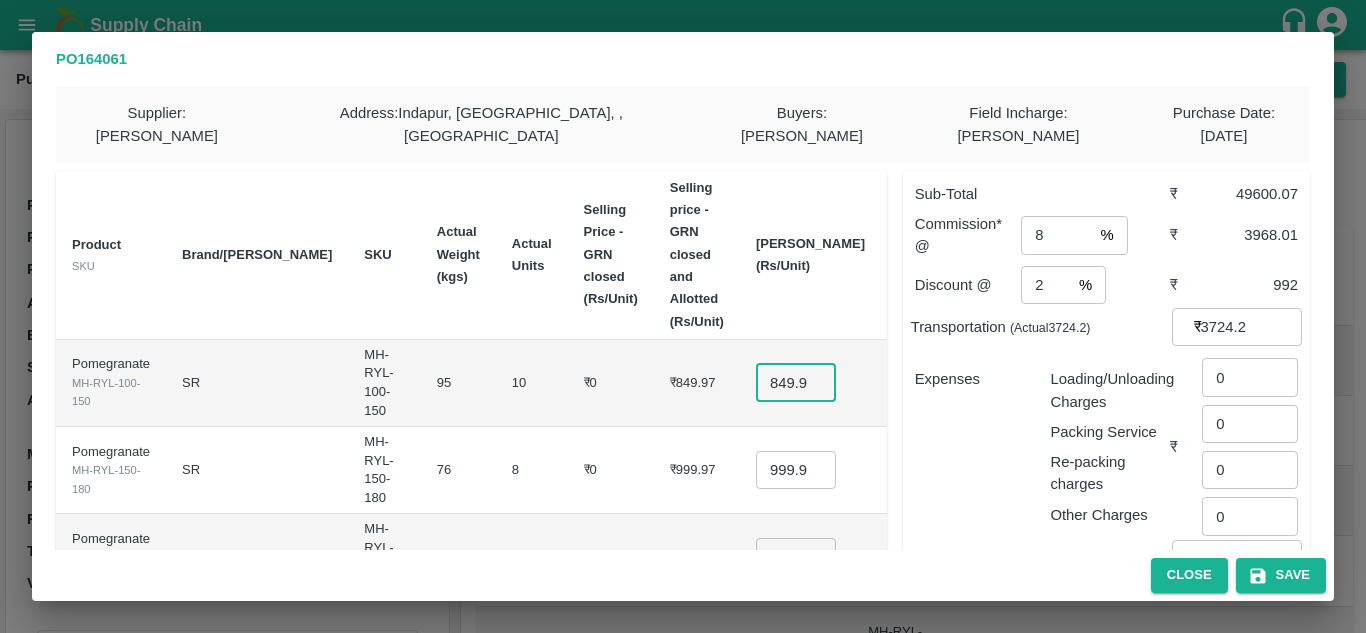 click on "849.965" at bounding box center (796, 383) 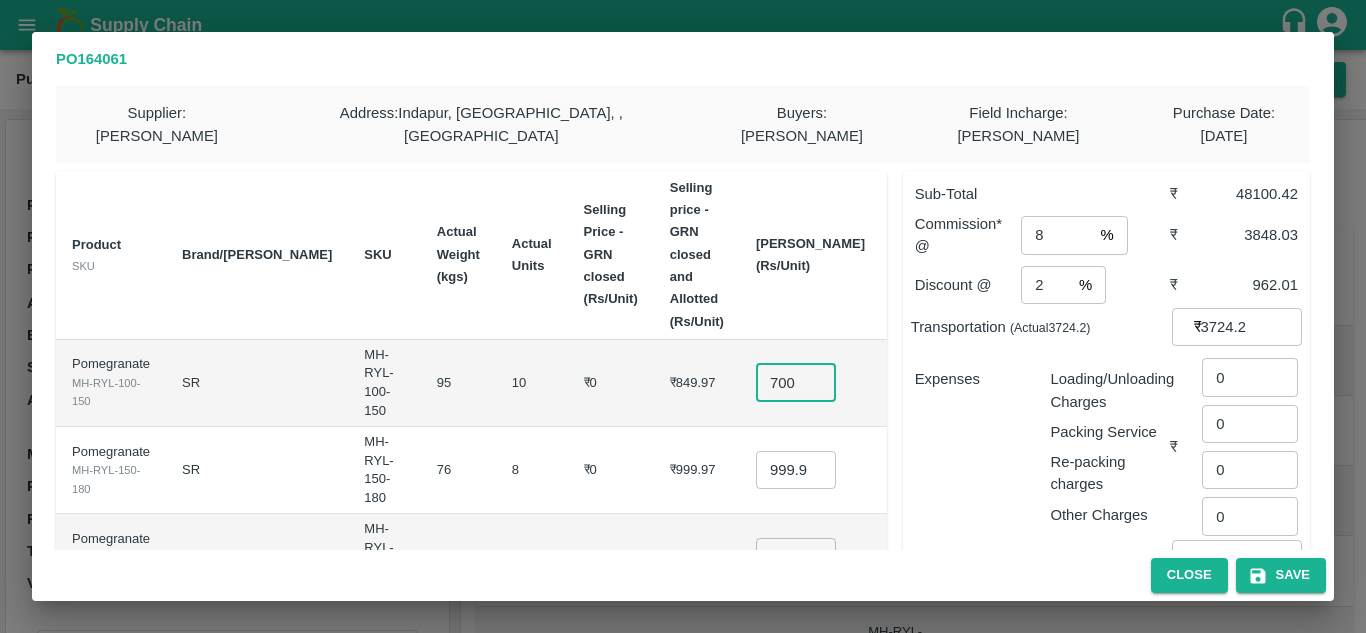 type on "700" 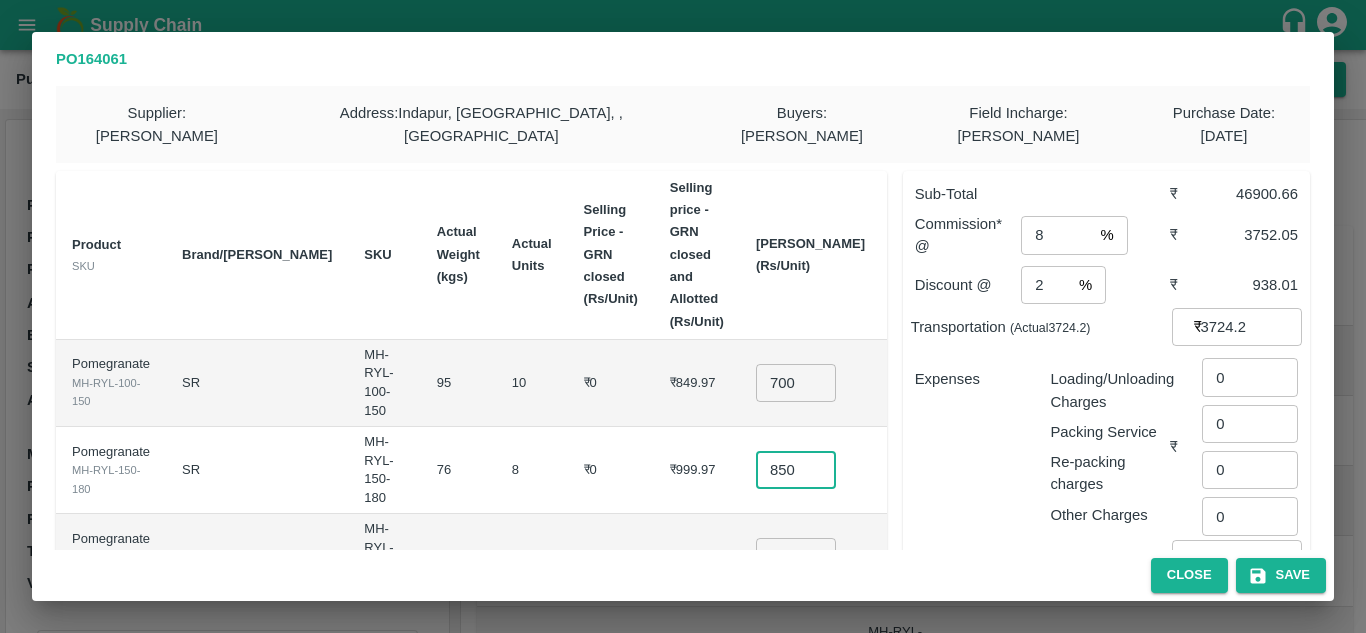 type on "850" 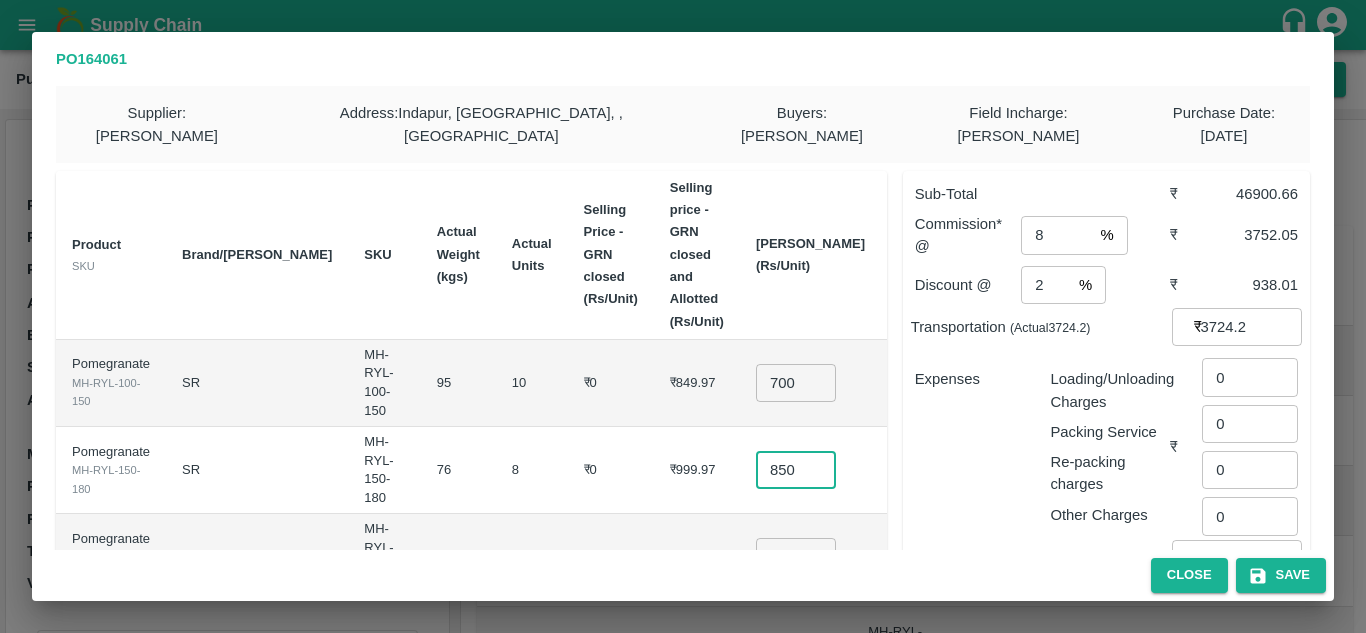 scroll, scrollTop: 4, scrollLeft: 0, axis: vertical 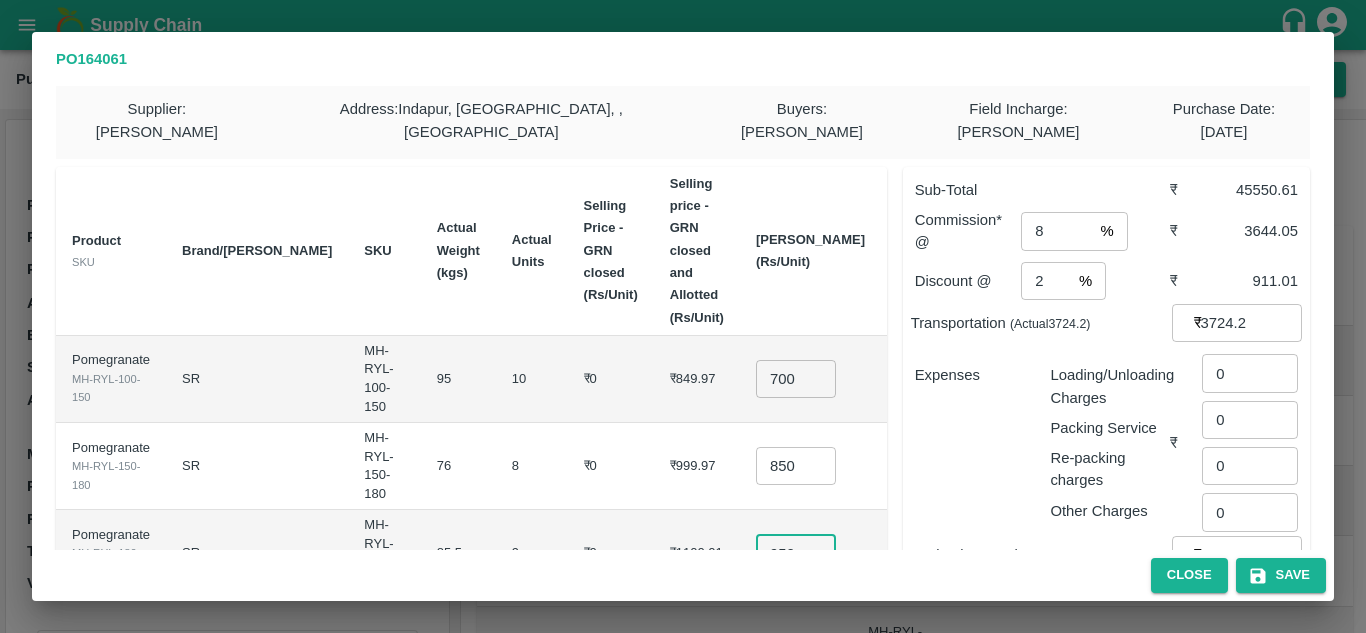 type on "950" 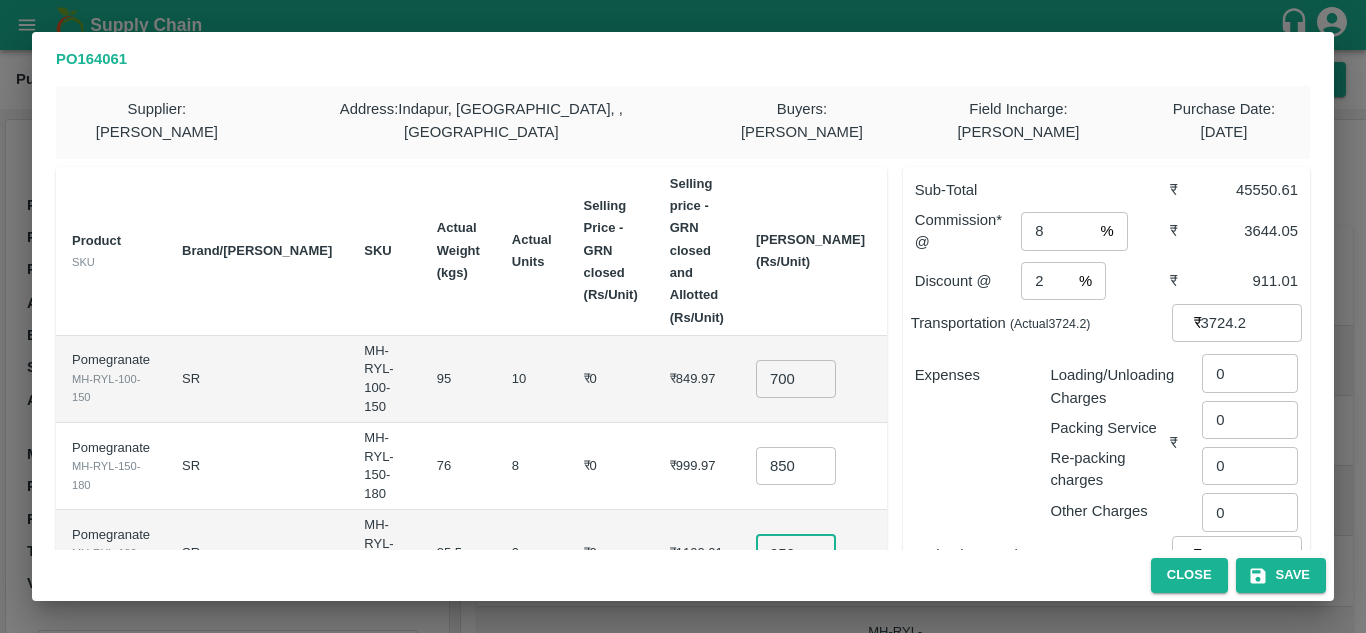 scroll, scrollTop: 304, scrollLeft: 0, axis: vertical 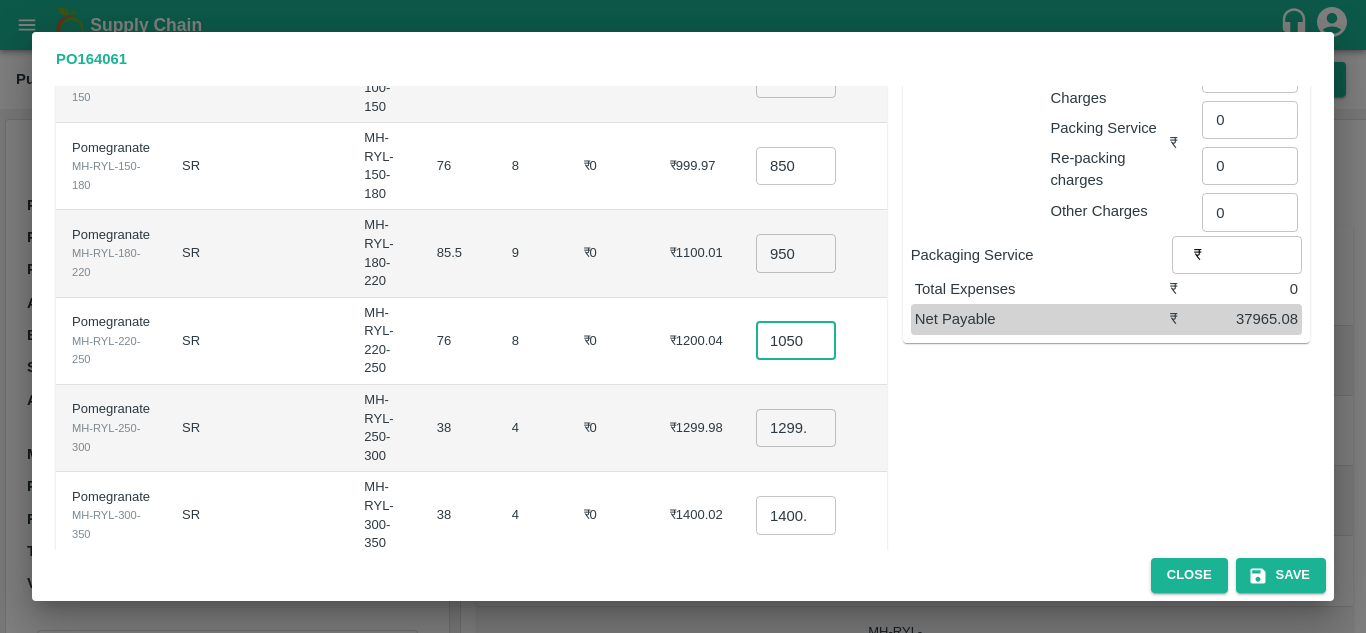 type on "1050" 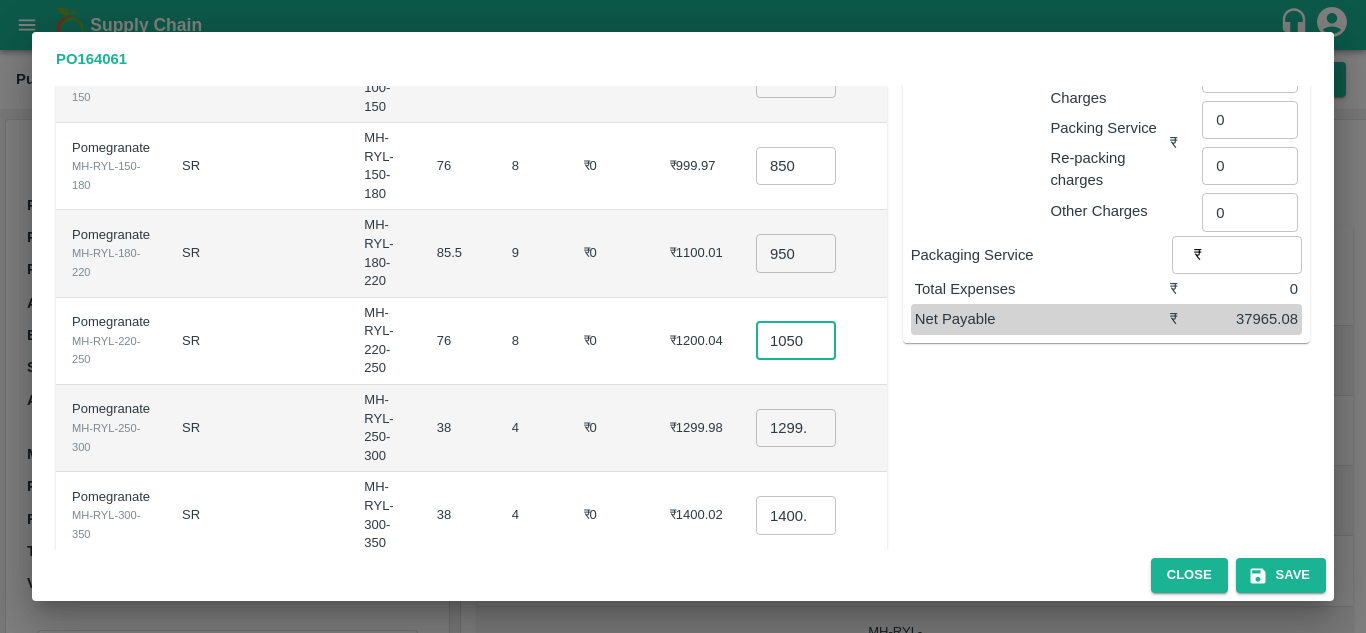 scroll, scrollTop: 0, scrollLeft: 0, axis: both 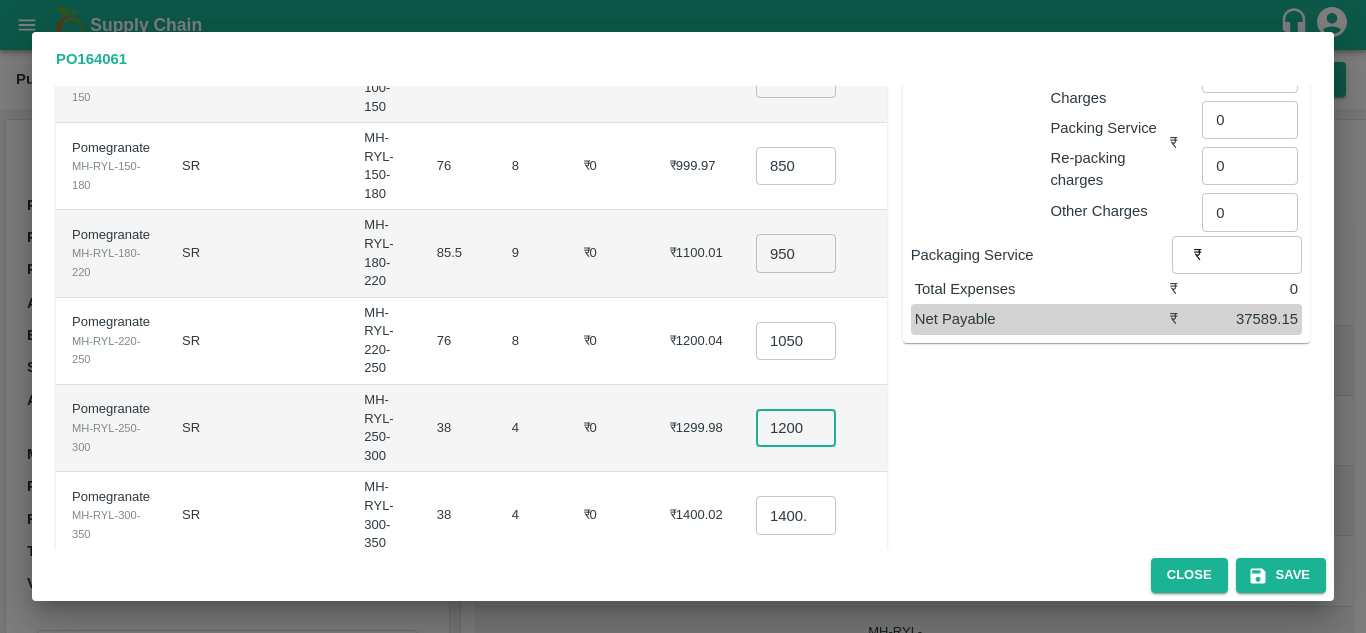 type on "1200" 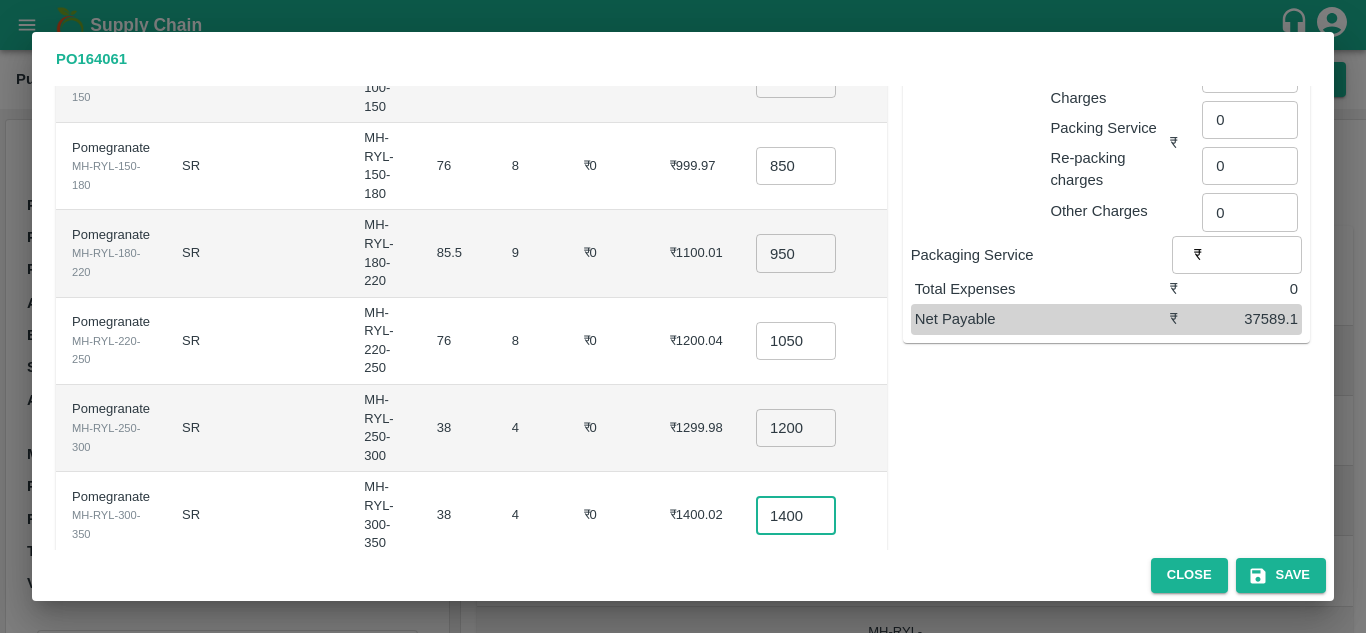 scroll, scrollTop: 0, scrollLeft: 4, axis: horizontal 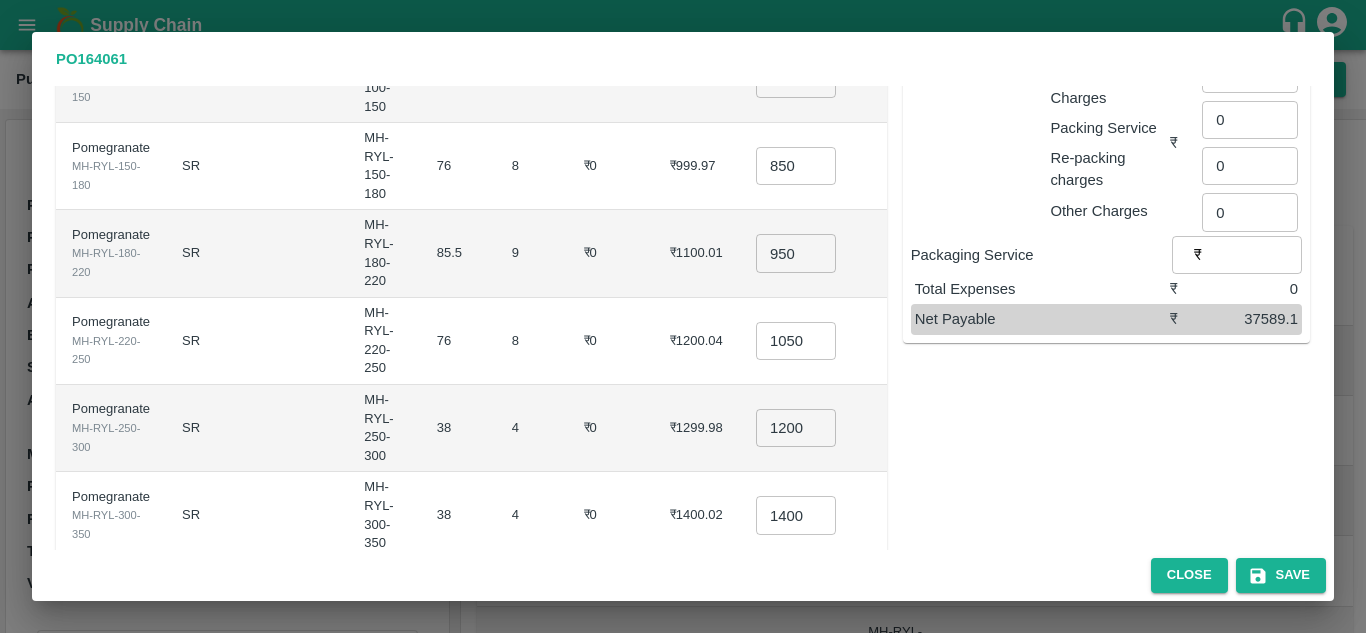click on "MH-RYL-220-250" at bounding box center [384, 341] 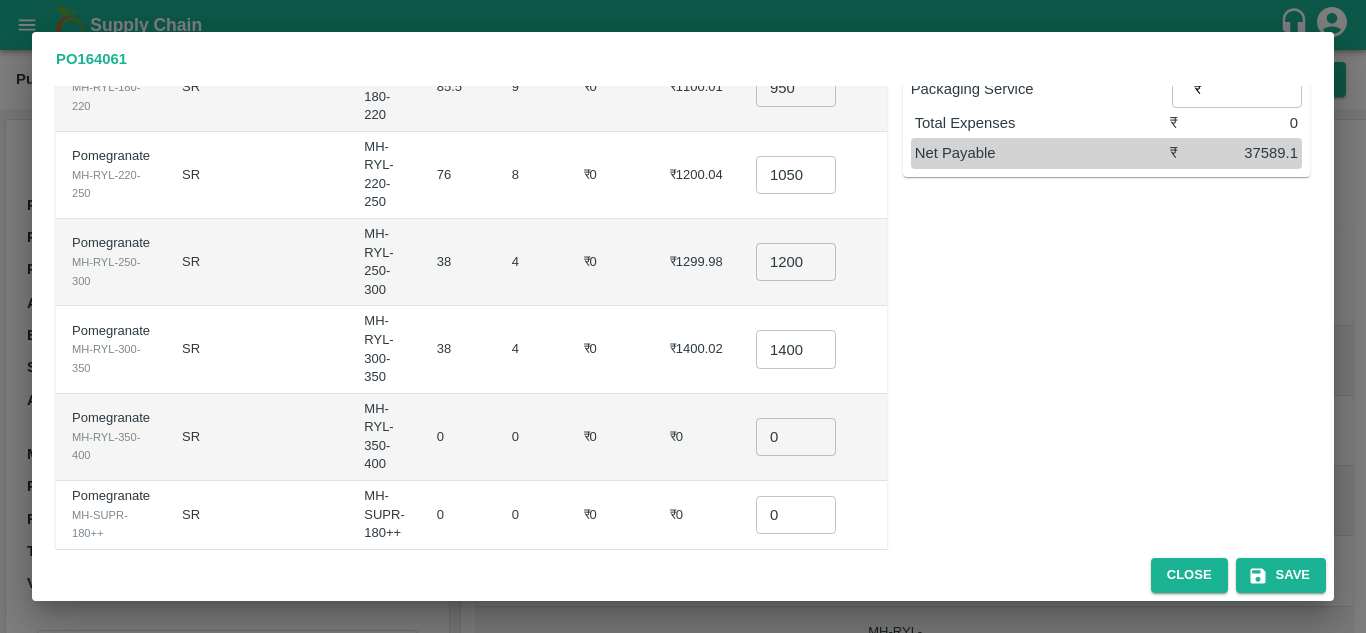 scroll, scrollTop: 571, scrollLeft: 0, axis: vertical 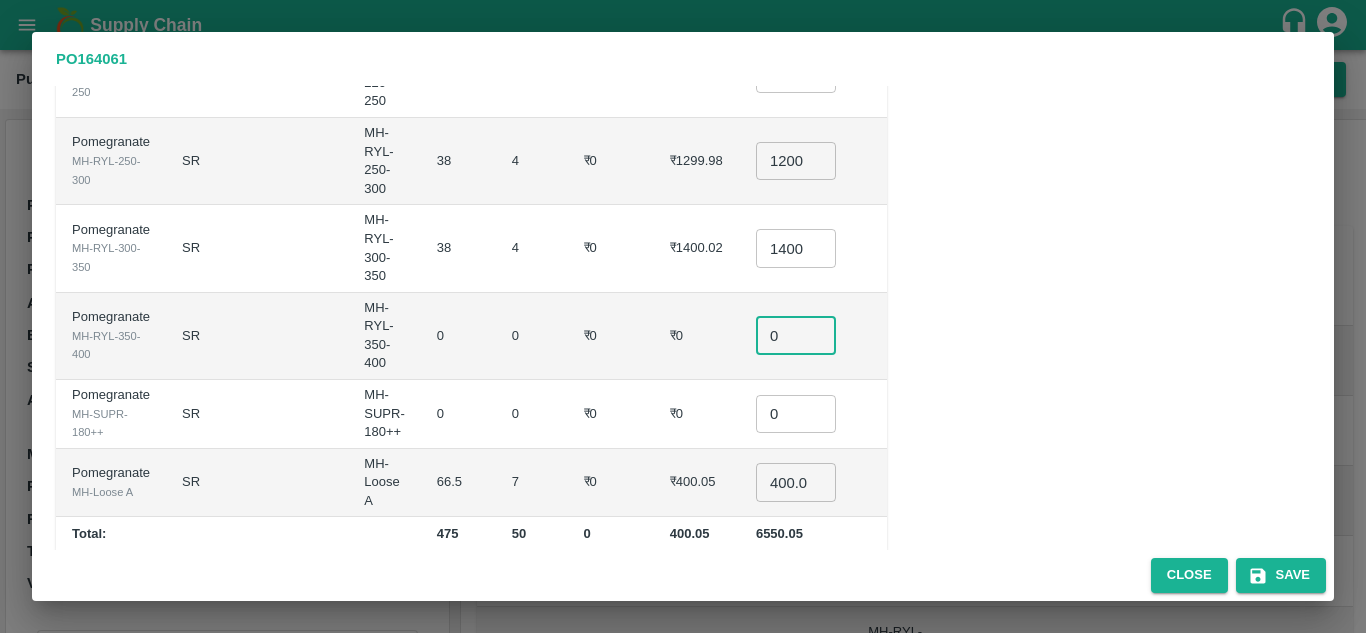 click on "0" at bounding box center [796, 336] 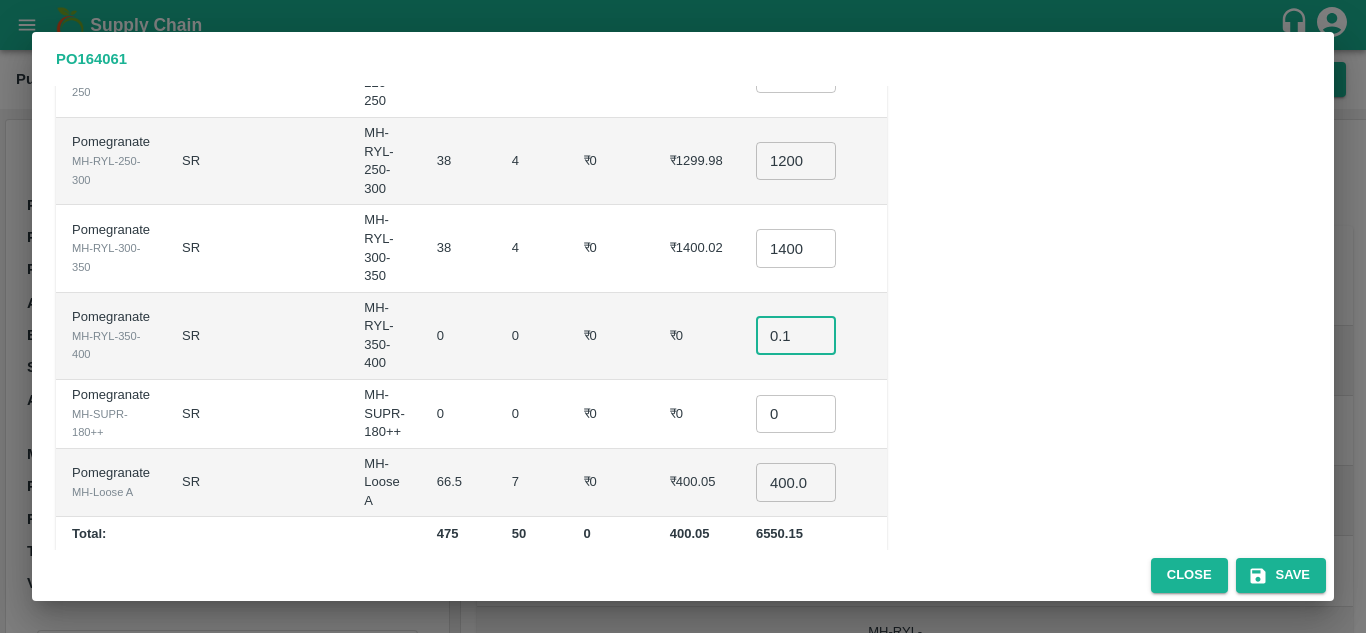 type on "0.1" 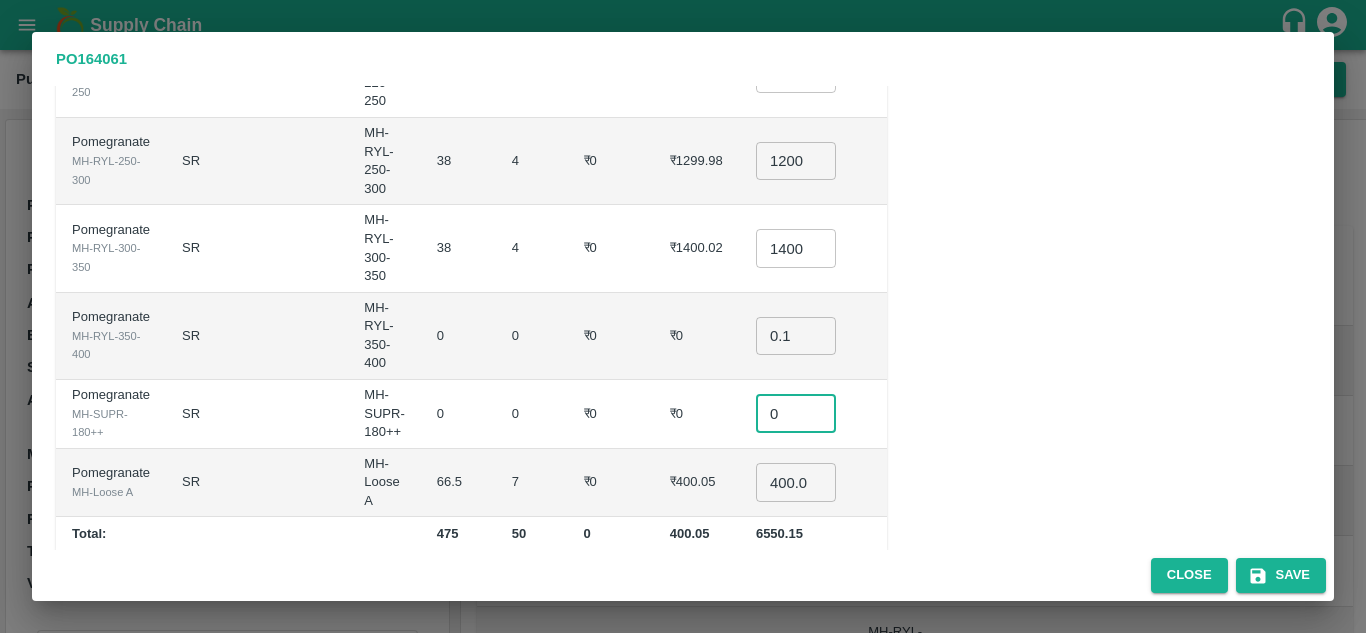 click on "0" at bounding box center (796, 414) 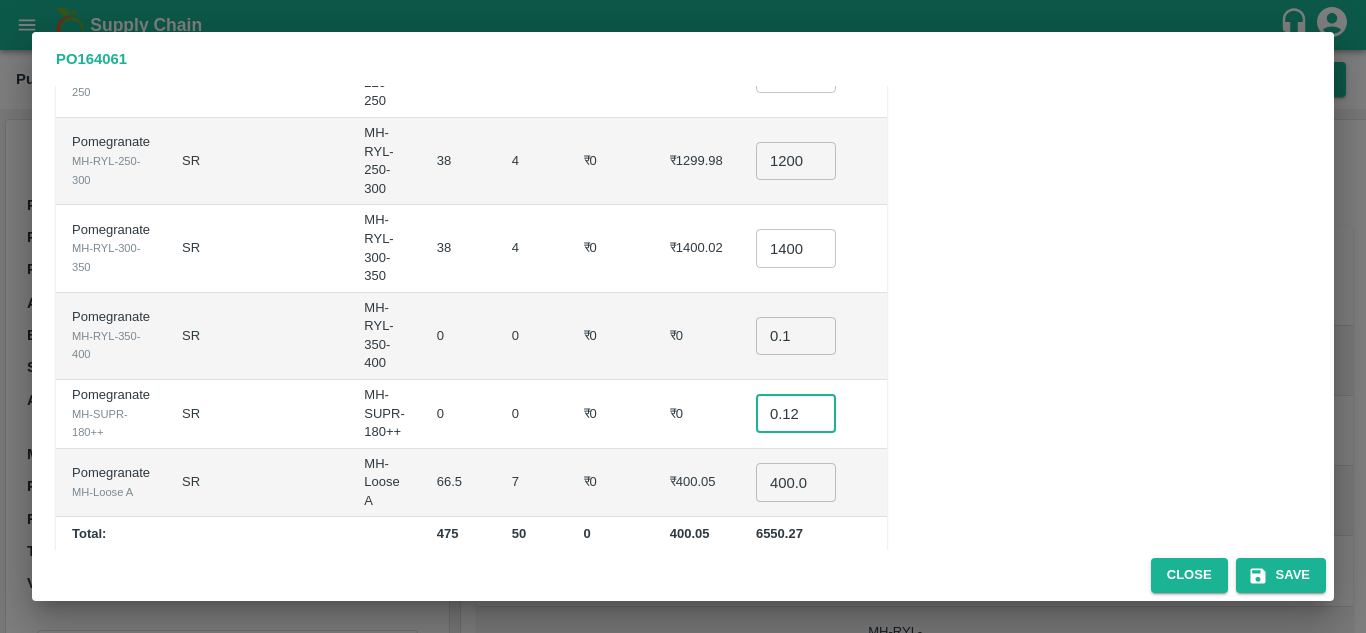 type on "0.12" 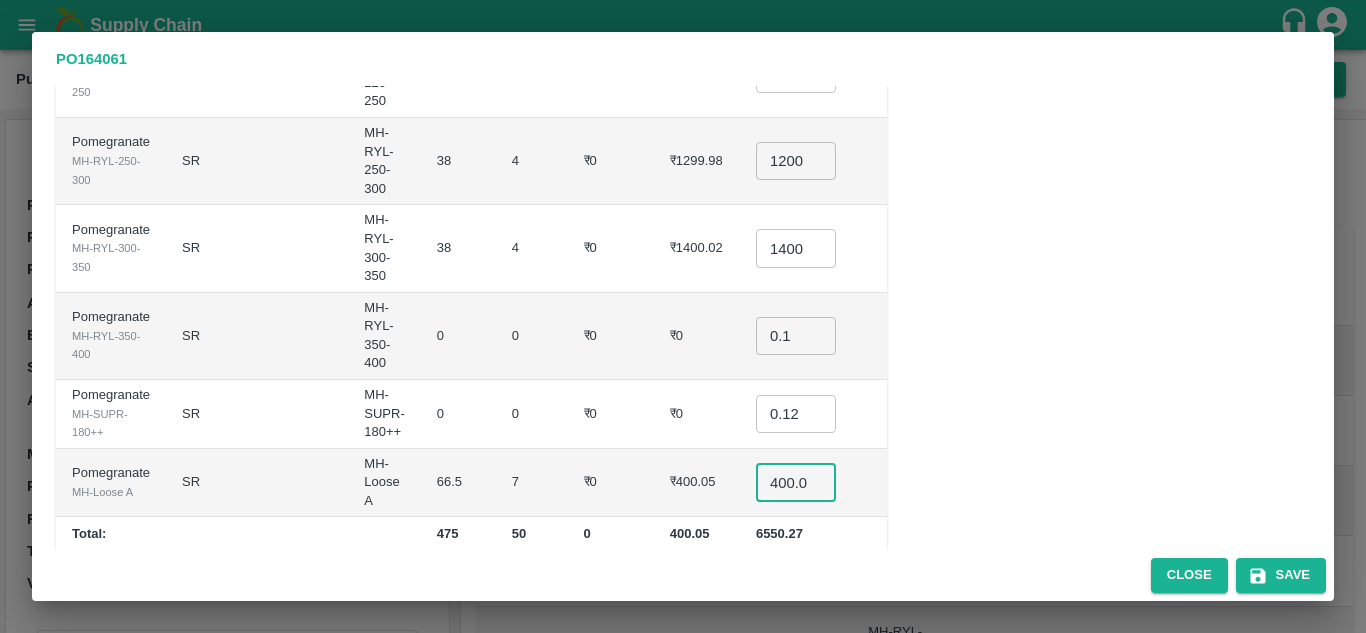 click on "400.045" at bounding box center (796, 482) 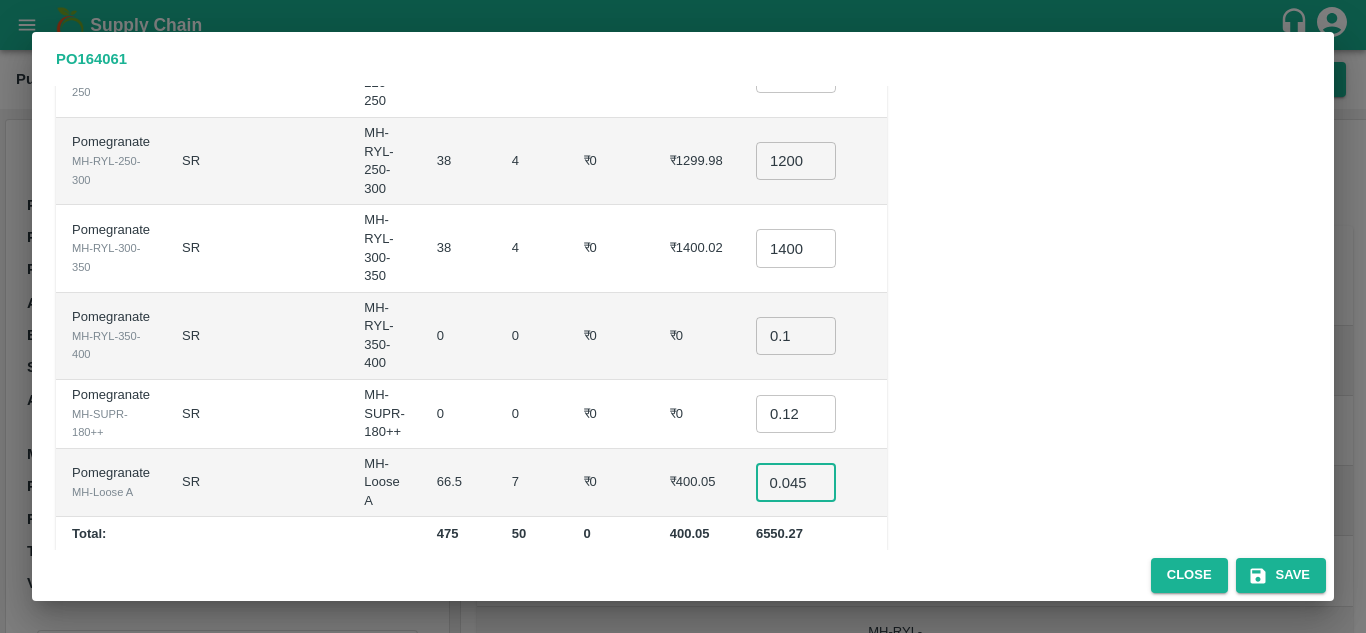 click on "400.045" at bounding box center [796, 482] 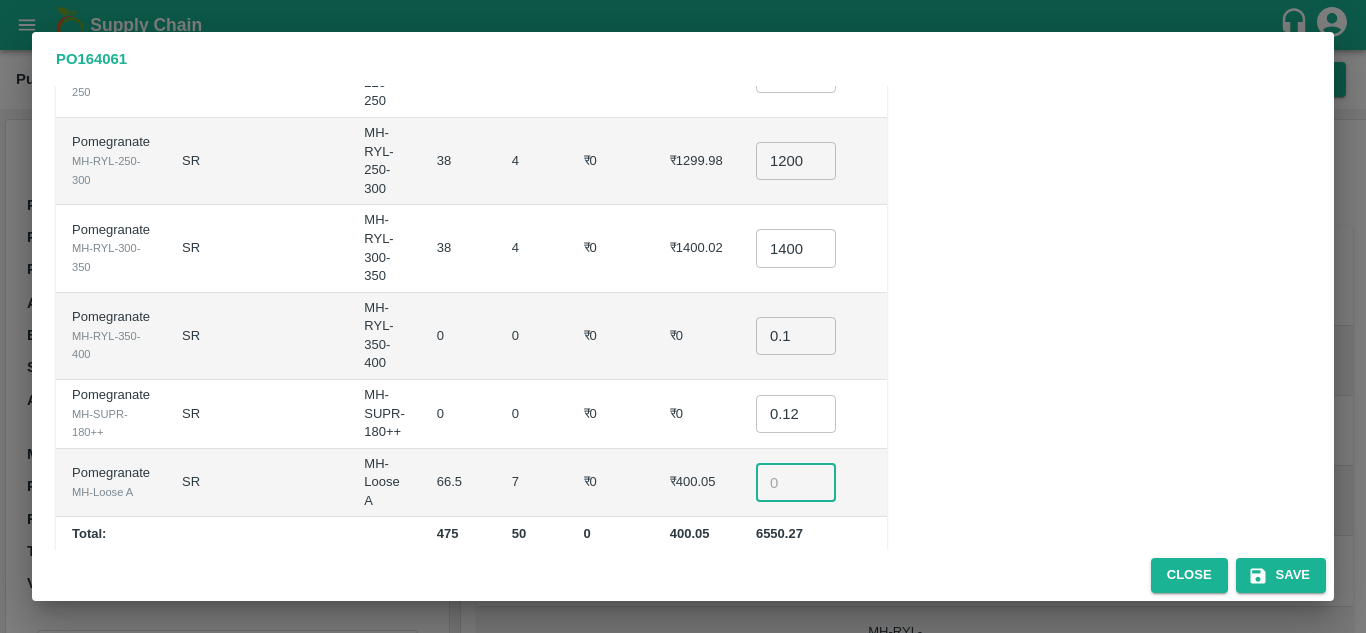 scroll, scrollTop: 0, scrollLeft: 0, axis: both 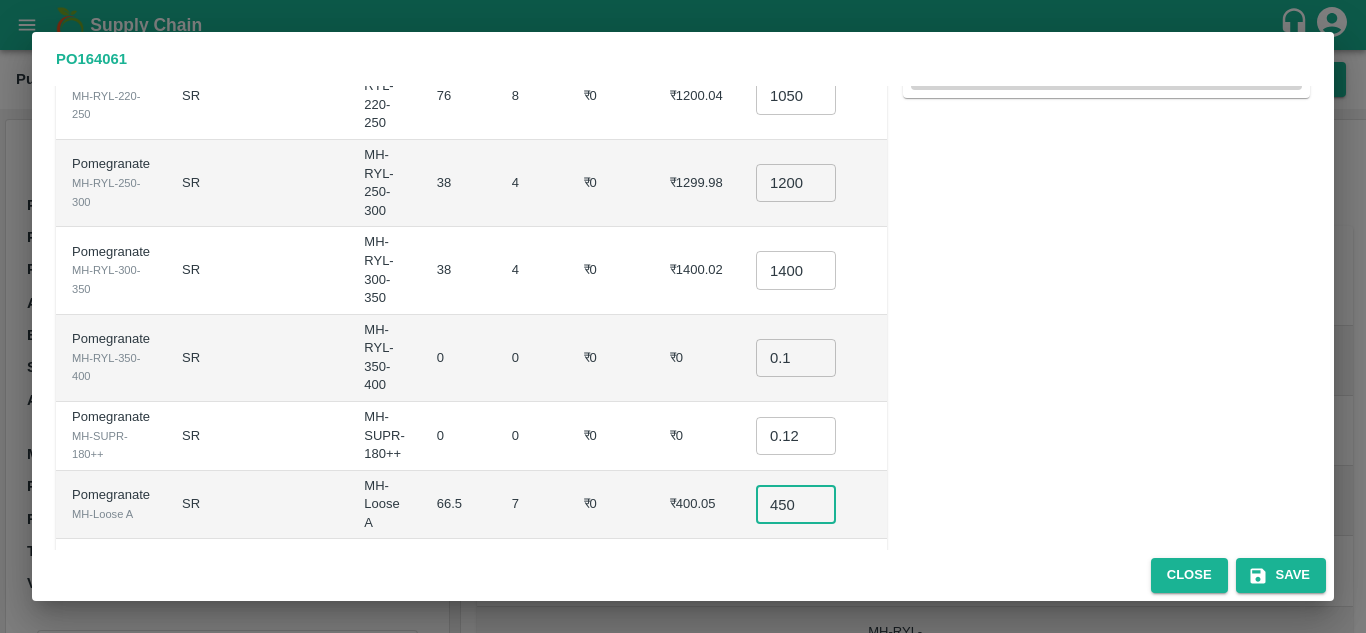 type on "450" 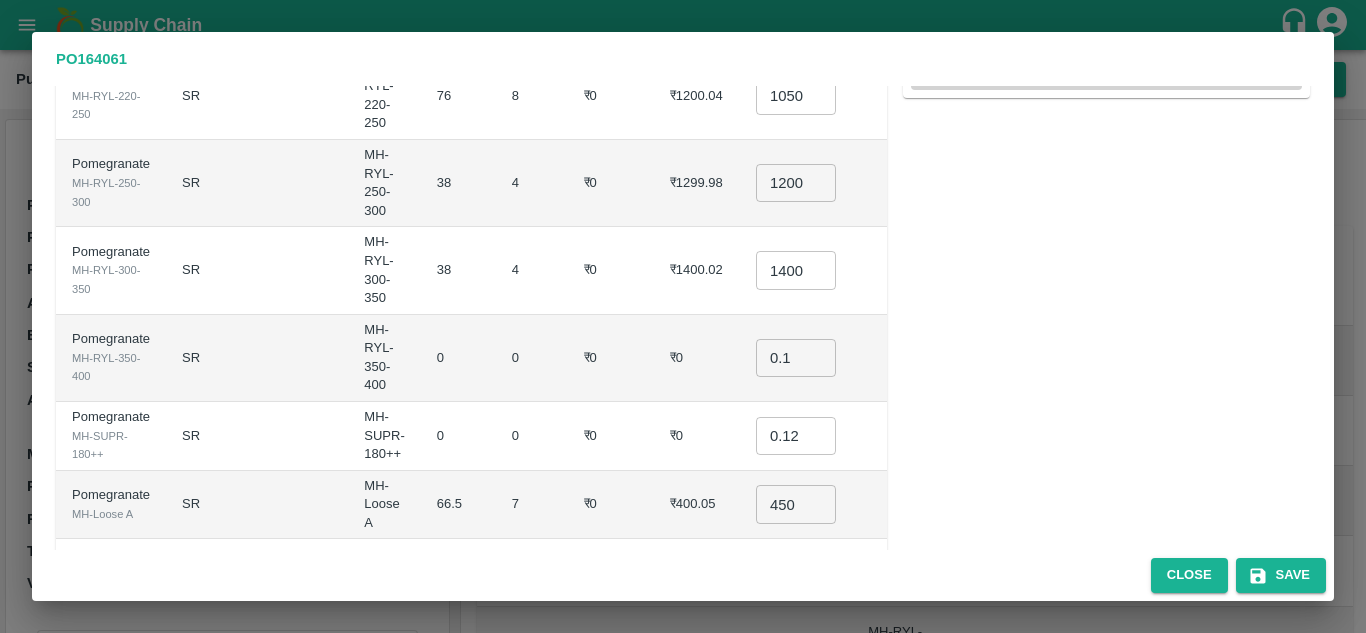 click on "0" at bounding box center (532, 358) 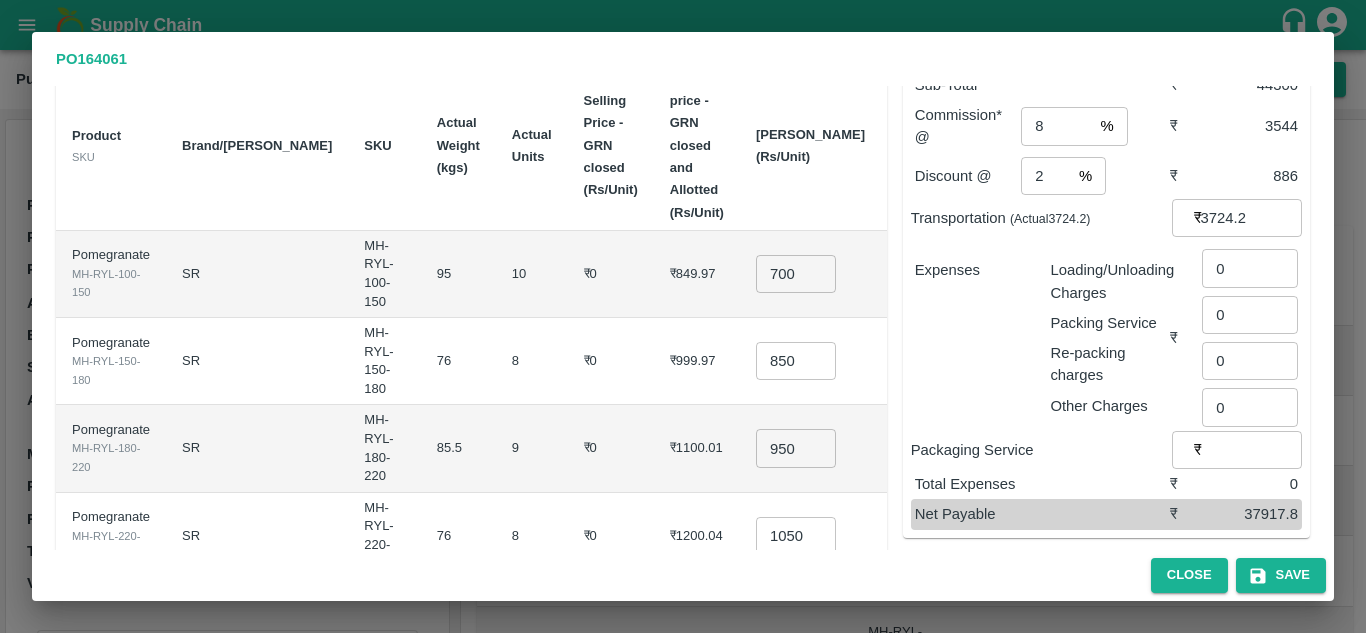 scroll, scrollTop: 112, scrollLeft: 0, axis: vertical 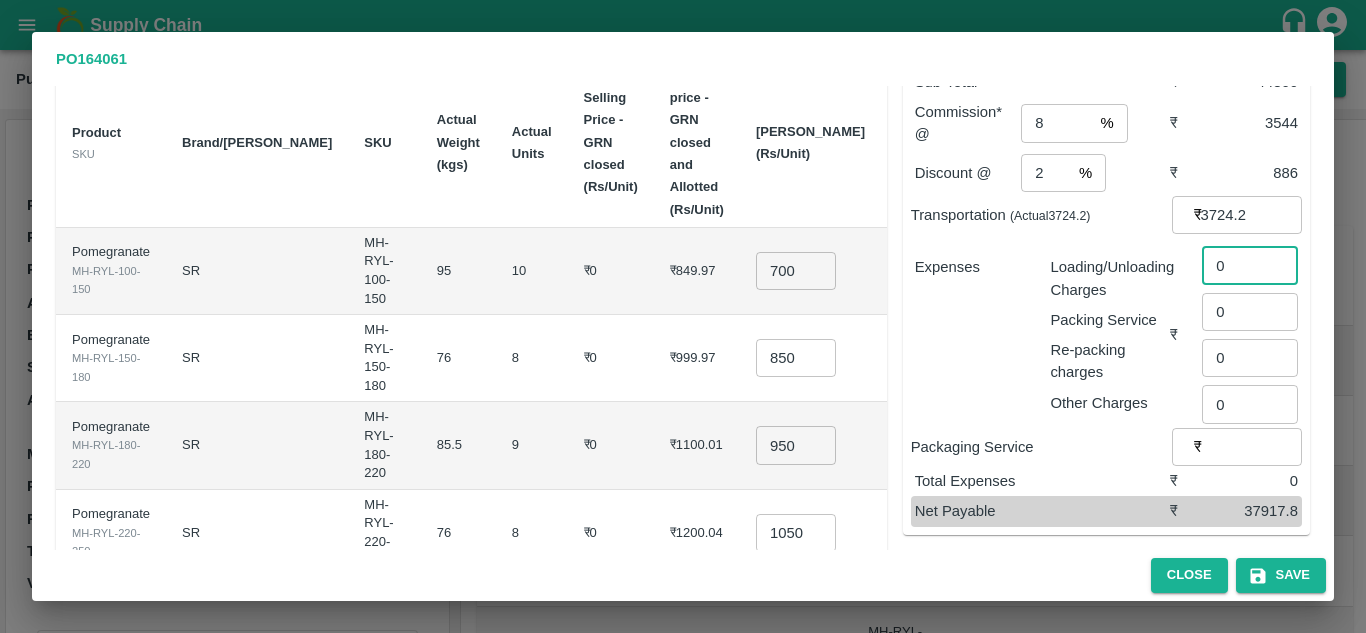 click on "0" at bounding box center [1250, 265] 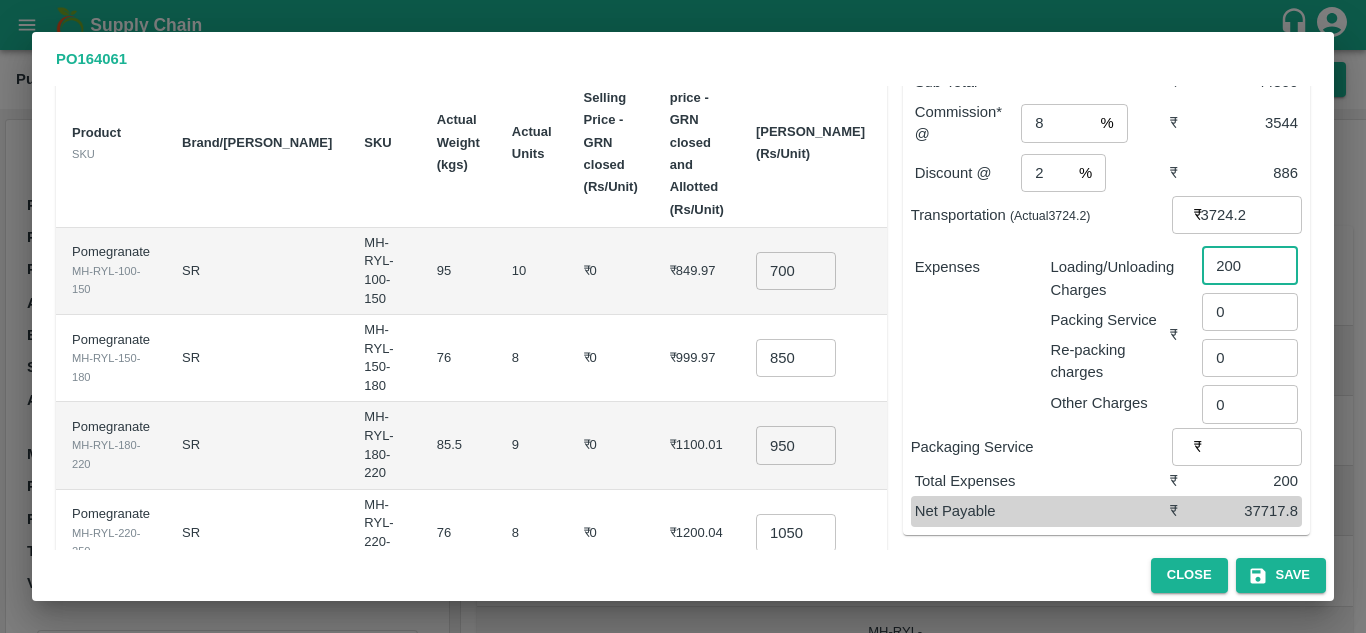type on "200" 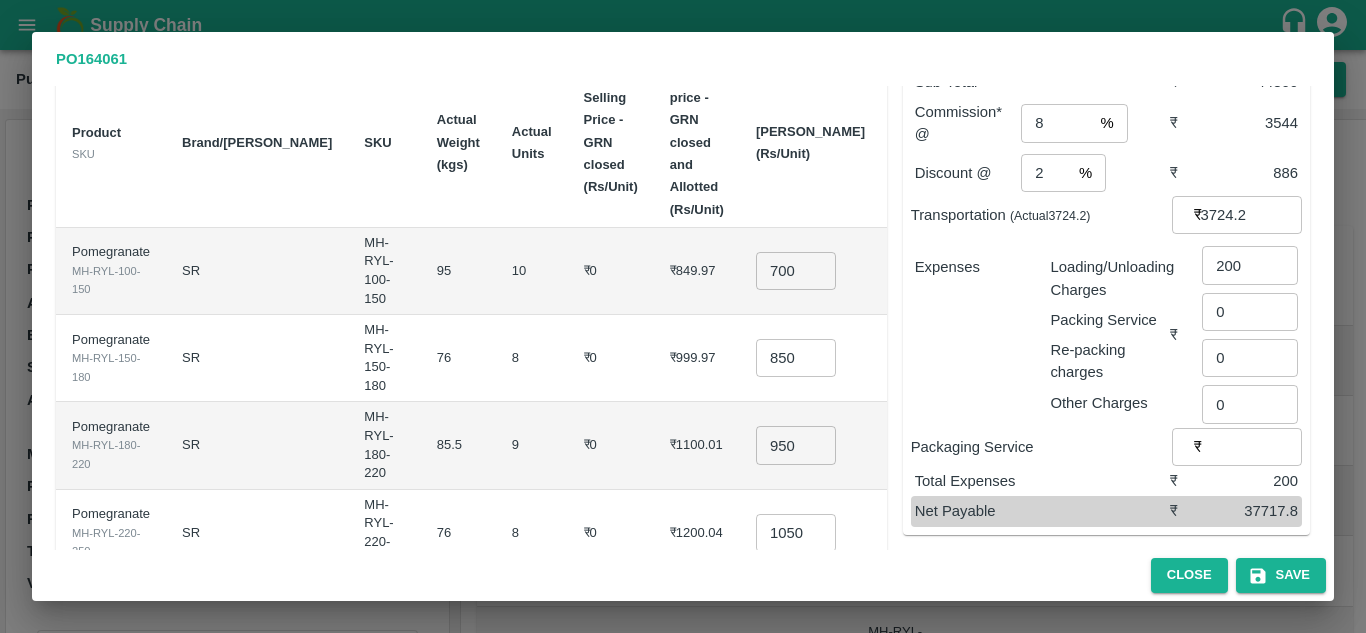 click on "Expenses" at bounding box center (967, 327) 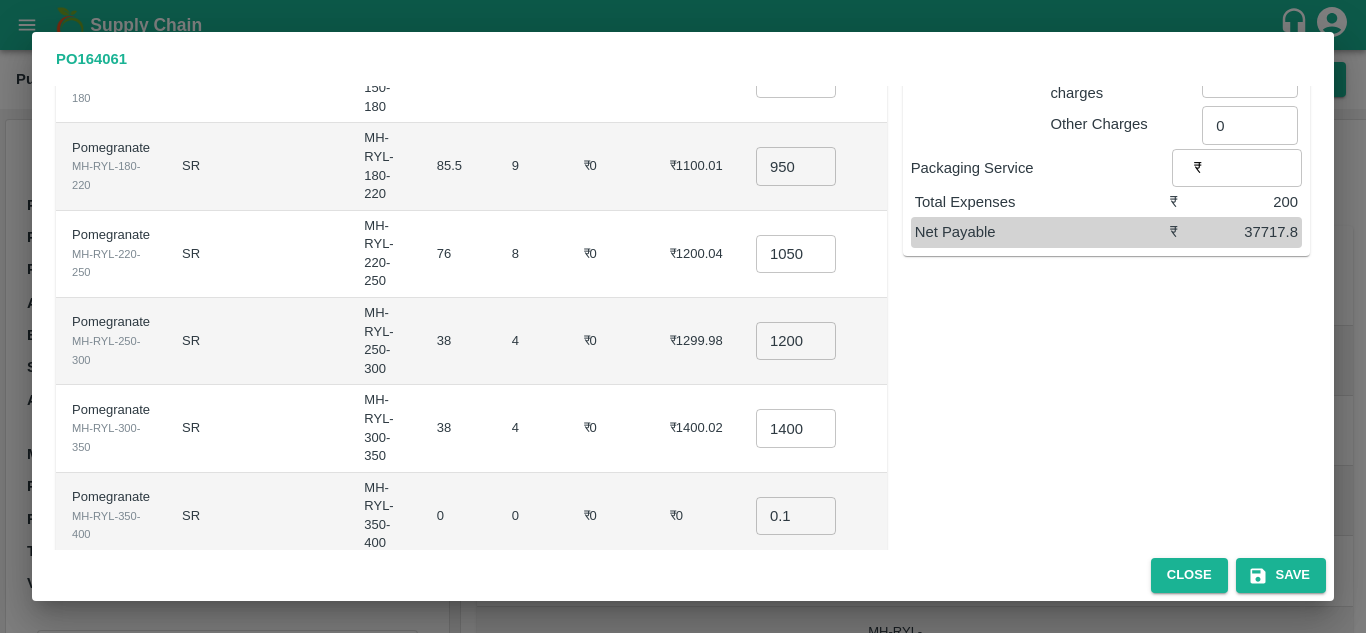 scroll, scrollTop: 549, scrollLeft: 0, axis: vertical 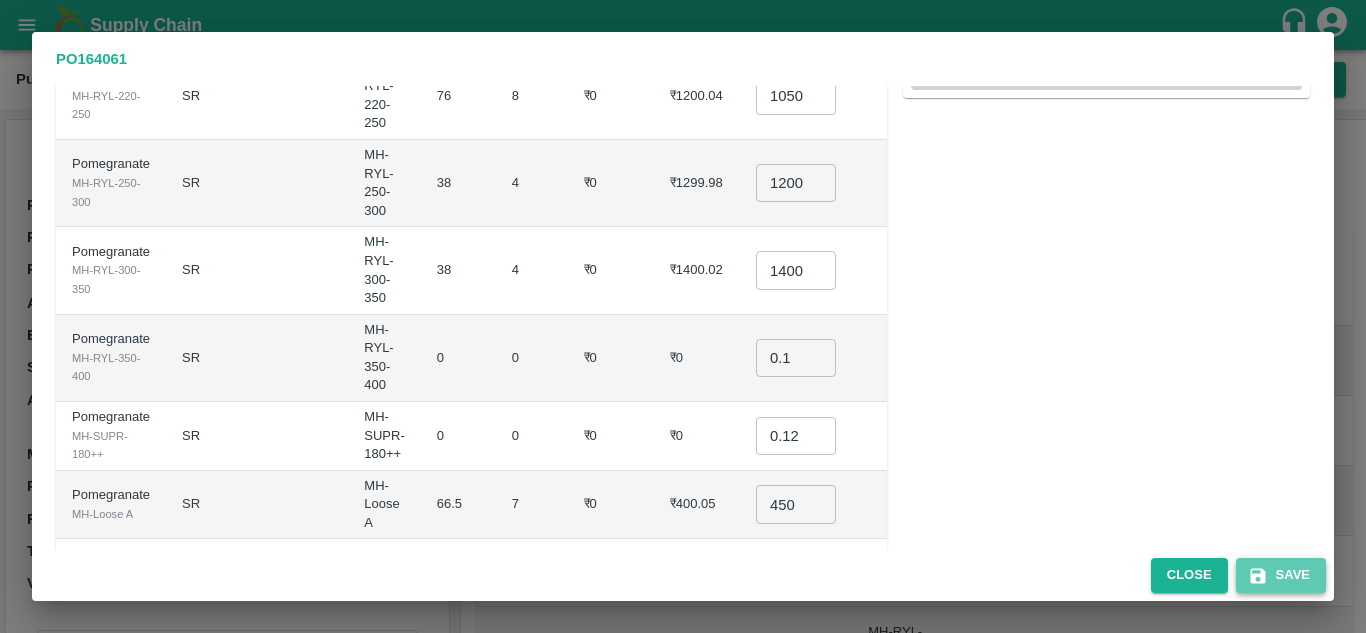 click on "Save" at bounding box center (1281, 575) 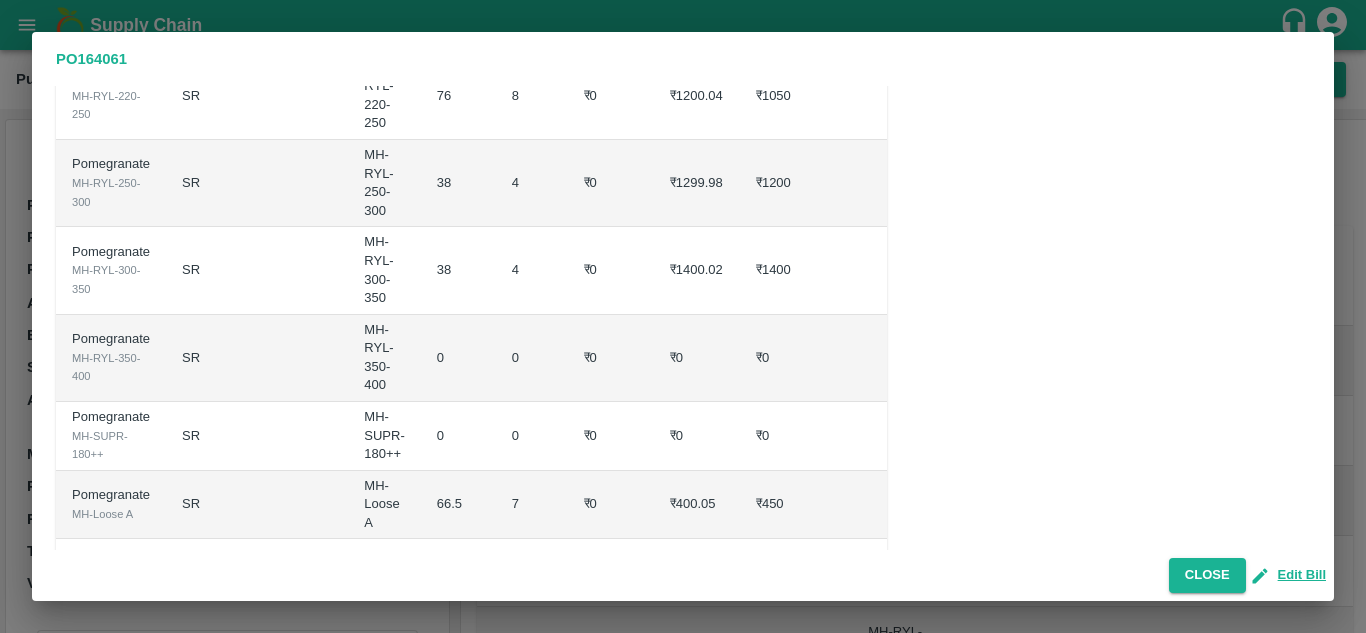 scroll, scrollTop: 0, scrollLeft: 0, axis: both 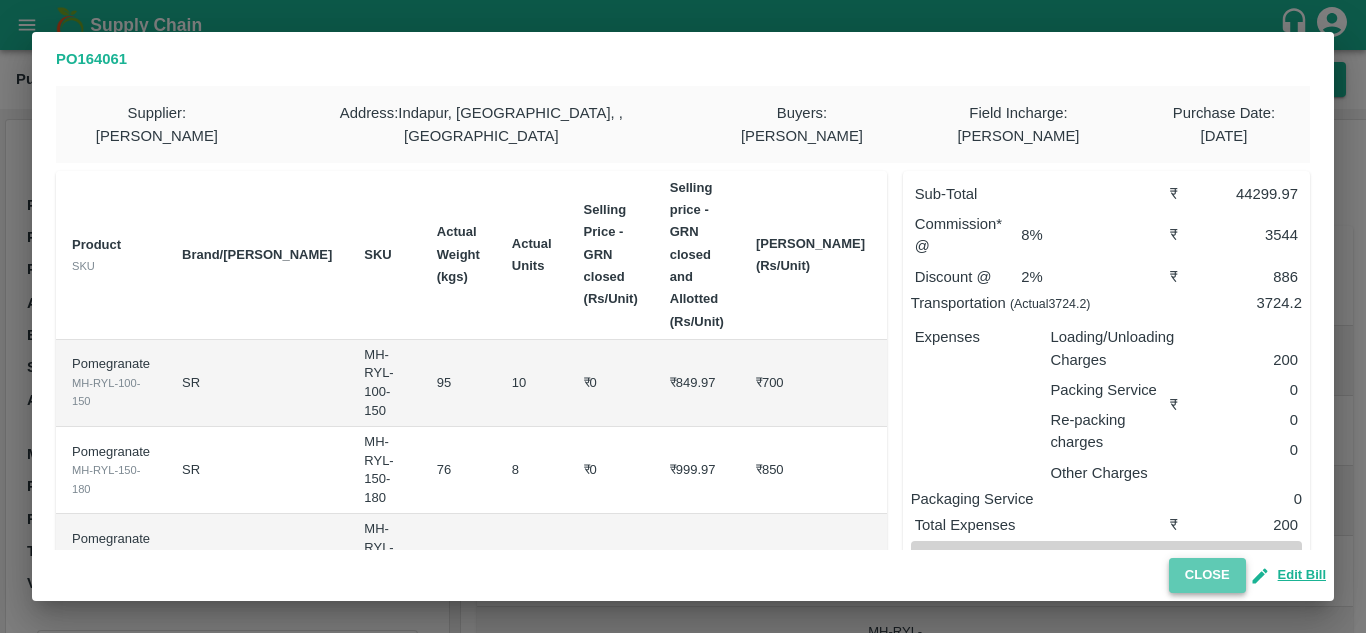 click on "Close" at bounding box center (1207, 575) 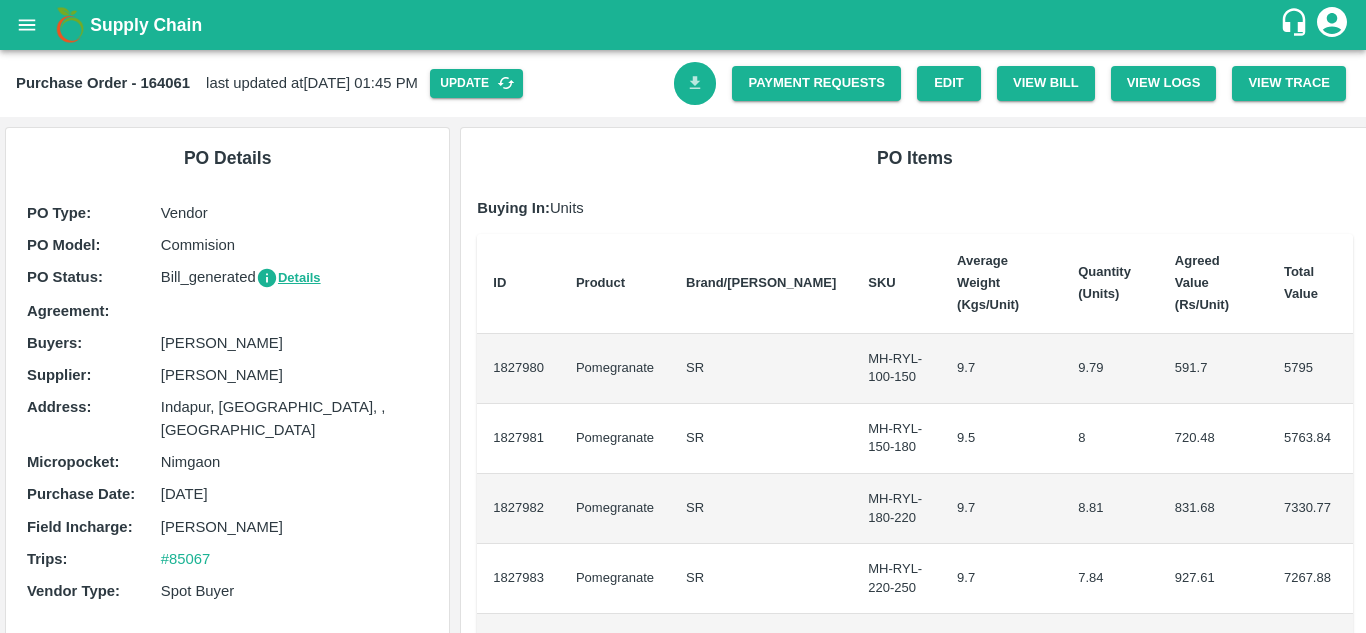click 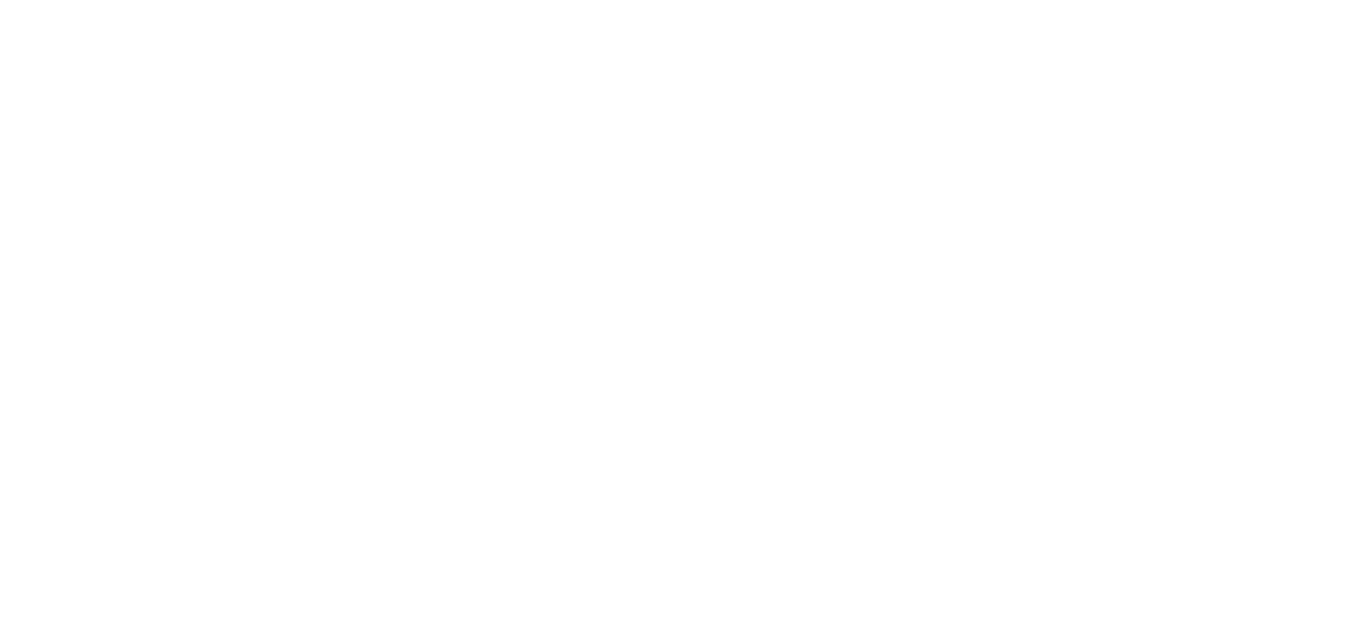 scroll, scrollTop: 0, scrollLeft: 0, axis: both 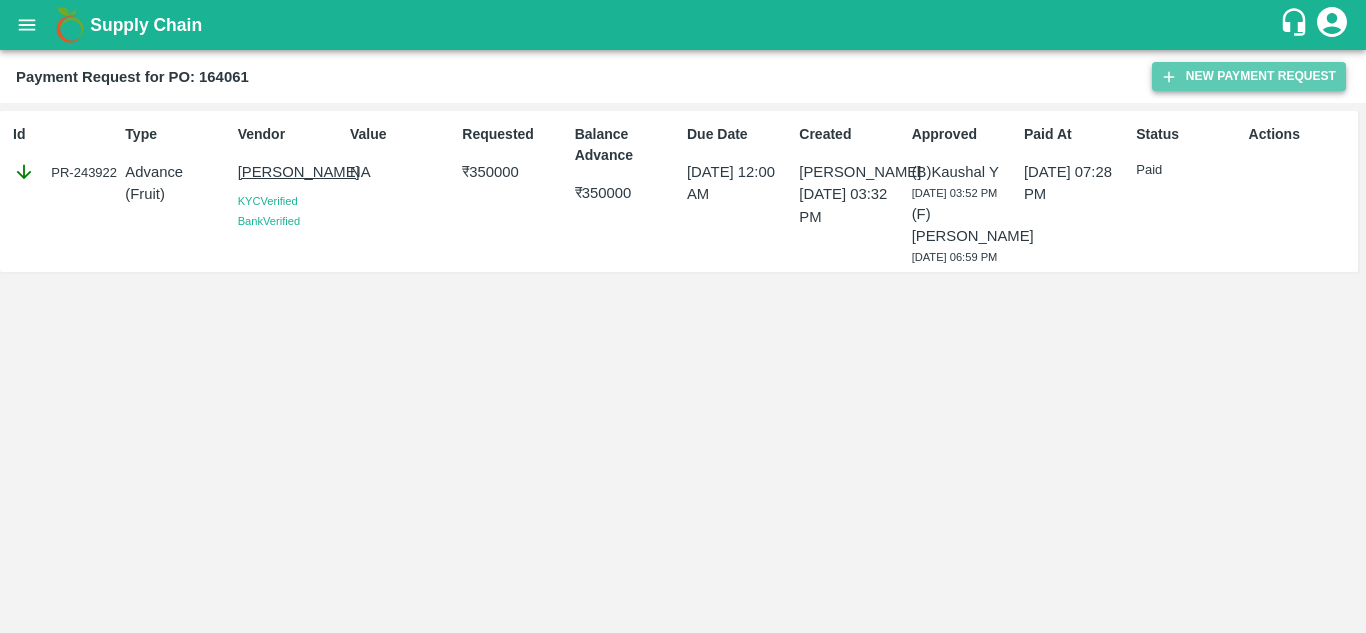 click on "New Payment Request" at bounding box center [1249, 76] 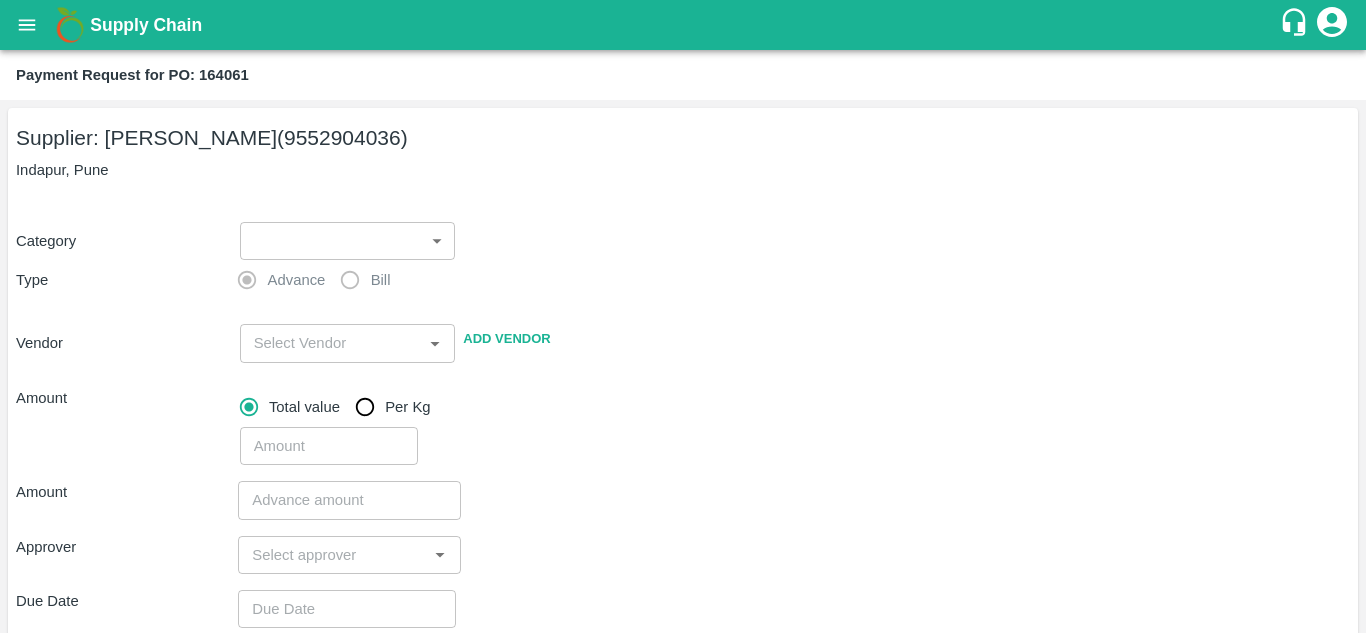 click on "Supply Chain Payment Request for PO: 164061 Supplier:    [PERSON_NAME]  (9552904036) Indapur, Pune Category ​ ​ Type Advance Bill Vendor ​ Add Vendor Amount Total value Per Kg ​ Amount ​ Approver ​ Due Date ​  Priority  Low  High Comment x ​ Attach bill Cancel Save Jeewana CC [PERSON_NAME] Logout" at bounding box center (683, 316) 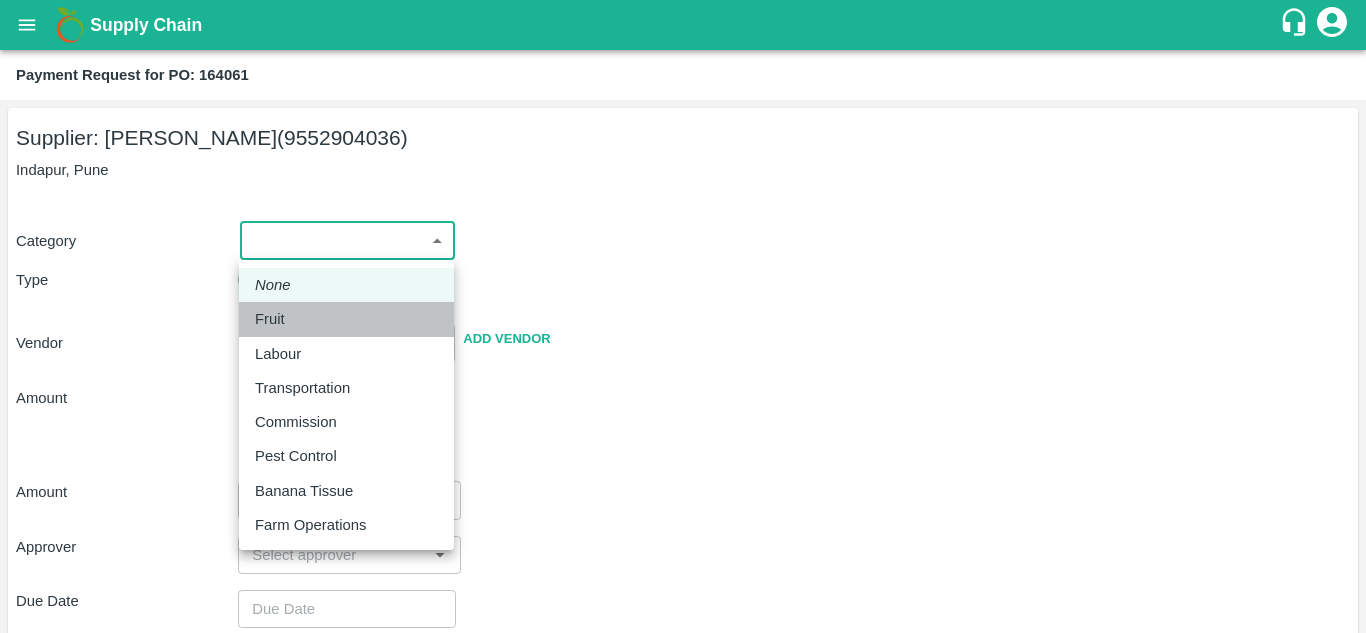 click on "Fruit" at bounding box center [346, 319] 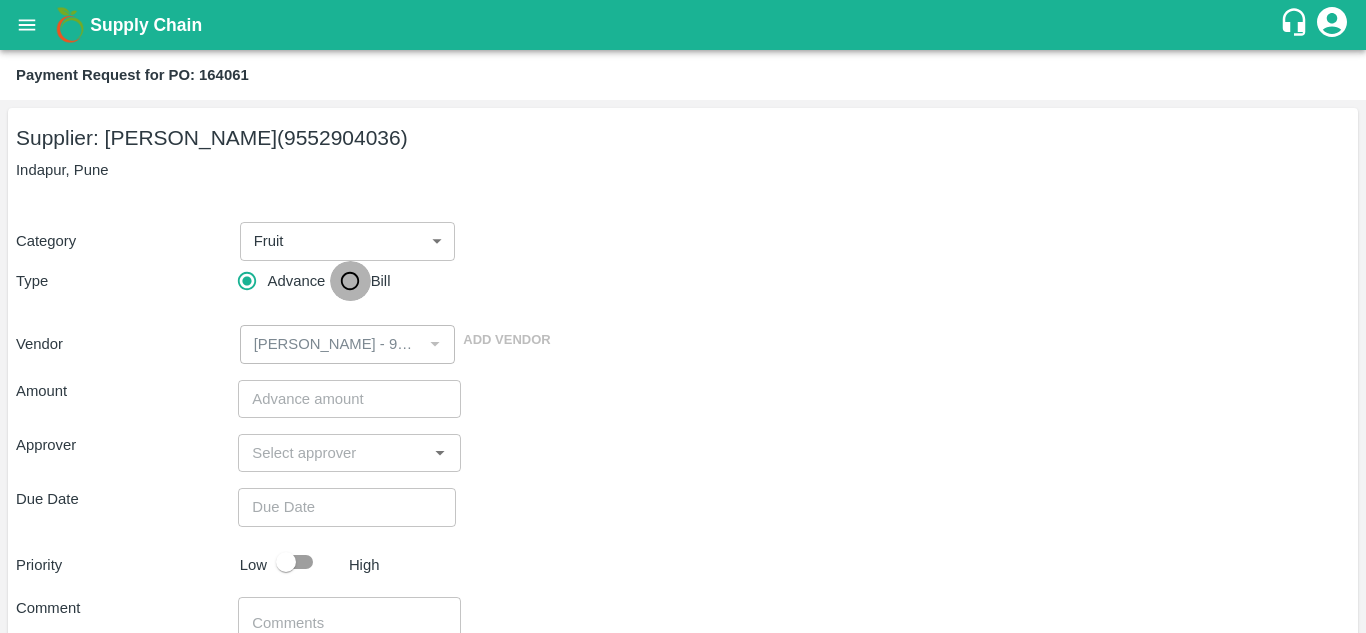 click on "Bill" at bounding box center [350, 281] 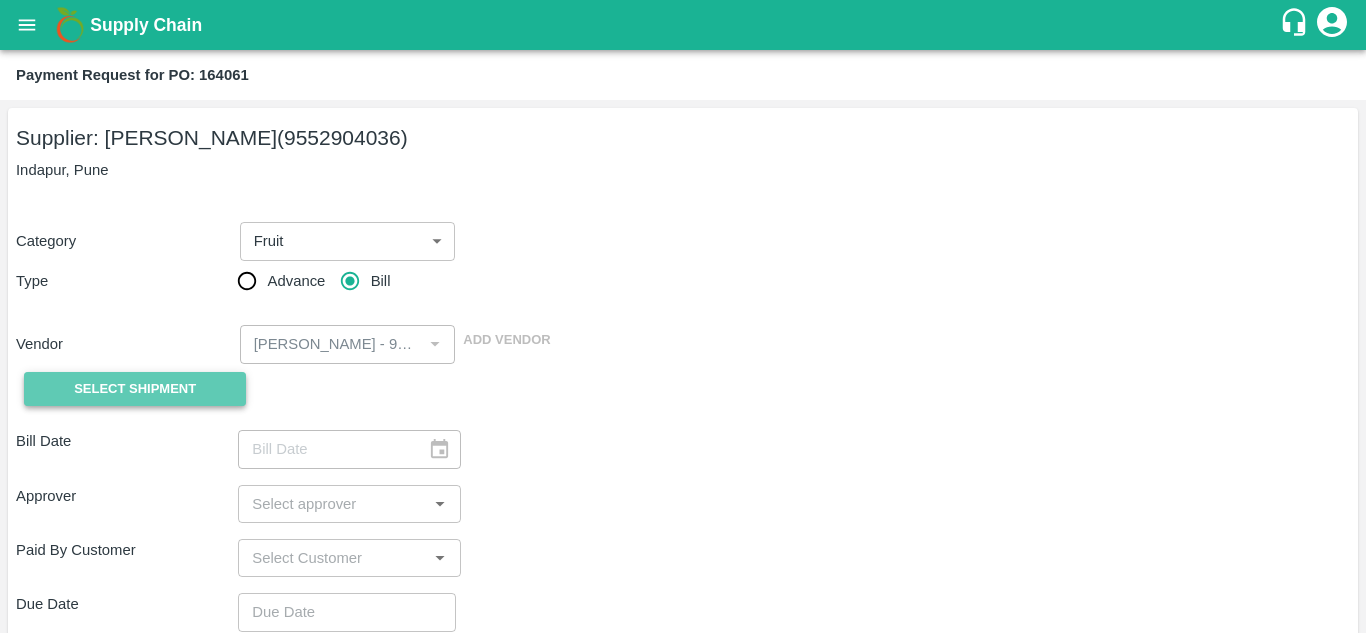 click on "Select Shipment" at bounding box center (135, 389) 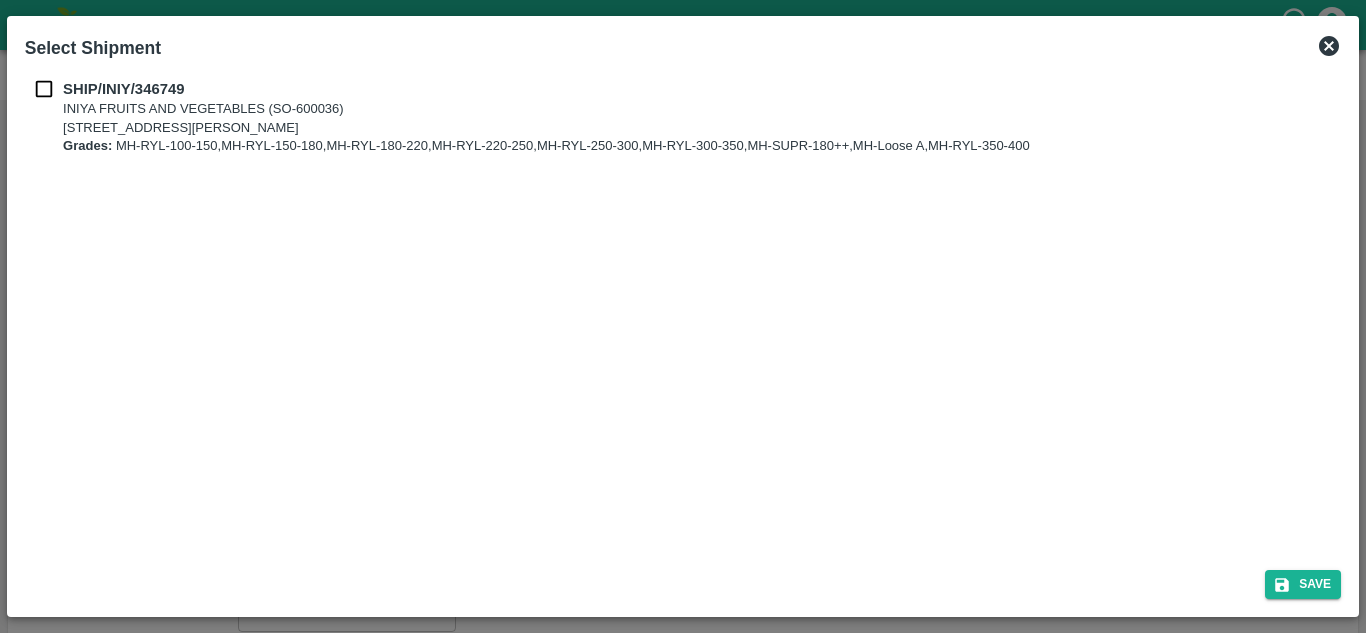 click at bounding box center (44, 89) 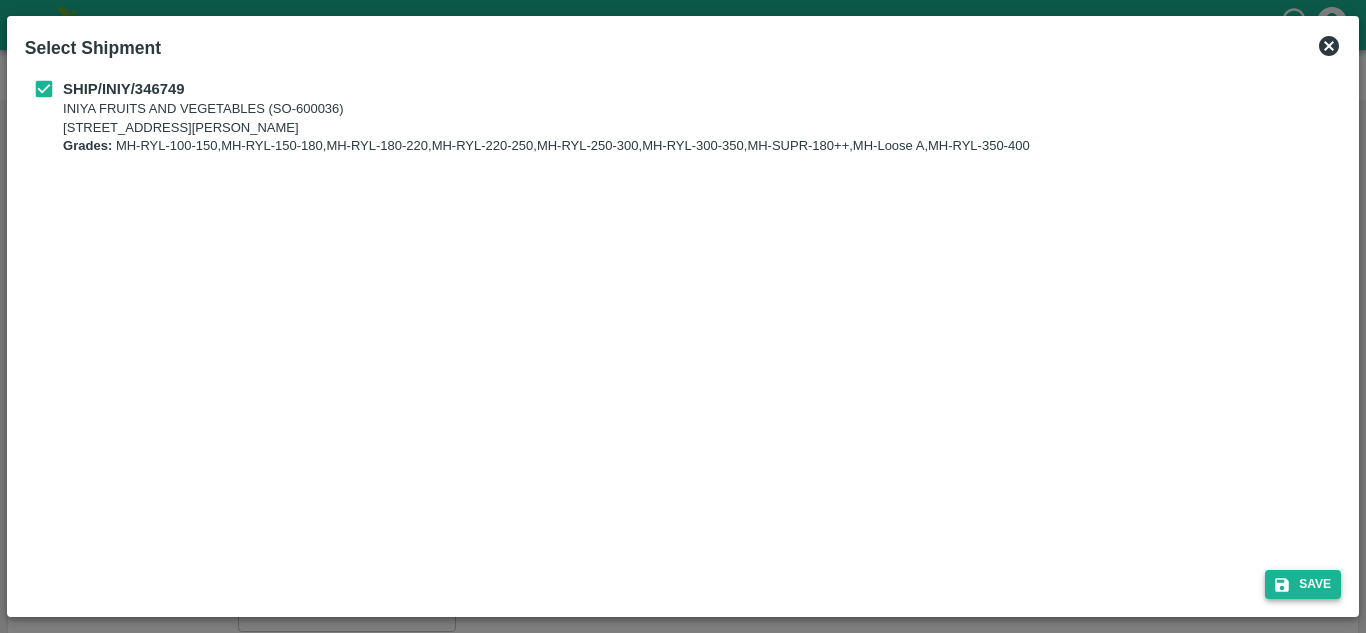click on "Save" at bounding box center [1303, 584] 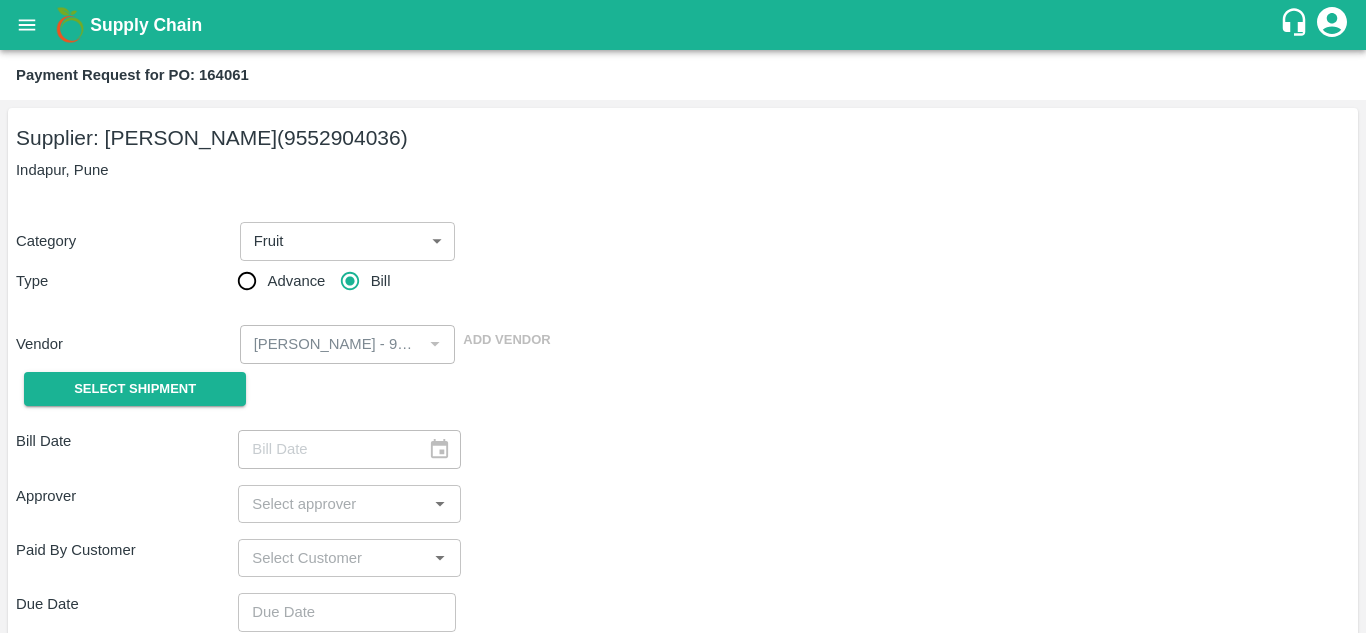 type on "[DATE]" 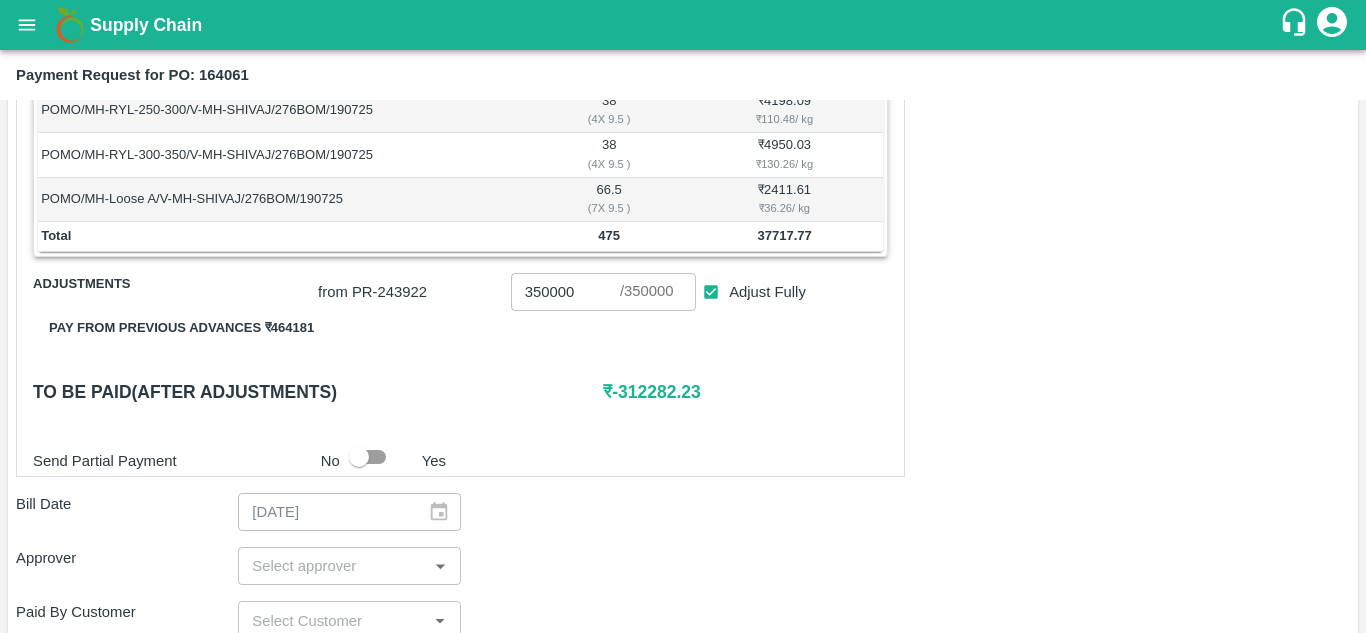 scroll, scrollTop: 567, scrollLeft: 0, axis: vertical 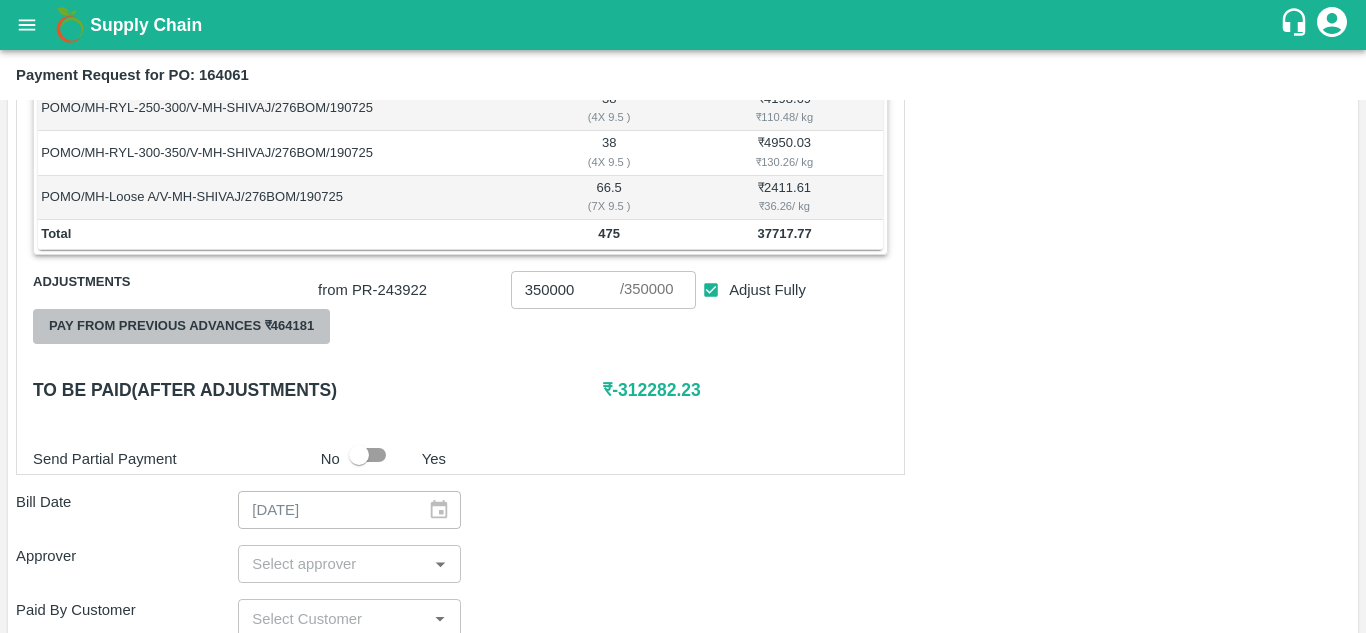 click on "Pay from previous advances ₹  464181" at bounding box center [181, 326] 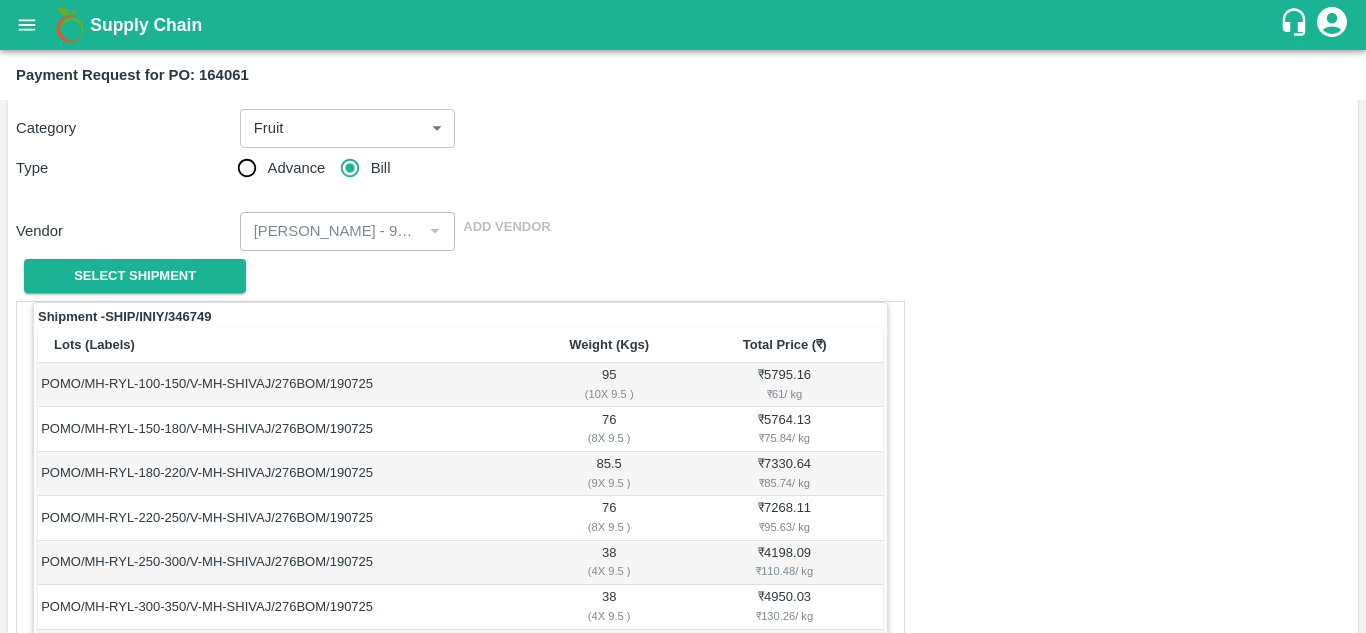 scroll, scrollTop: 567, scrollLeft: 0, axis: vertical 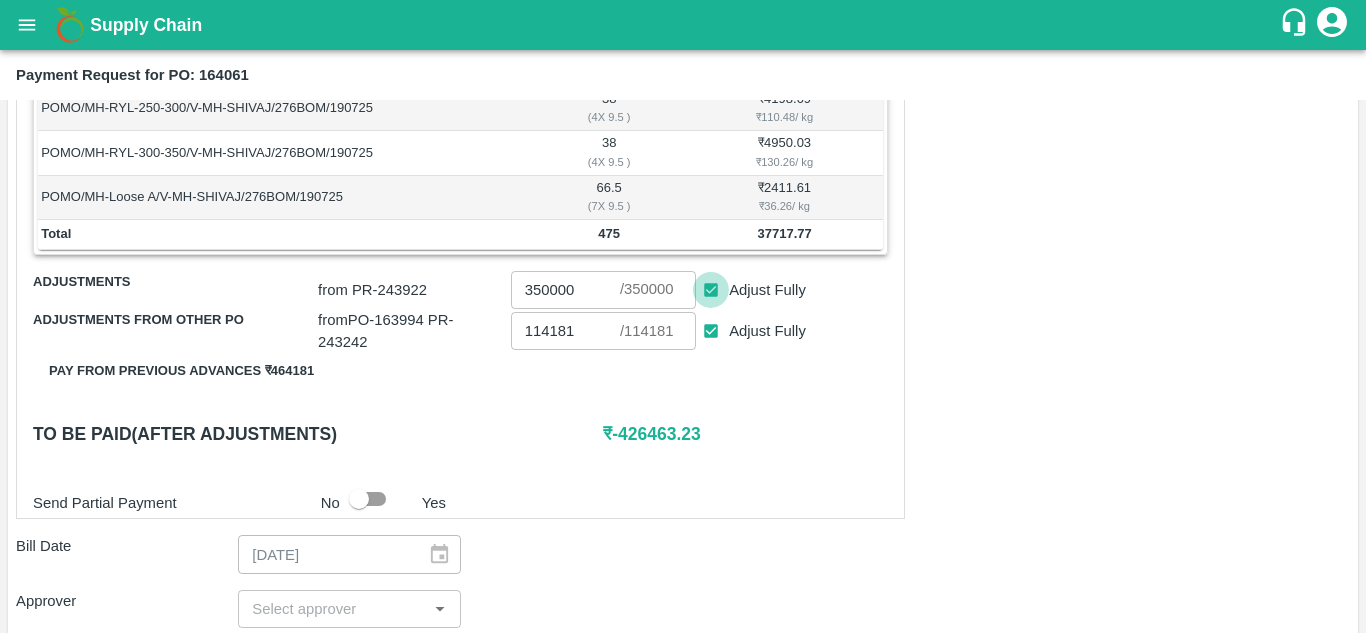 click on "Adjust Fully" at bounding box center [711, 290] 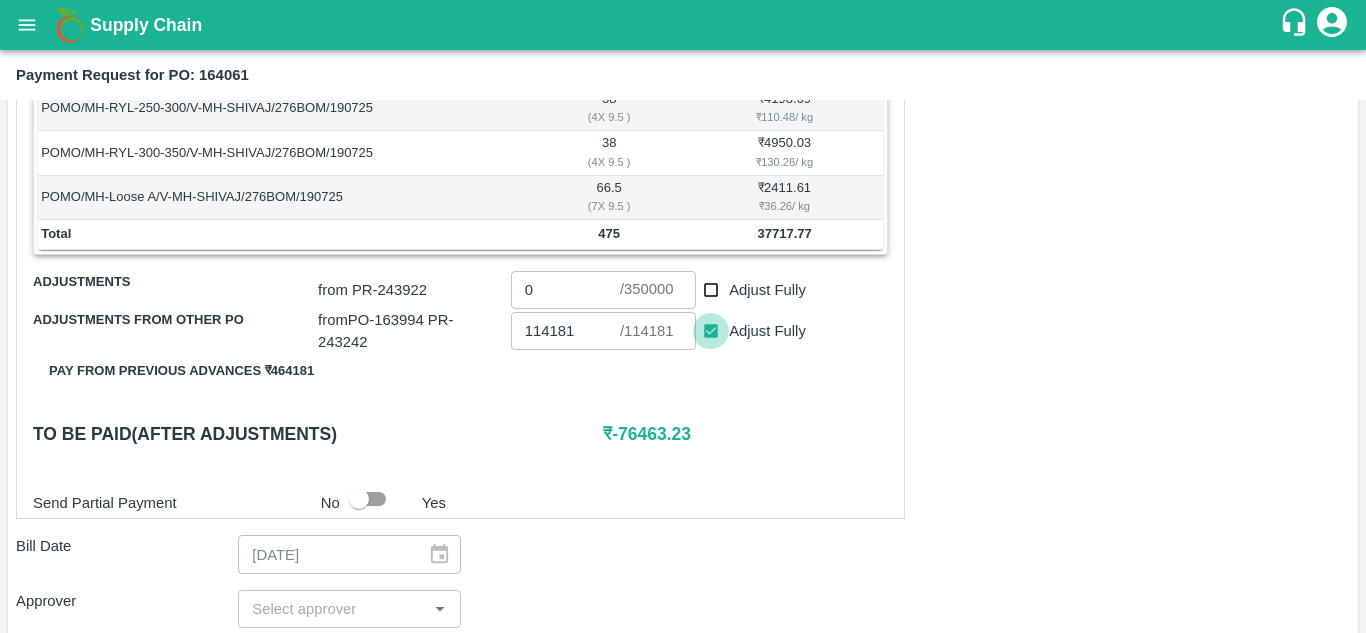 click on "Adjust Fully" at bounding box center (711, 331) 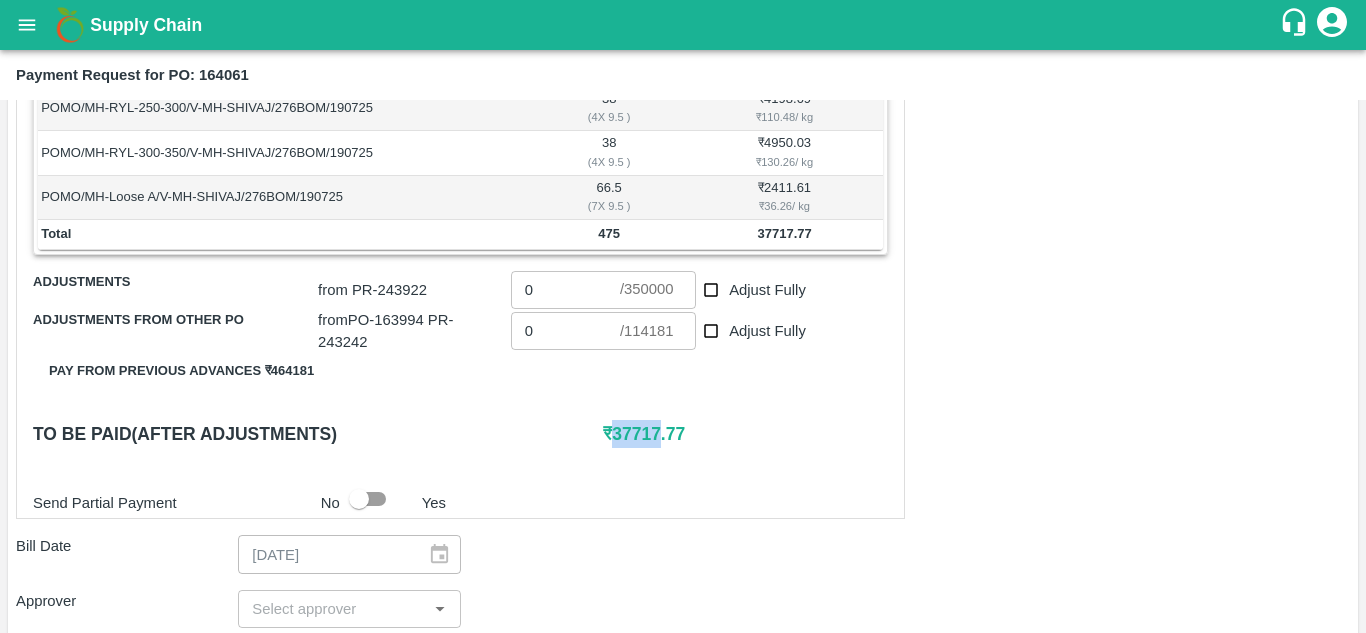 drag, startPoint x: 619, startPoint y: 434, endPoint x: 666, endPoint y: 432, distance: 47.042534 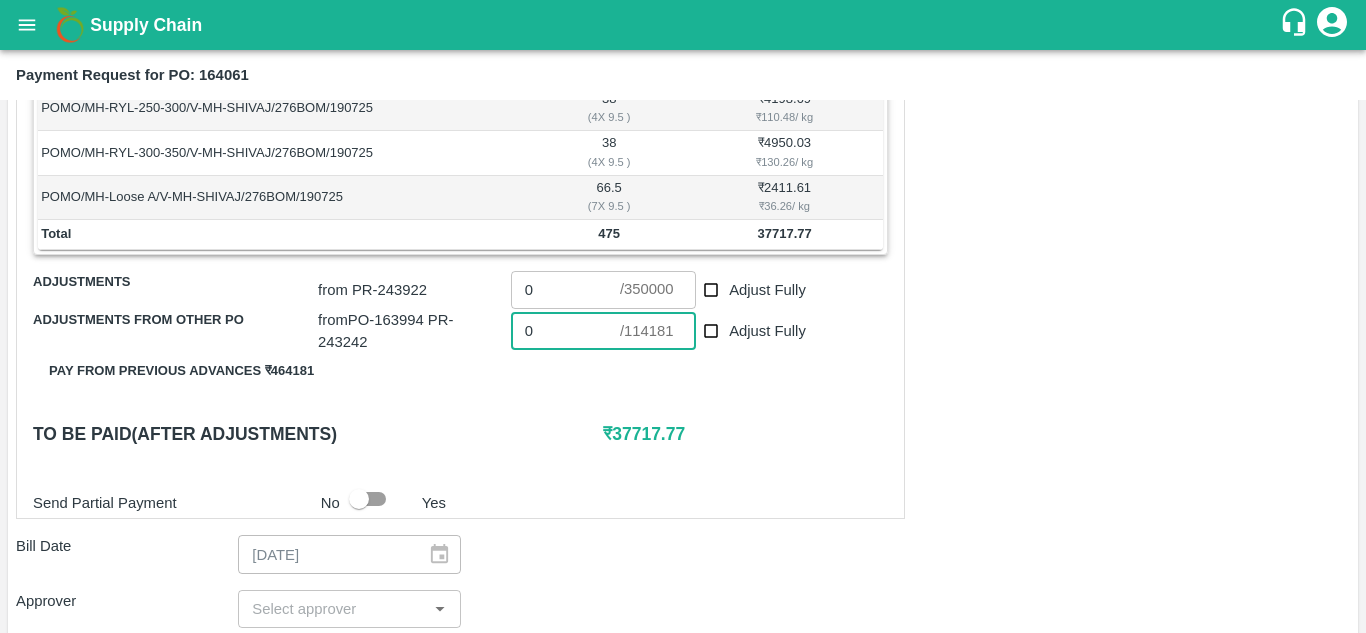 click on "0" at bounding box center [565, 331] 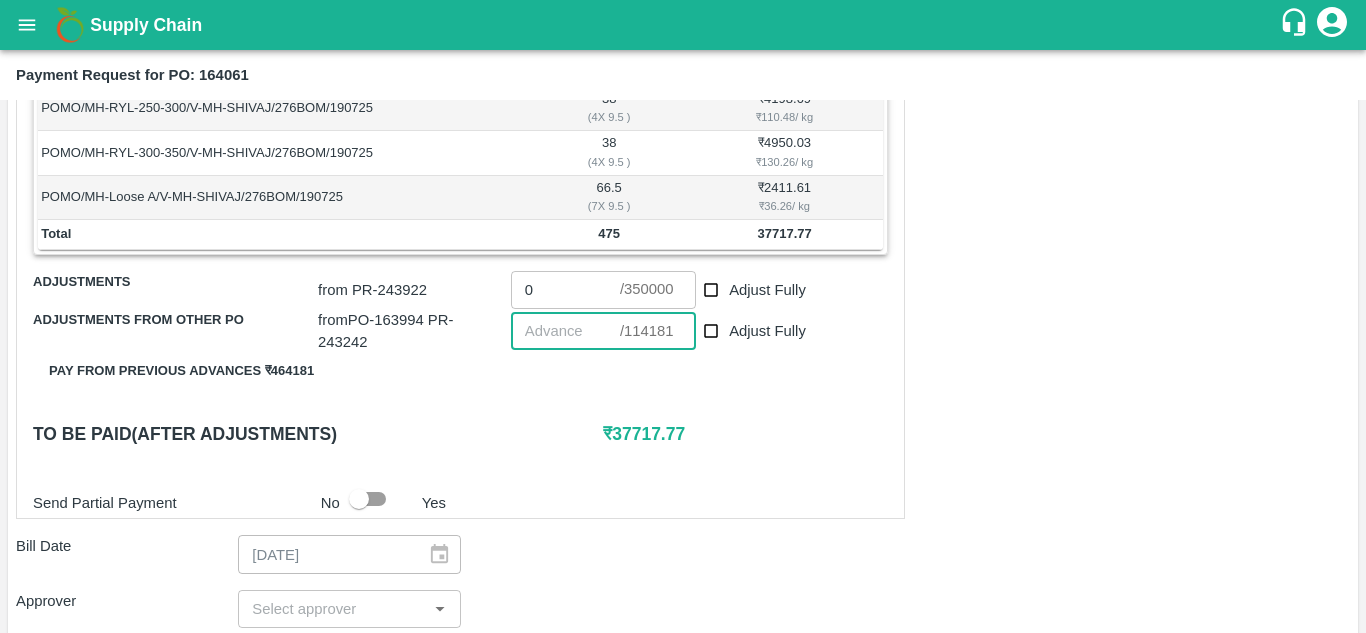 paste on "37717" 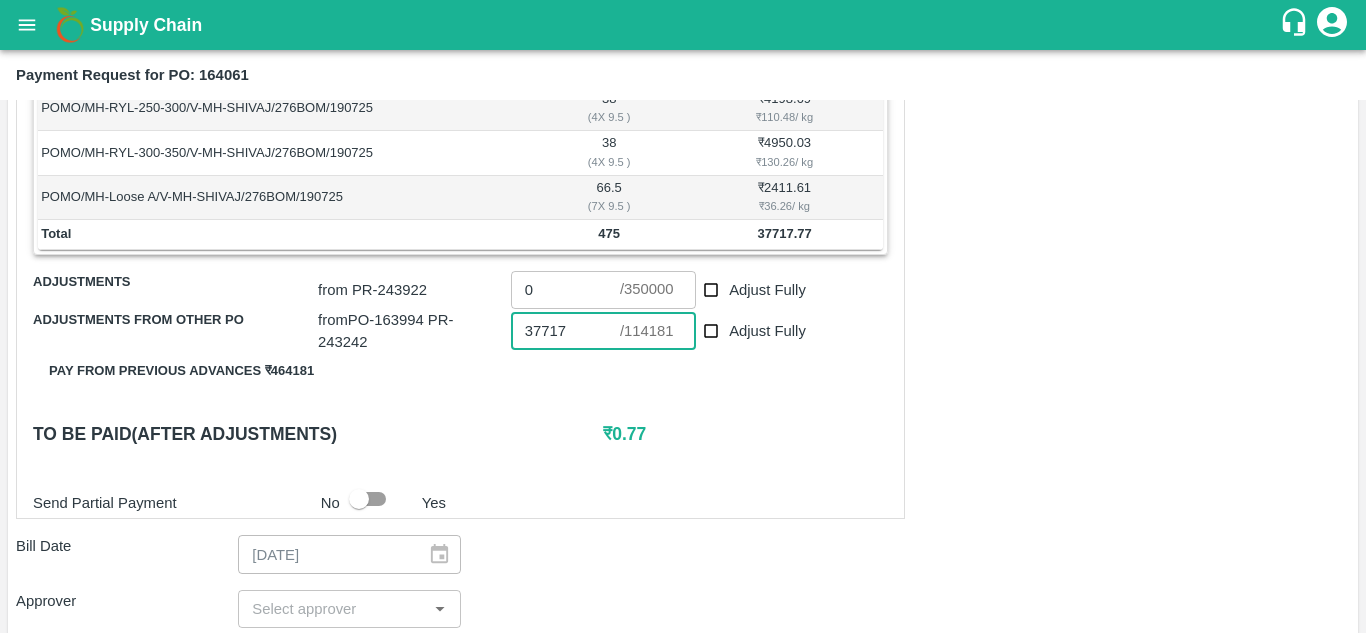 type on "37717" 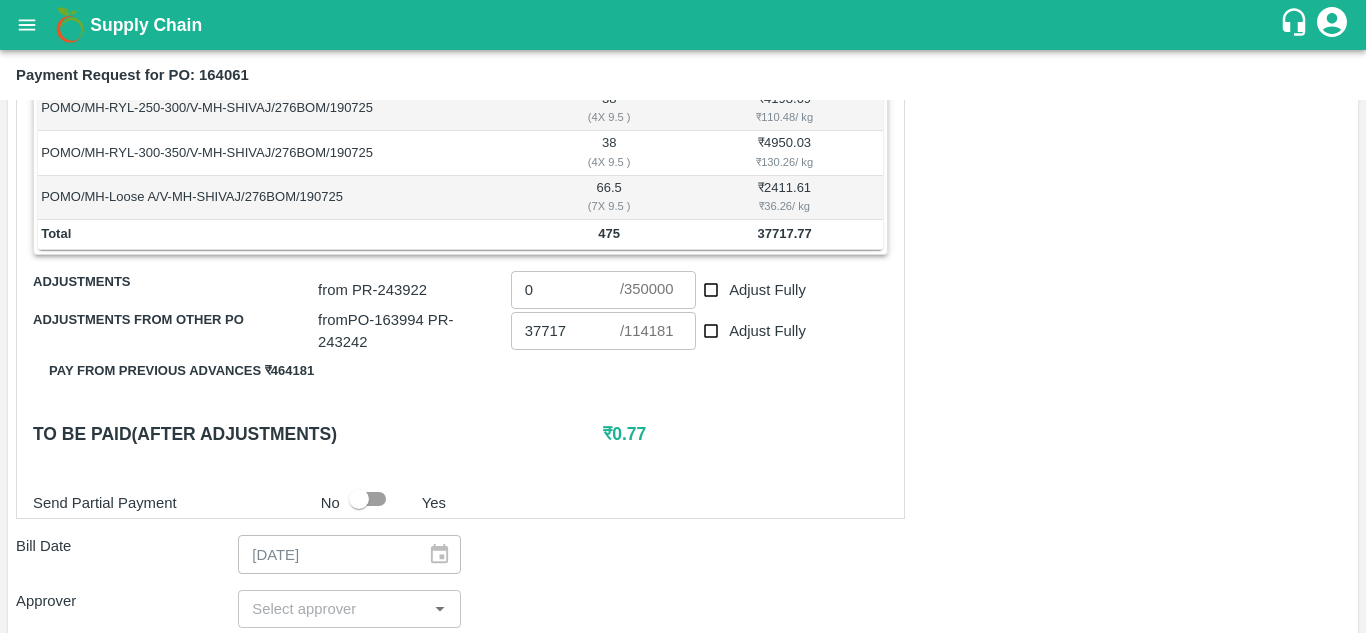 click on "Shipment -  SHIP/INIY/346749 Lots (Labels) Weight (Kgs) Total Price (₹) POMO/MH-RYL-100-150/V-MH-SHIVAJ/276BOM/190725   95 ( 10  X   9.5   ) ₹ 5795.16 ₹ 61  / kg POMO/MH-RYL-150-180/V-MH-SHIVAJ/276BOM/190725   76 ( 8  X   9.5   ) ₹ 5764.13 ₹ 75.84  / kg POMO/MH-RYL-180-220/V-MH-SHIVAJ/276BOM/190725   85.5 ( 9  X   9.5   ) ₹ 7330.64 ₹ 85.74  / kg POMO/MH-RYL-220-250/V-MH-SHIVAJ/276BOM/190725   76 ( 8  X   9.5   ) ₹ 7268.11 ₹ 95.63  / kg POMO/MH-RYL-250-300/V-MH-SHIVAJ/276BOM/190725   38 ( 4  X   9.5   ) ₹ 4198.09 ₹ 110.48  / kg POMO/MH-RYL-300-350/V-MH-SHIVAJ/276BOM/190725   38 ( 4  X   9.5   ) ₹ 4950.03 ₹ 130.26  / kg POMO/MH-Loose A/V-MH-SHIVAJ/276BOM/190725   66.5 ( 7  X   9.5   ) ₹ 2411.61 ₹ 36.26  / kg Total 475 37717.77 Adjustments from PR- 243922 0 ​ / 350000 ​ Adjust Fully Adjustments from other PO from  PO- 163994   PR- 243242 37717 ​ / 114181 ​ Adjust Fully Pay from previous advances ₹  464181 To be paid(After adjustments) ₹  0.77 Send Partial Payment No Yes" at bounding box center (460, 183) 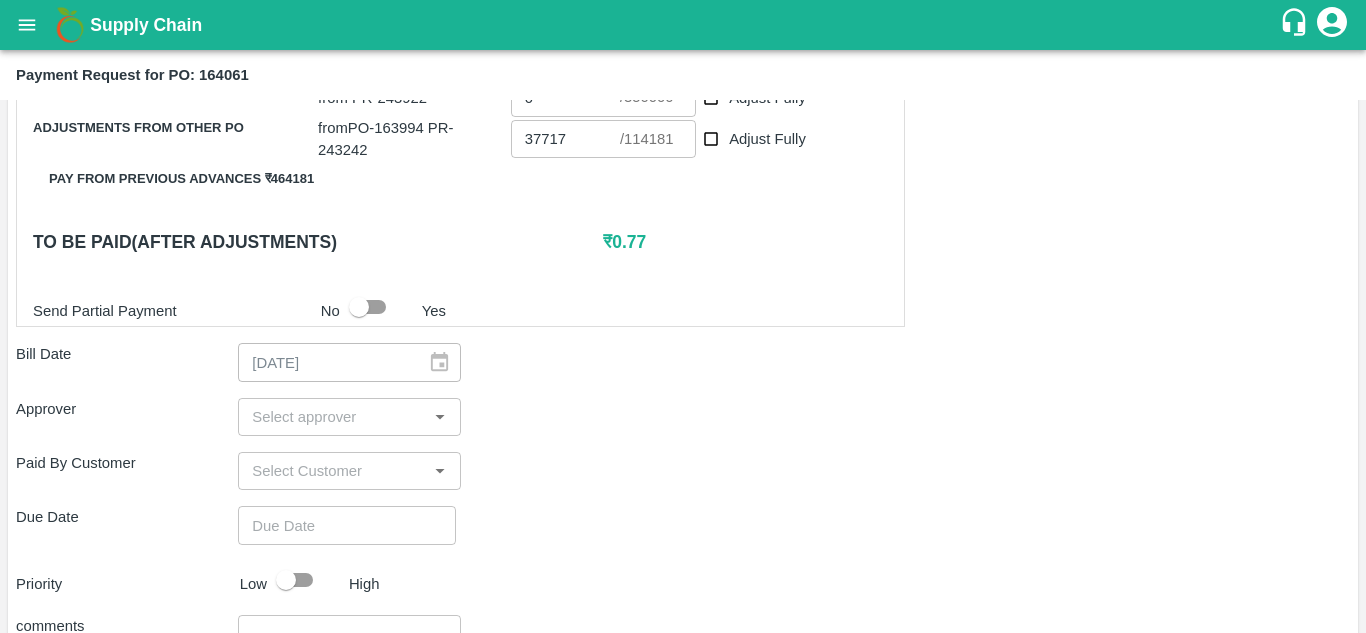 scroll, scrollTop: 763, scrollLeft: 0, axis: vertical 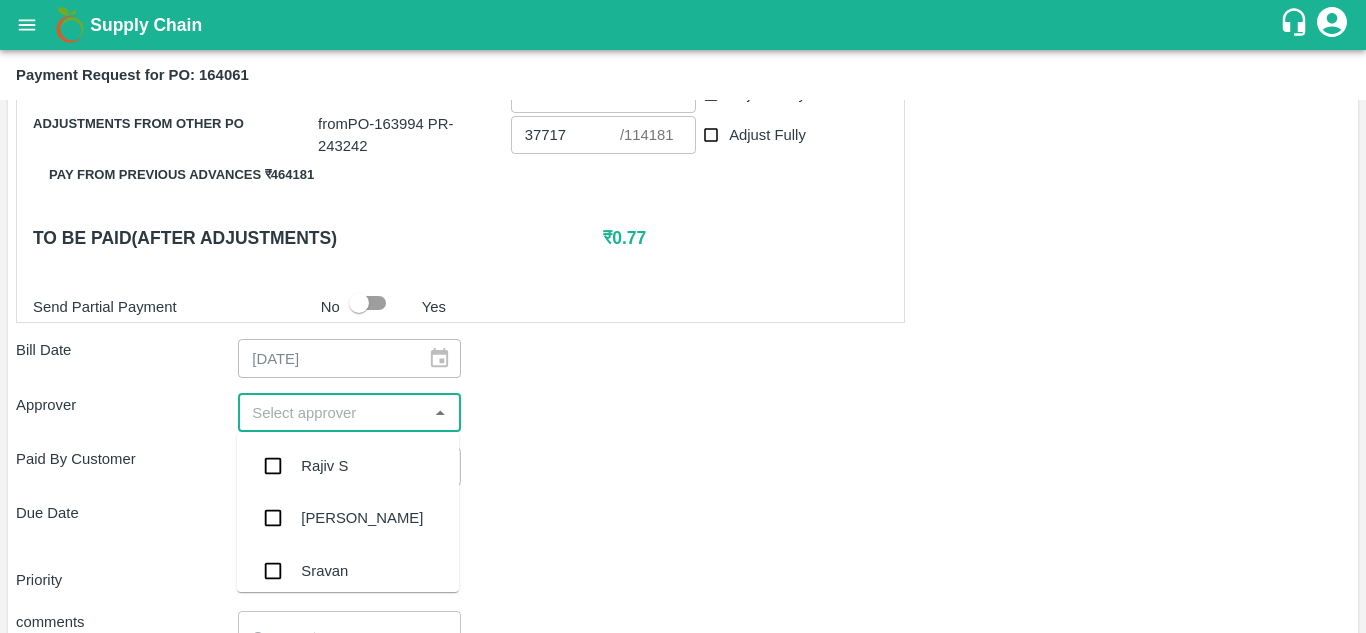 click at bounding box center (332, 413) 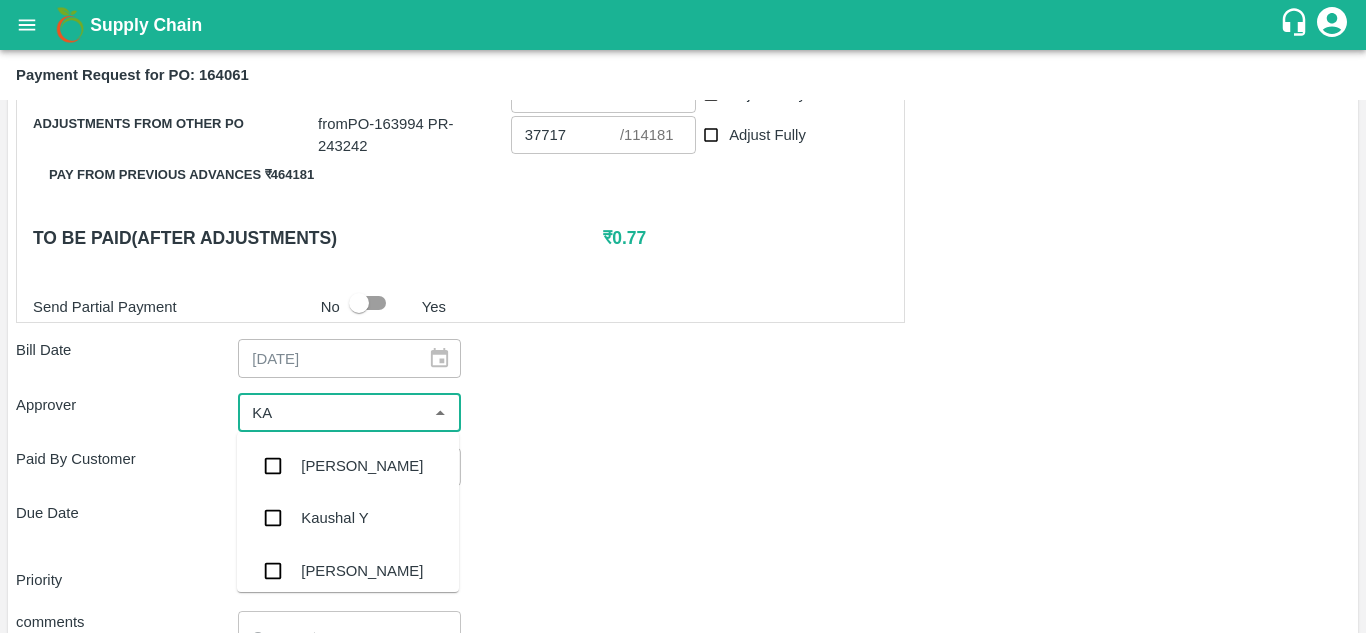 type on "KAU" 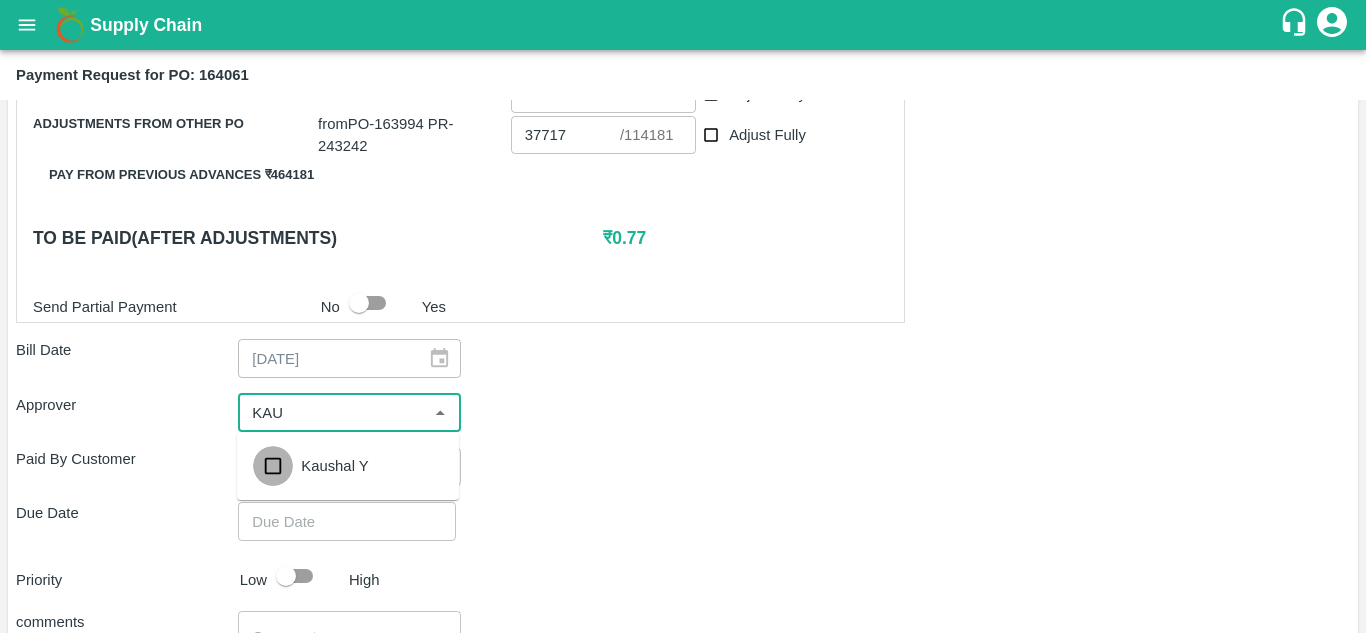 click at bounding box center (273, 466) 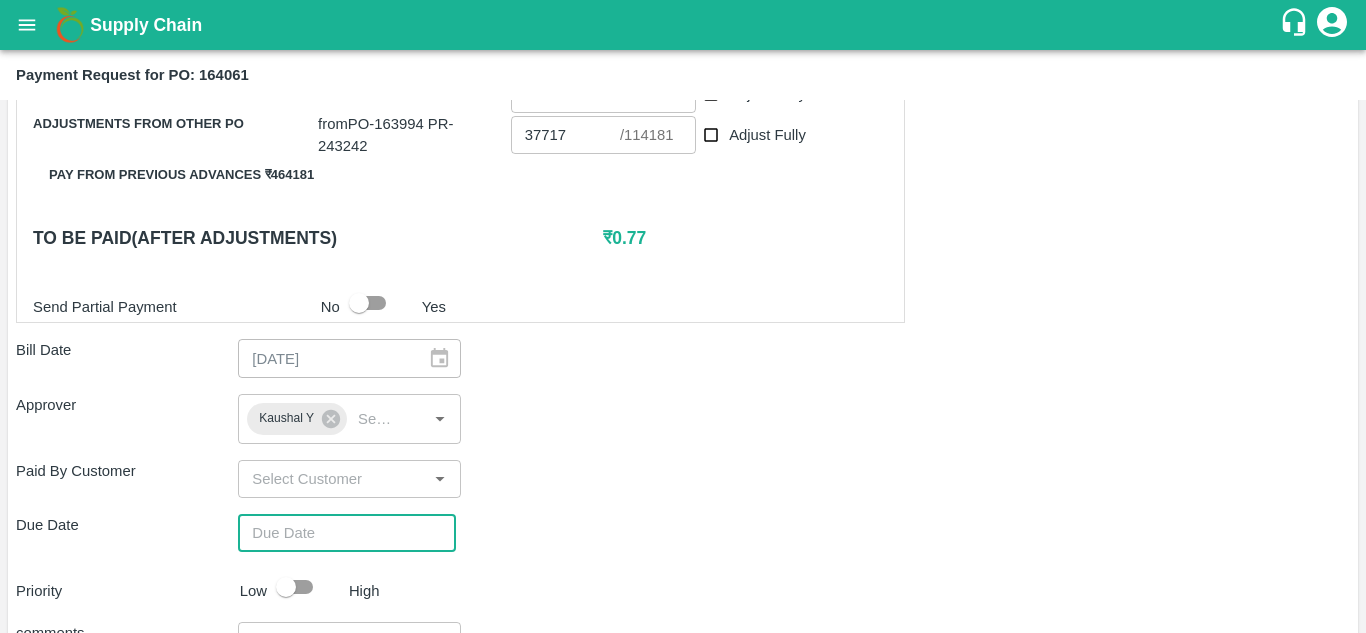 type on "DD/MM/YYYY hh:mm aa" 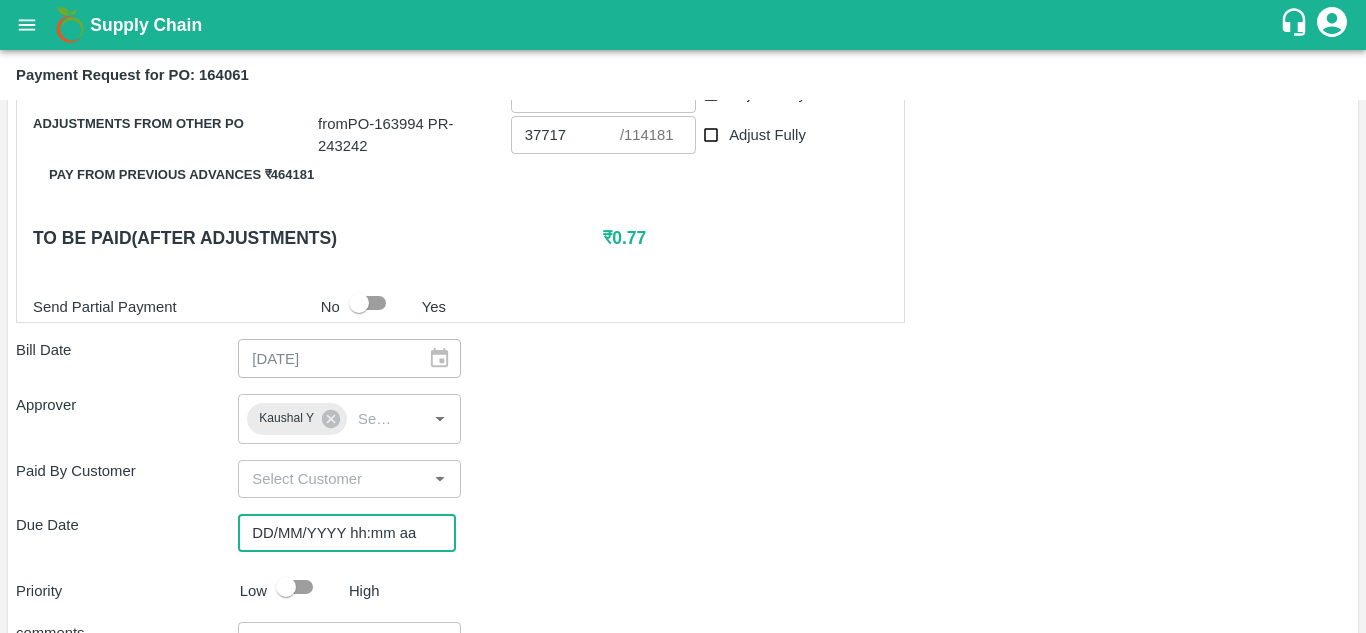 click on "DD/MM/YYYY hh:mm aa" at bounding box center [340, 533] 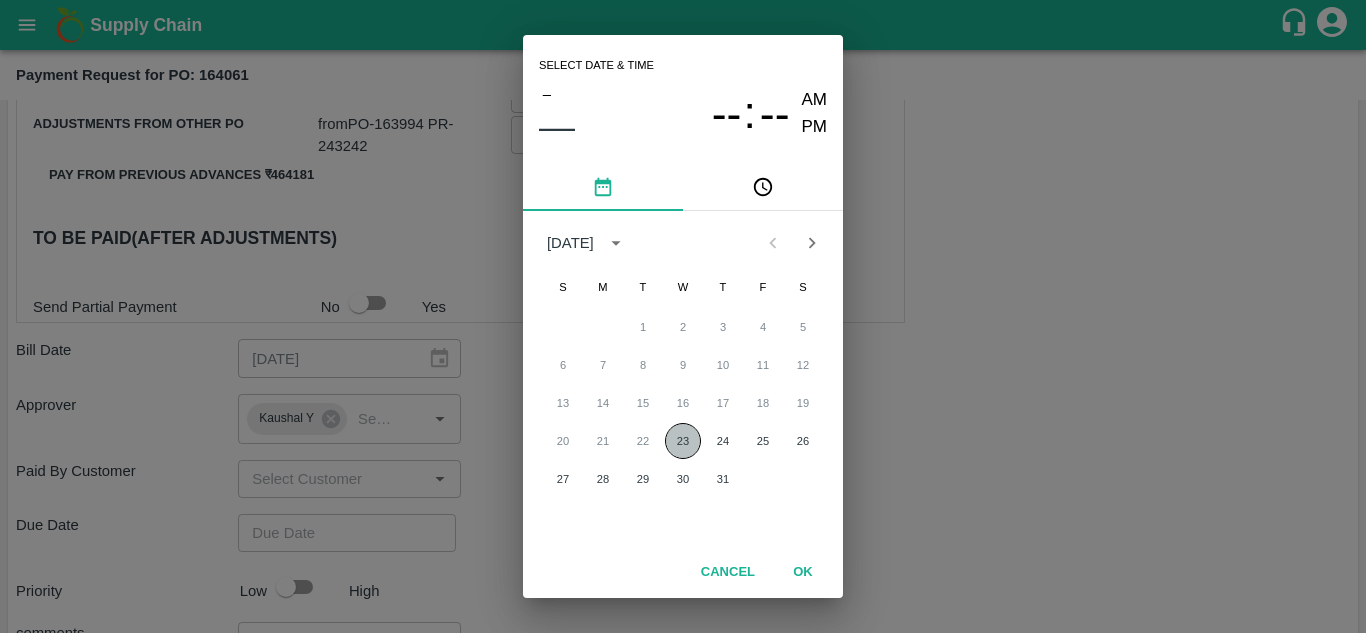 click on "23" at bounding box center [683, 441] 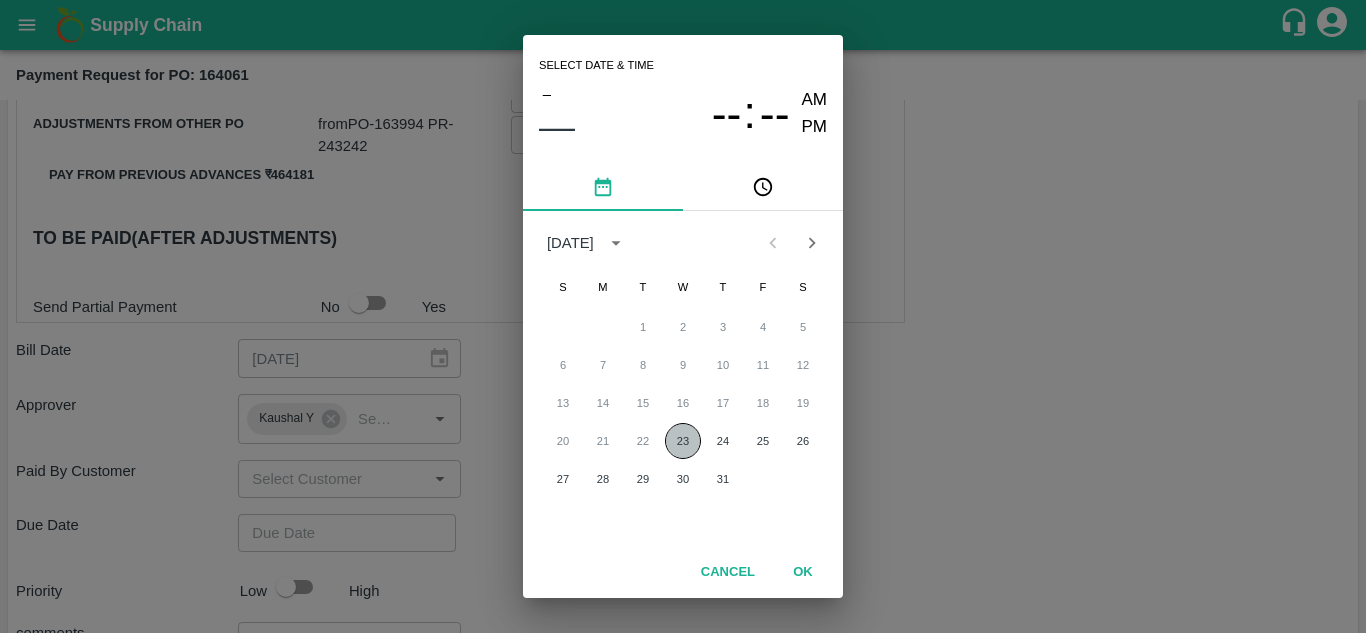 type on "[DATE] 12:00 AM" 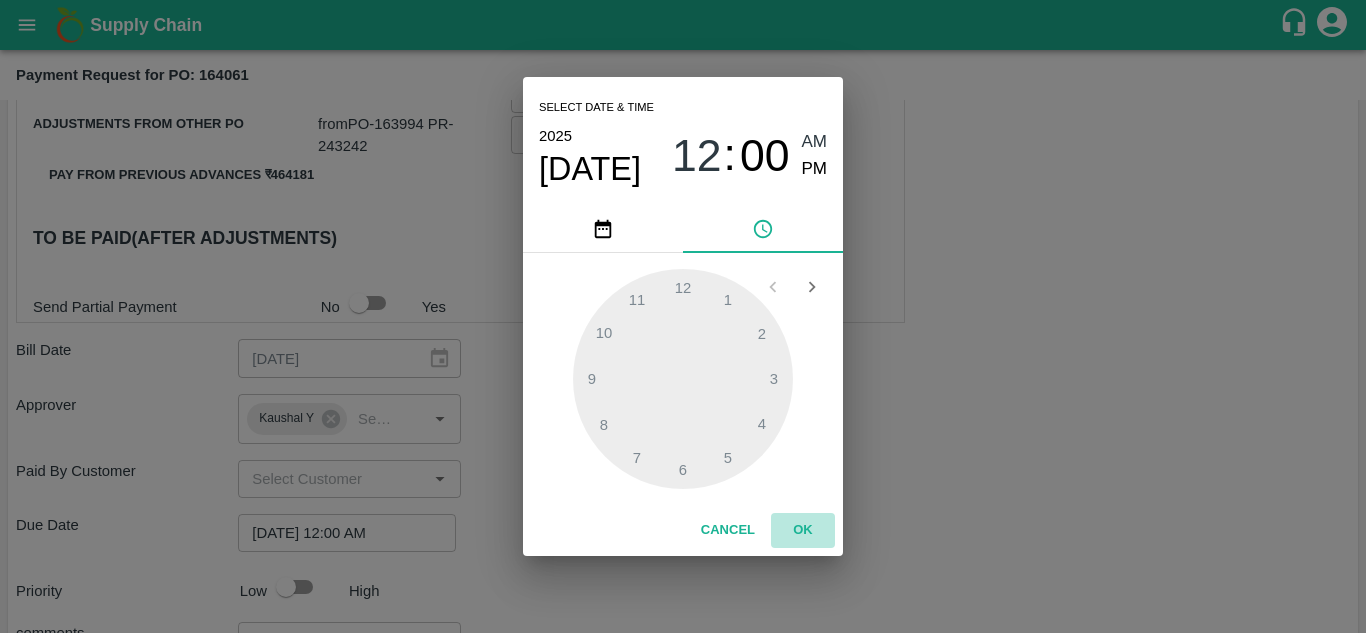 click on "OK" at bounding box center (803, 530) 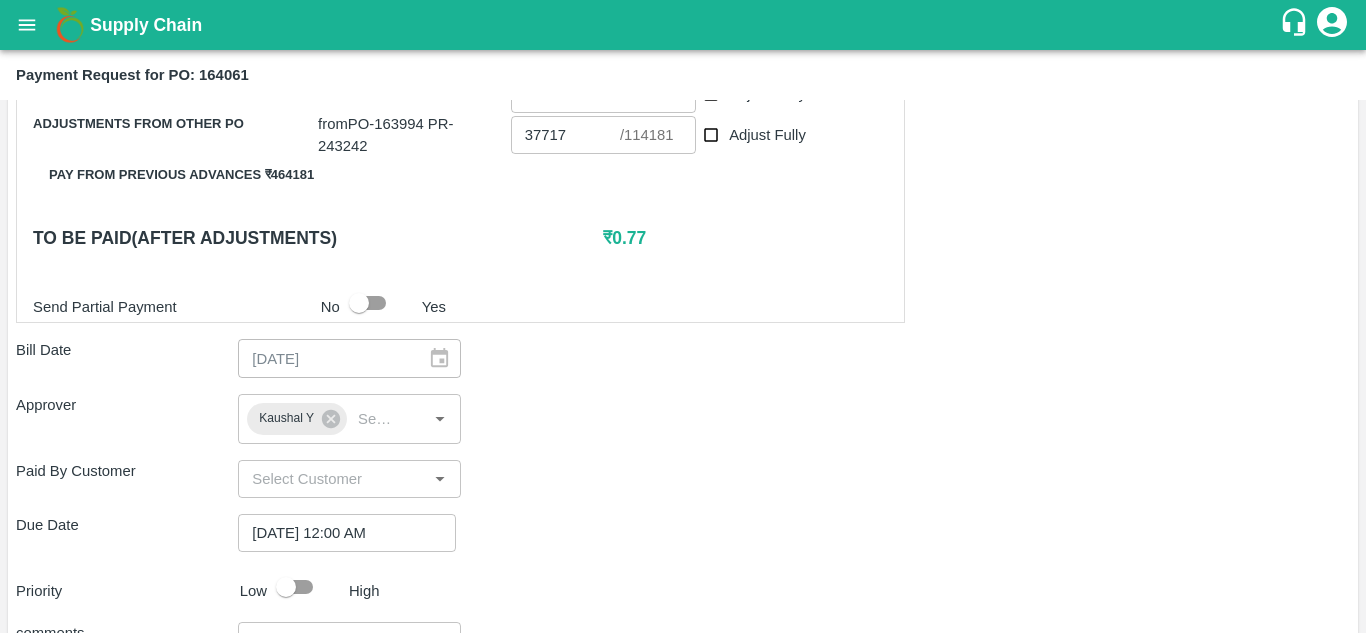 click on "Paid By Customer ​" at bounding box center [683, 479] 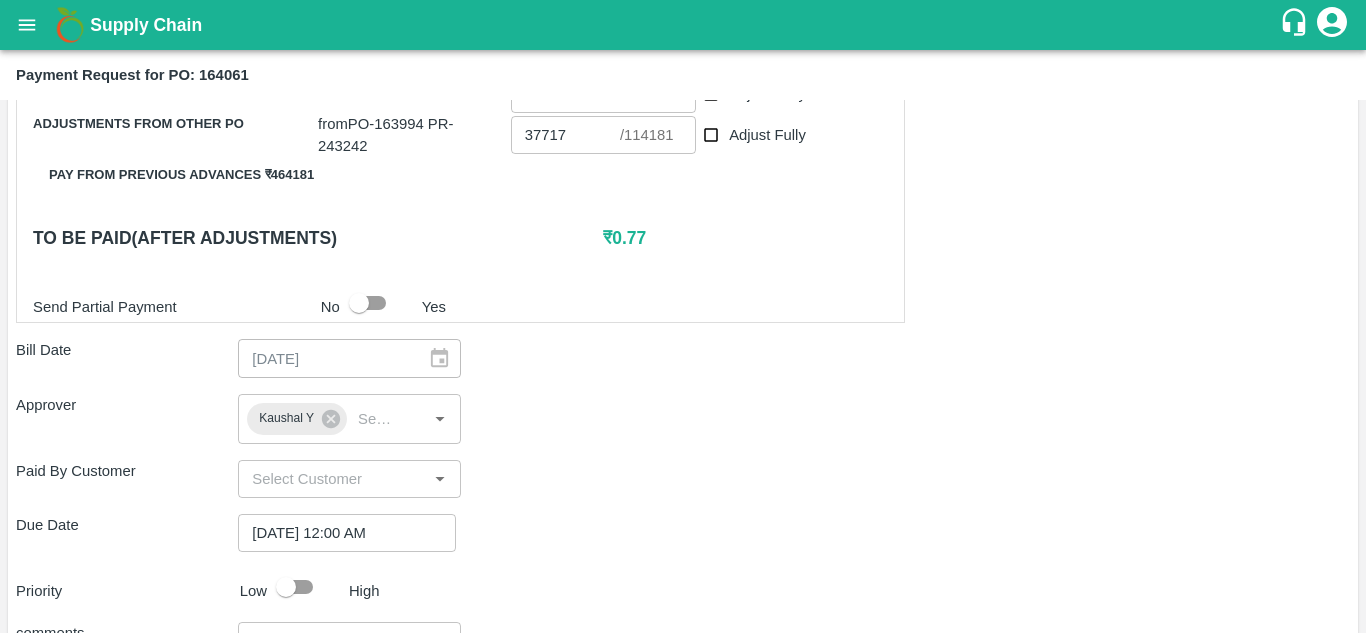 scroll, scrollTop: 953, scrollLeft: 0, axis: vertical 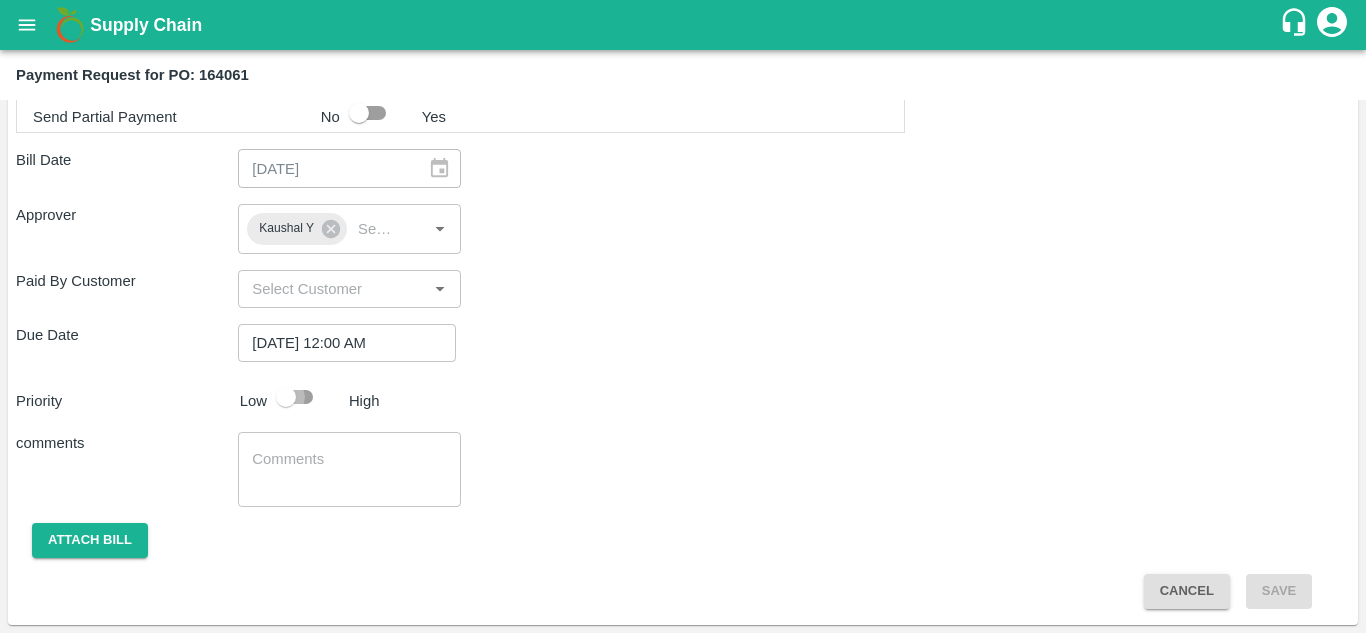 click at bounding box center (286, 397) 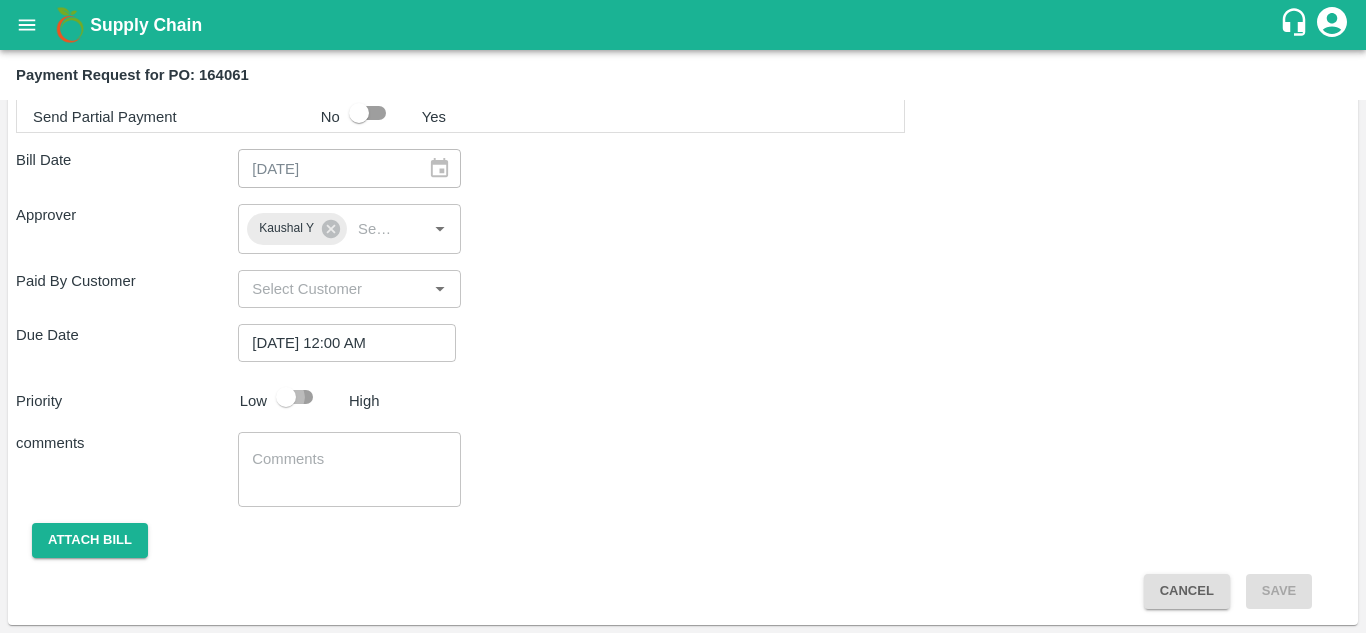 checkbox on "true" 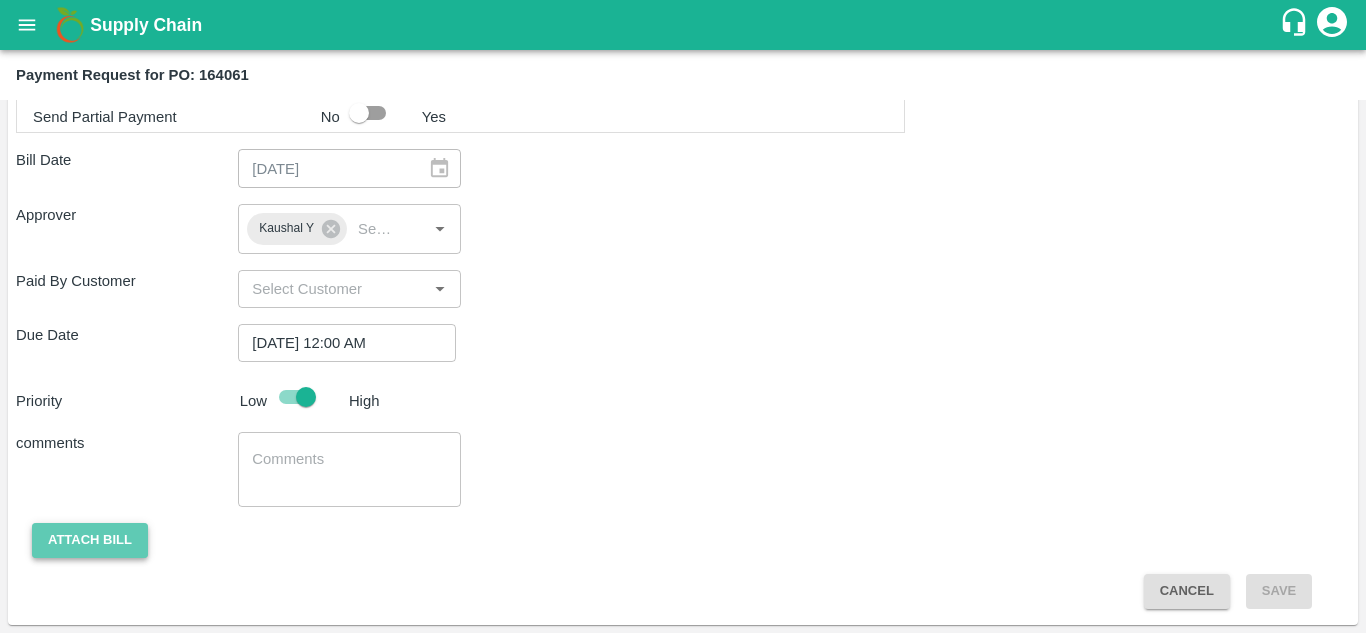 click on "Attach bill" at bounding box center [90, 540] 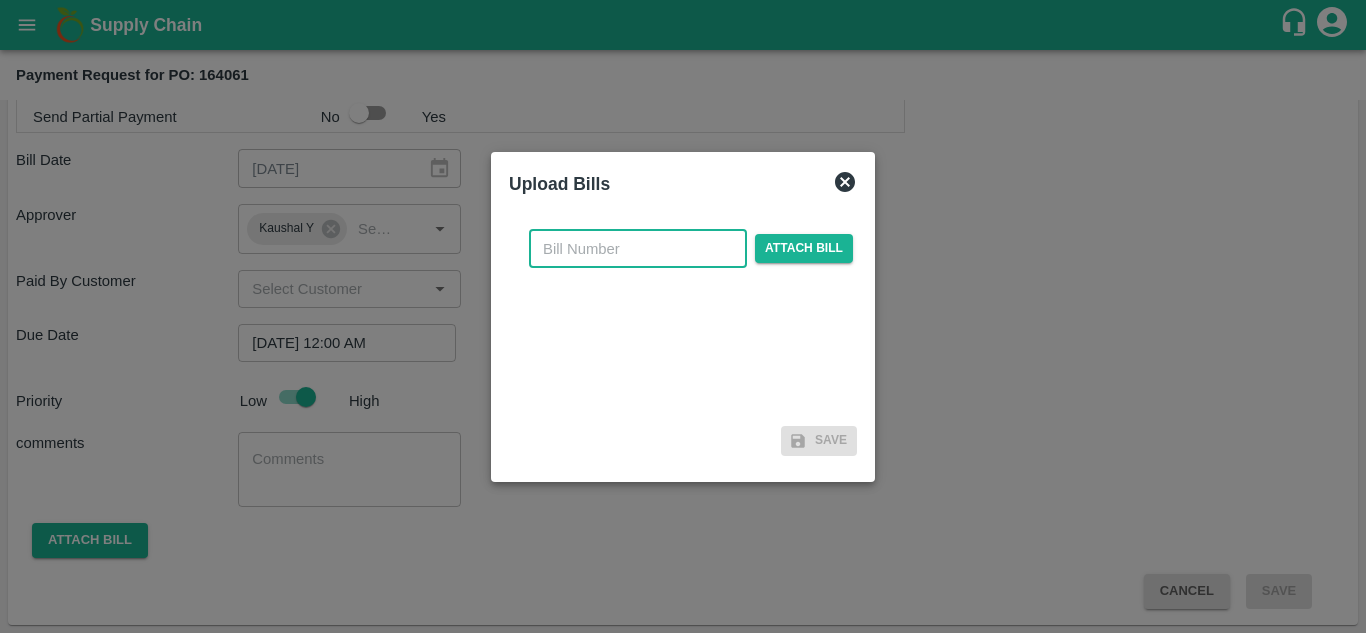 click at bounding box center (638, 249) 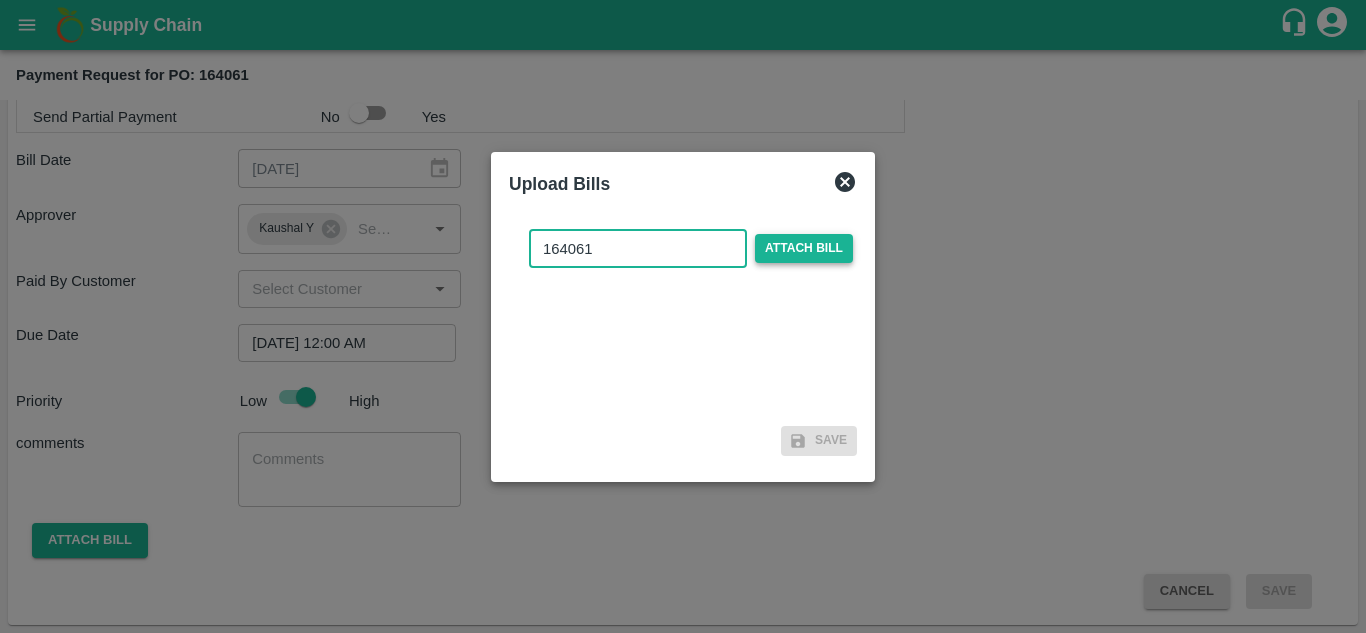 type on "164061" 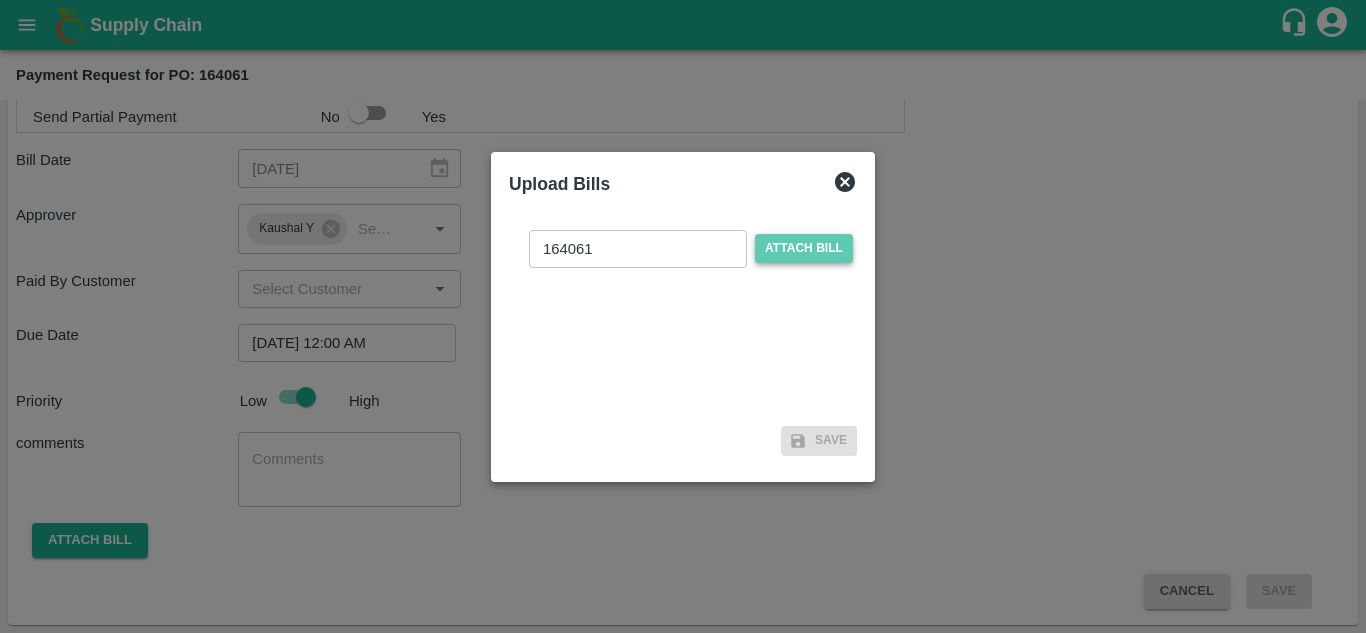 click on "Attach bill" at bounding box center [804, 248] 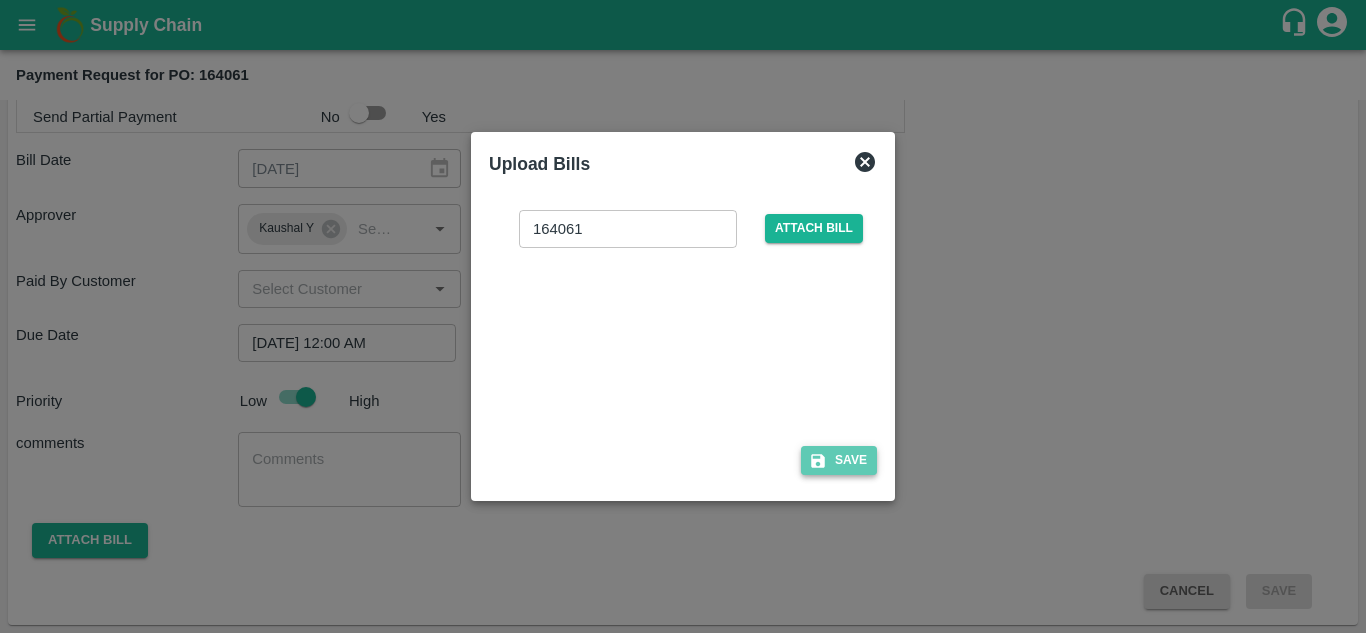 click on "Save" at bounding box center [839, 460] 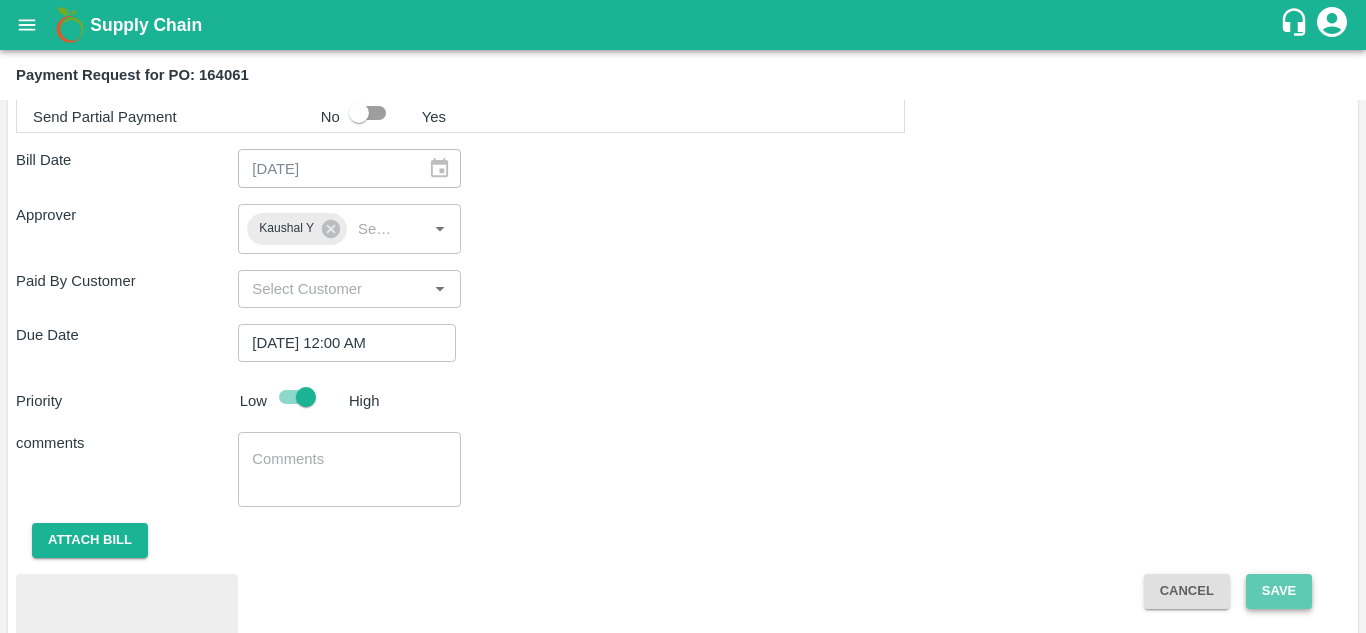 click on "Save" at bounding box center [1279, 591] 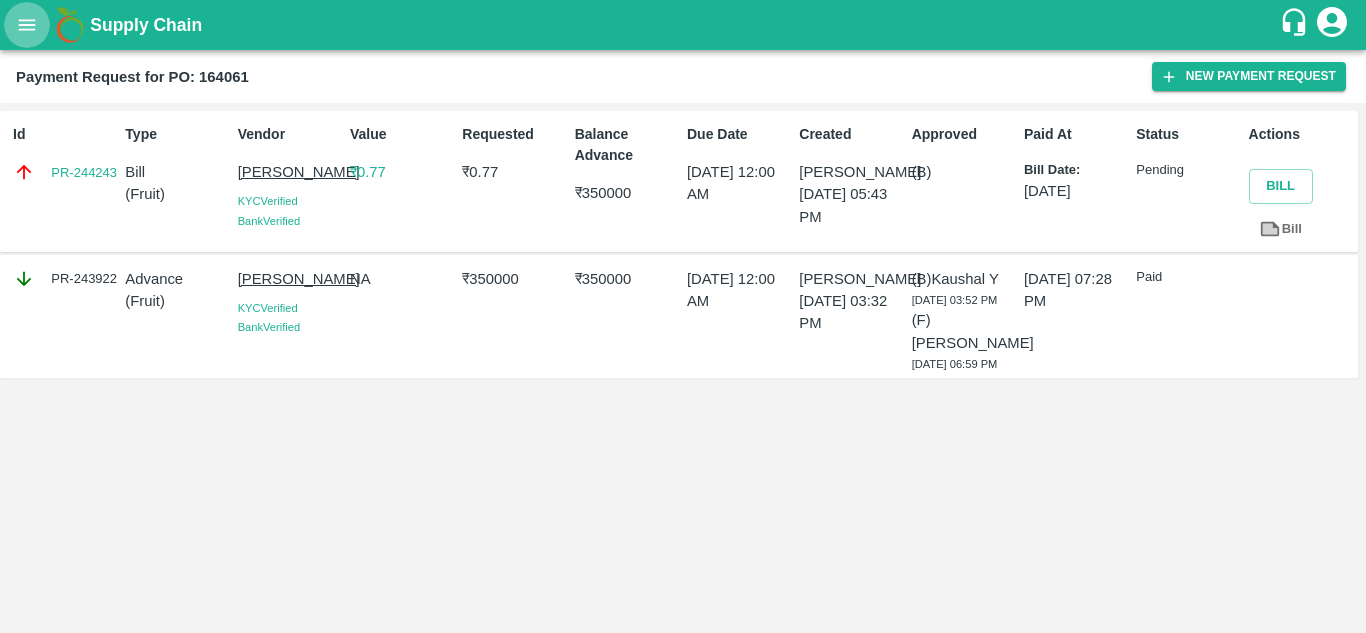 click at bounding box center (27, 25) 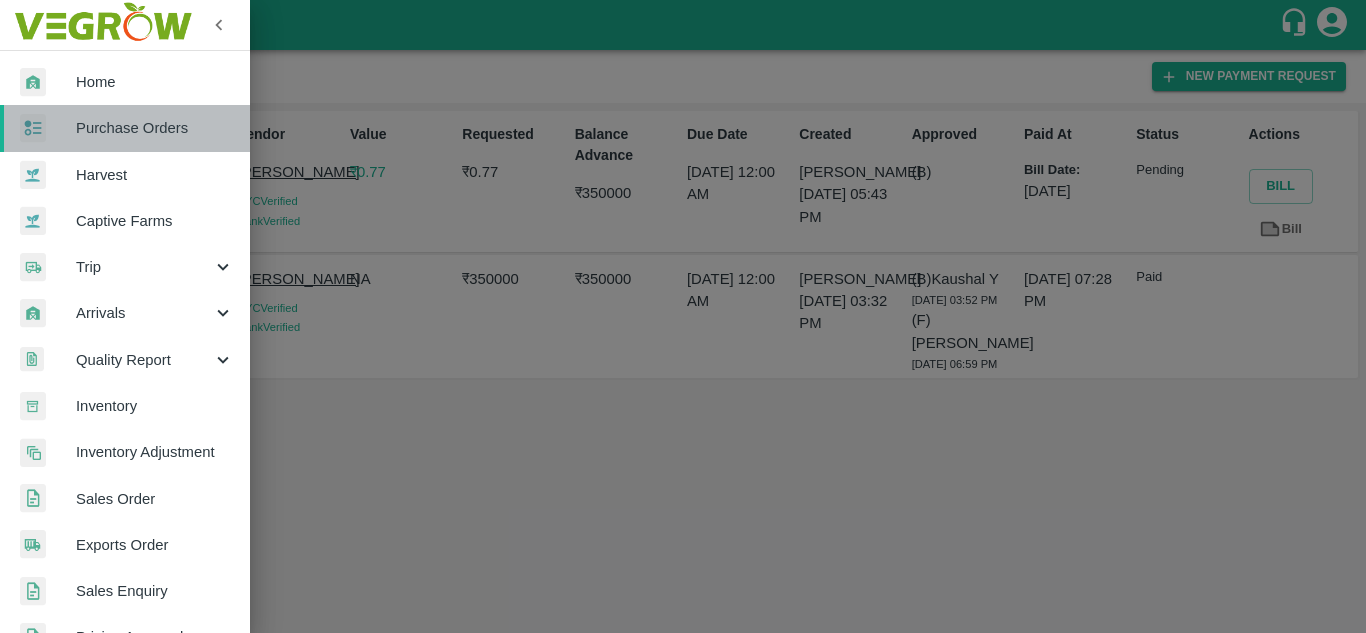 click on "Purchase Orders" at bounding box center [155, 128] 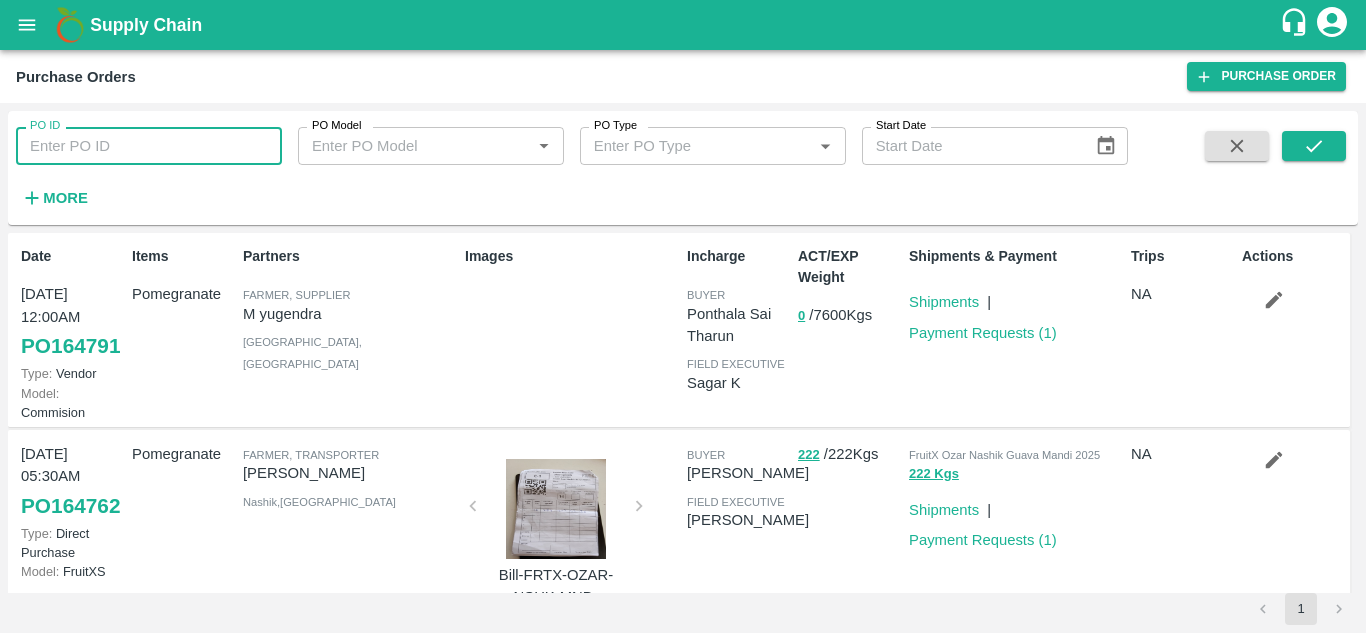 click on "PO ID" at bounding box center (149, 146) 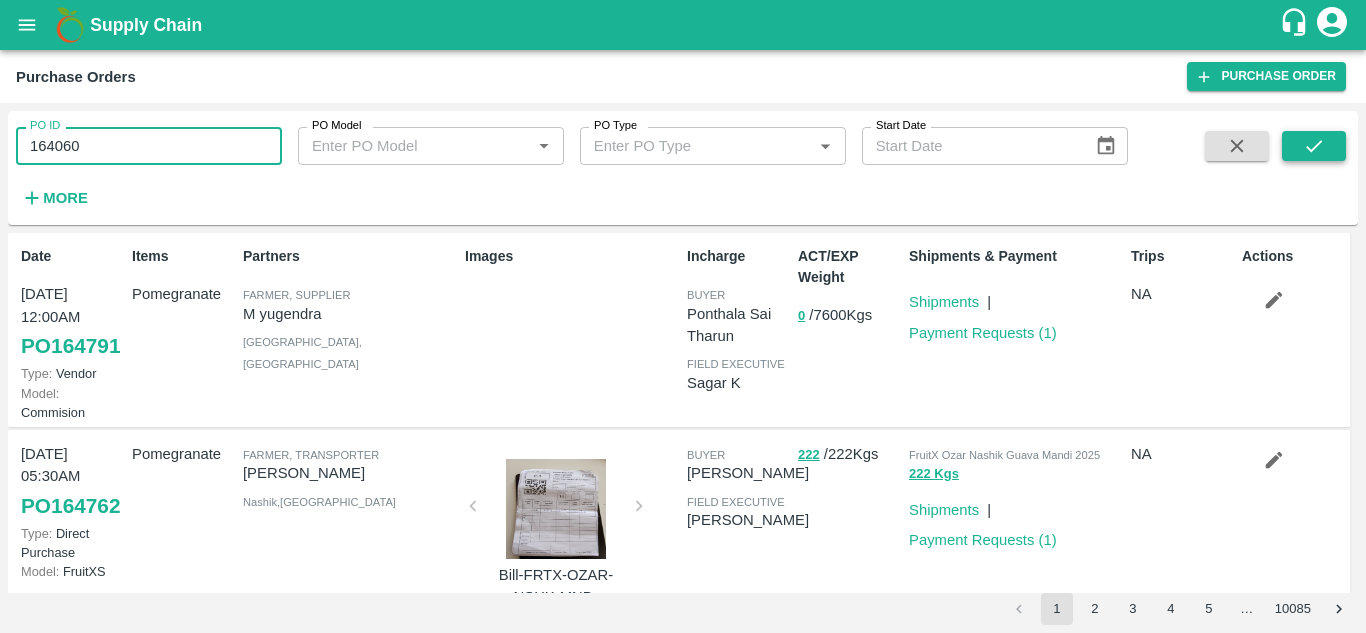 type on "164060" 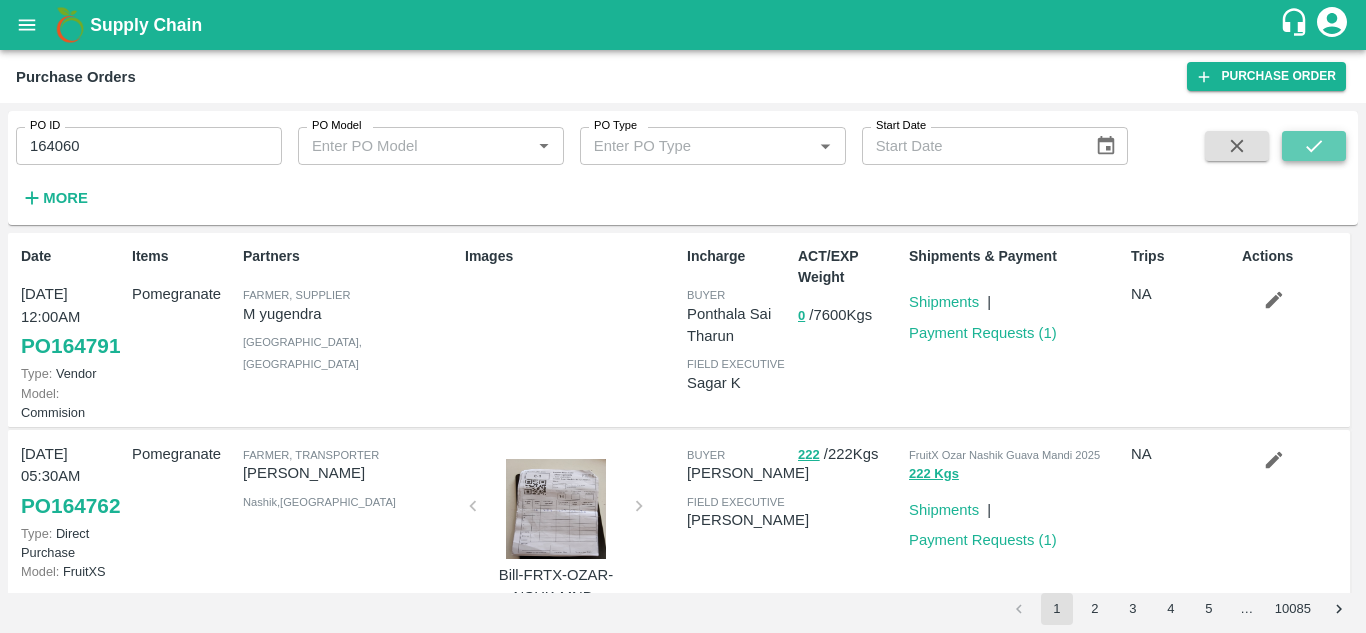 click 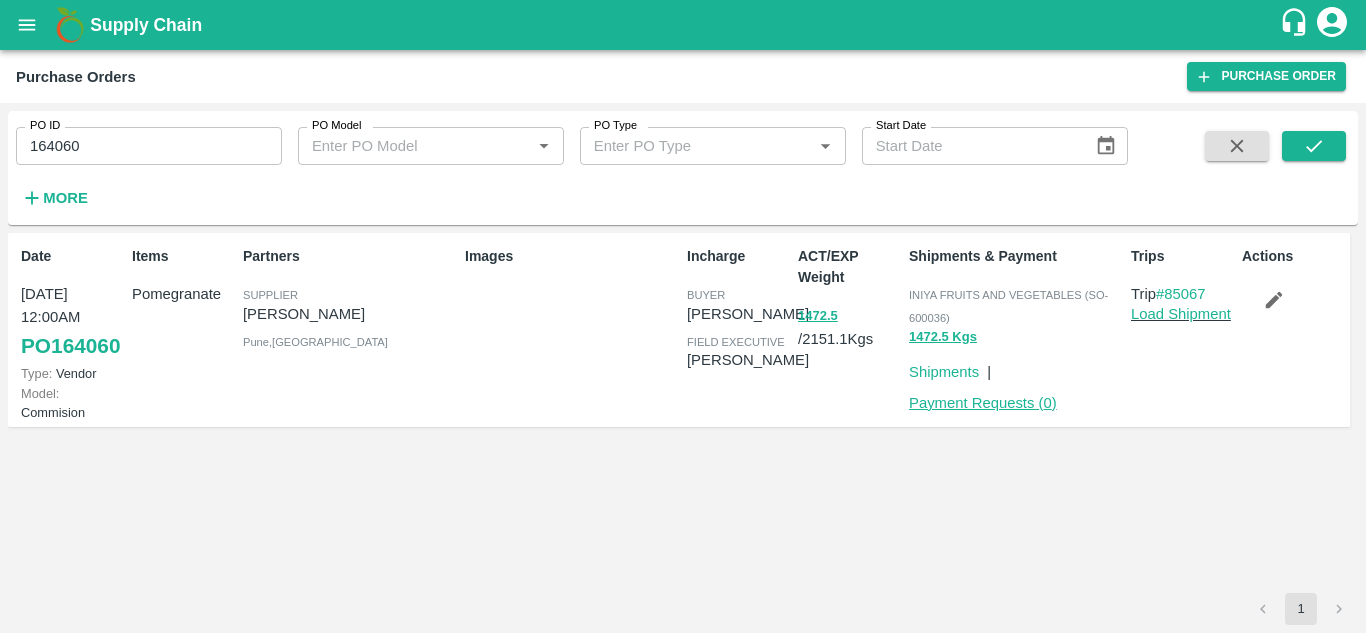 click on "Payment Requests ( 0 )" at bounding box center [983, 403] 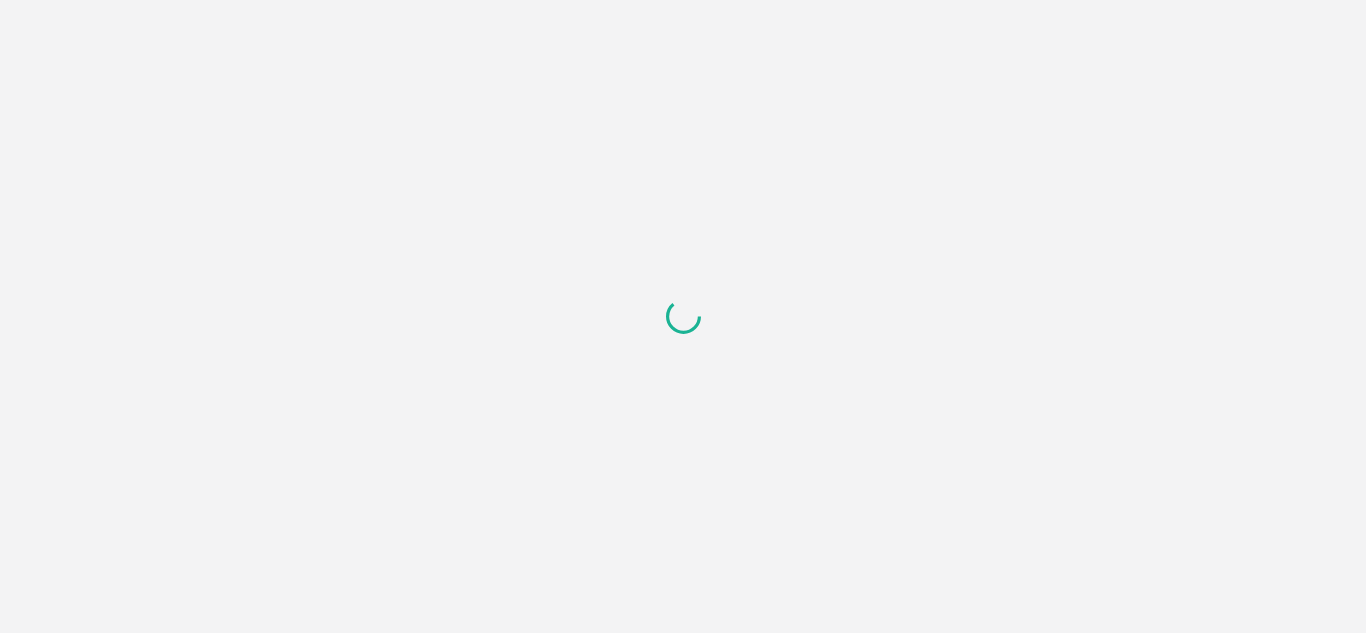 scroll, scrollTop: 0, scrollLeft: 0, axis: both 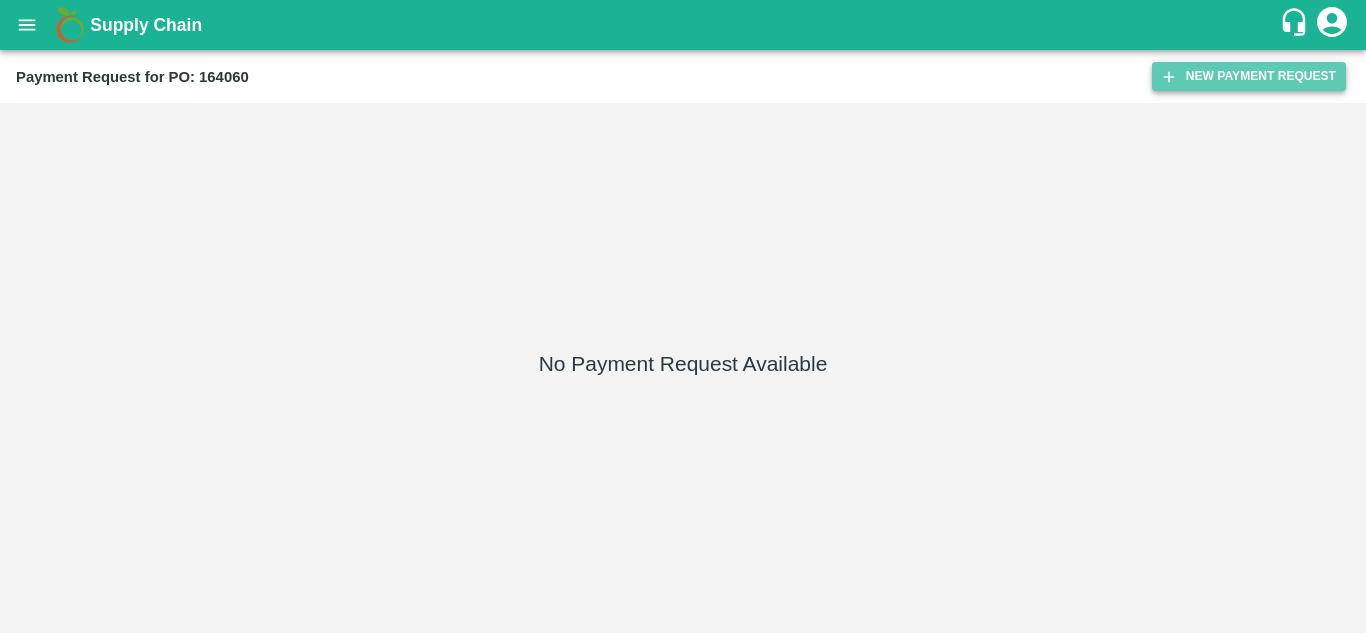click on "New Payment Request" at bounding box center [1249, 76] 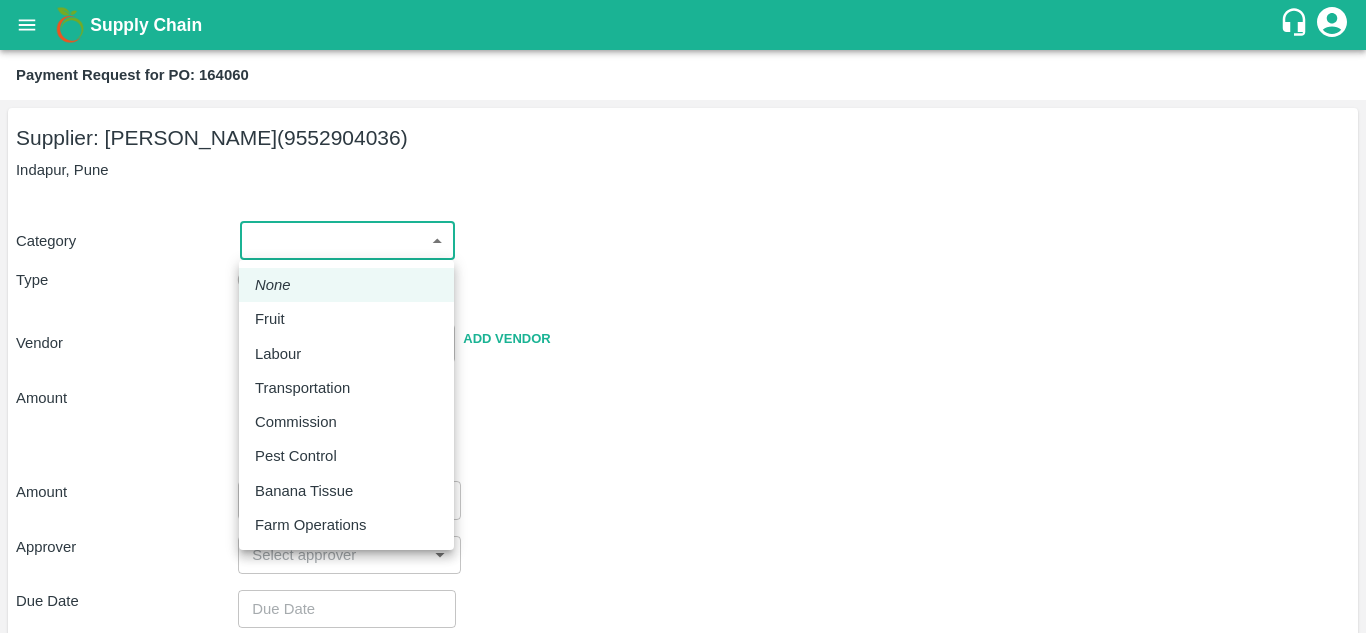 click on "Supply Chain Payment Request for PO: 164060 Supplier:    [PERSON_NAME]  (9552904036) Indapur, Pune Category ​ ​ Type Advance Bill Vendor ​ Add Vendor Amount Total value Per Kg ​ Amount ​ Approver ​ Due Date ​  Priority  Low  High Comment x ​ Attach bill Cancel Save Jeewana CC [PERSON_NAME] Logout None Fruit Labour Transportation Commission Pest Control Banana Tissue Farm Operations" at bounding box center [683, 316] 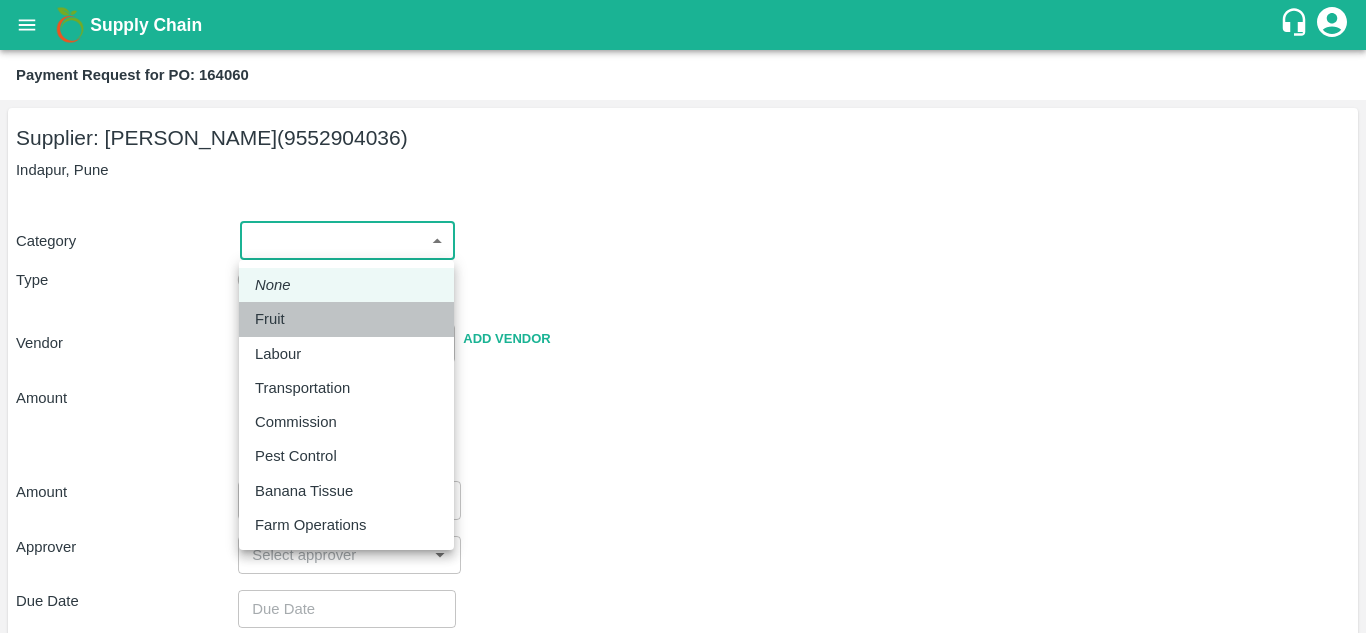 click on "Fruit" at bounding box center (346, 319) 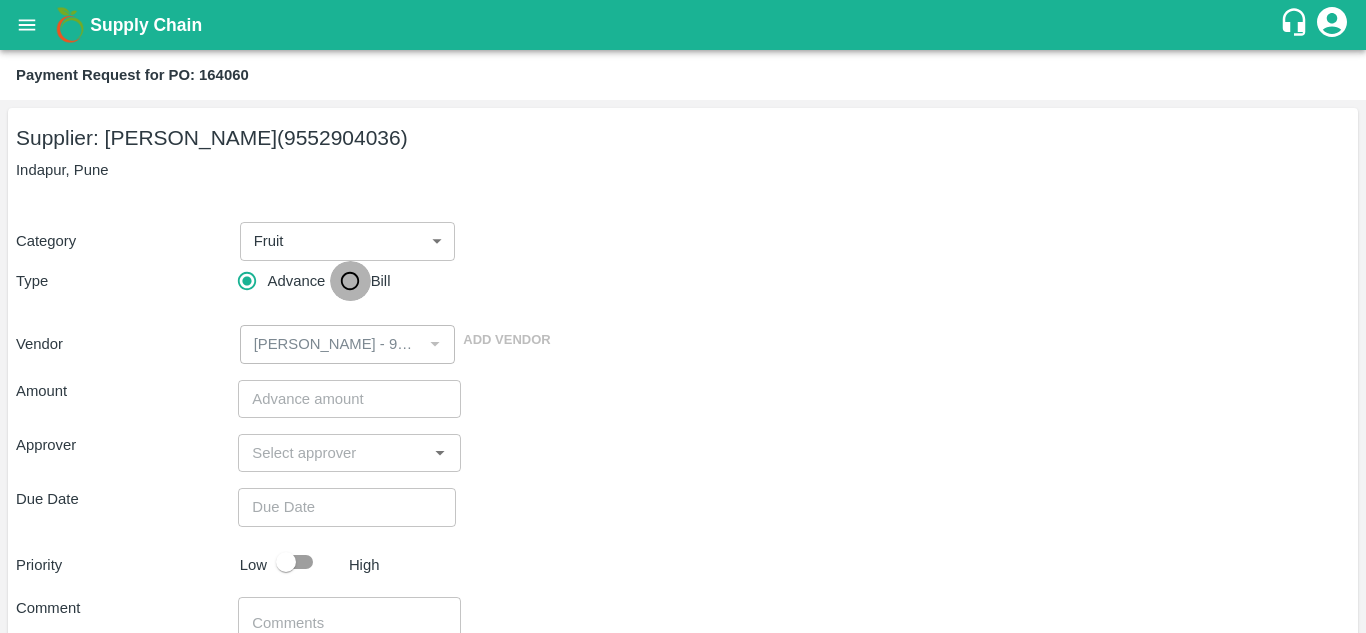 click on "Bill" at bounding box center [350, 281] 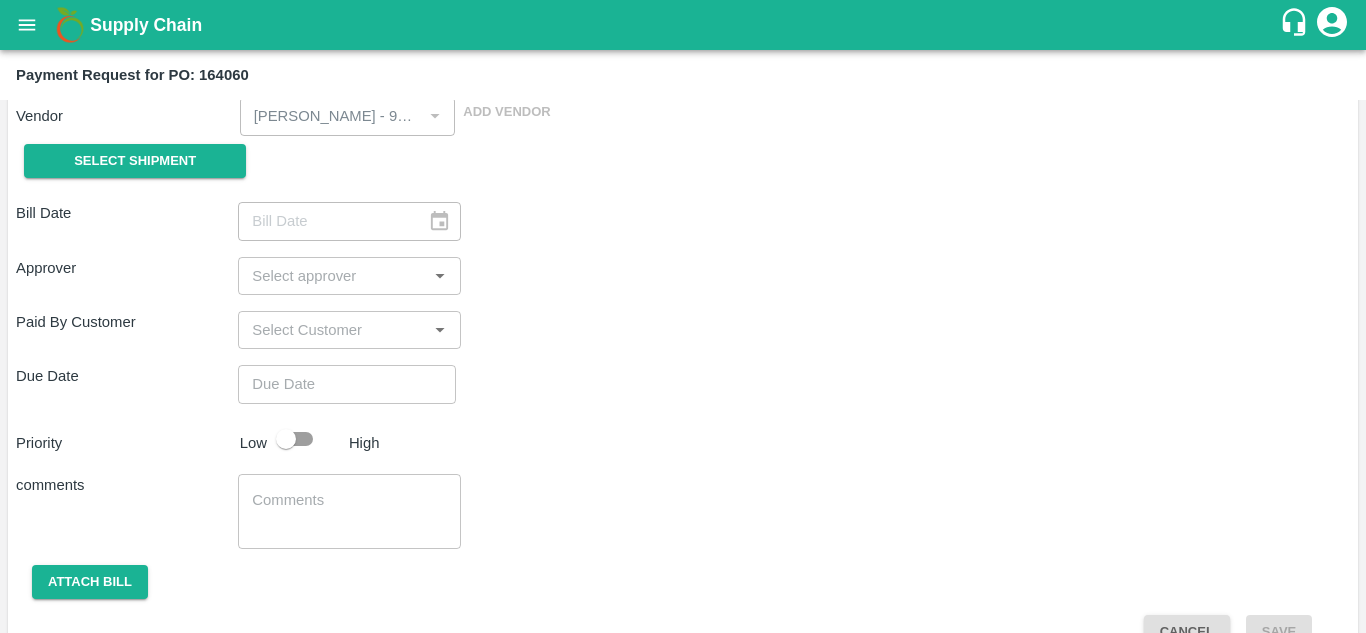 scroll, scrollTop: 231, scrollLeft: 0, axis: vertical 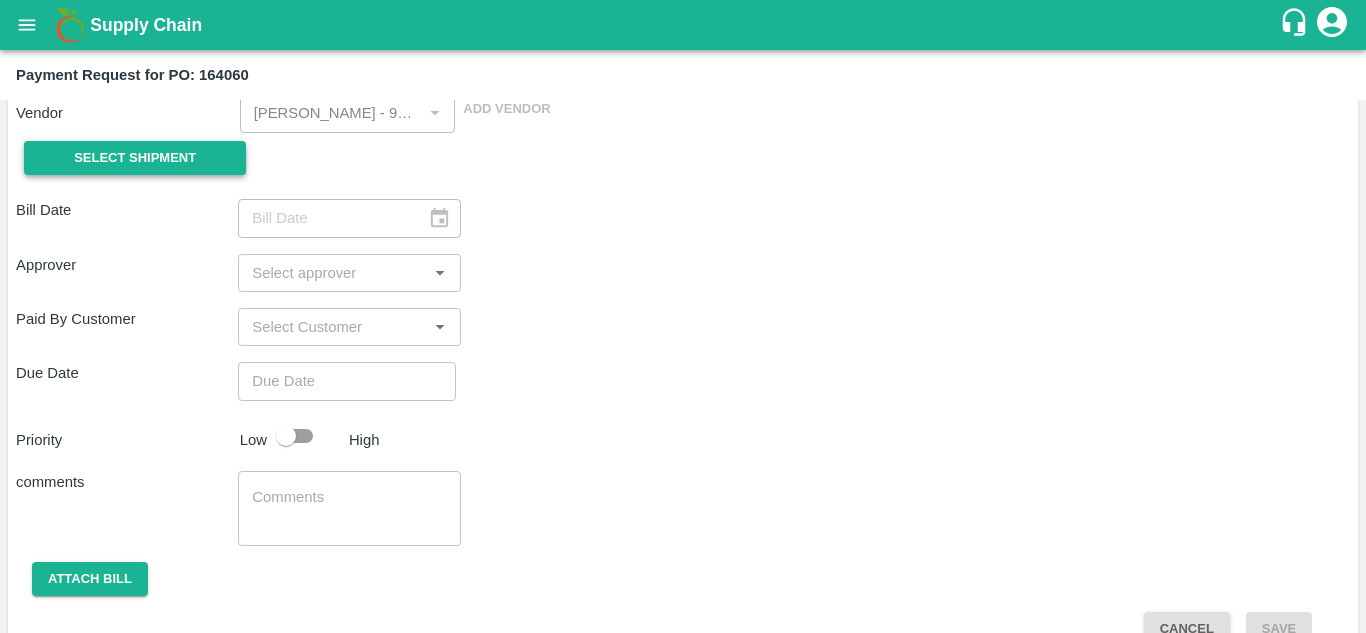 click on "Select Shipment" at bounding box center (135, 158) 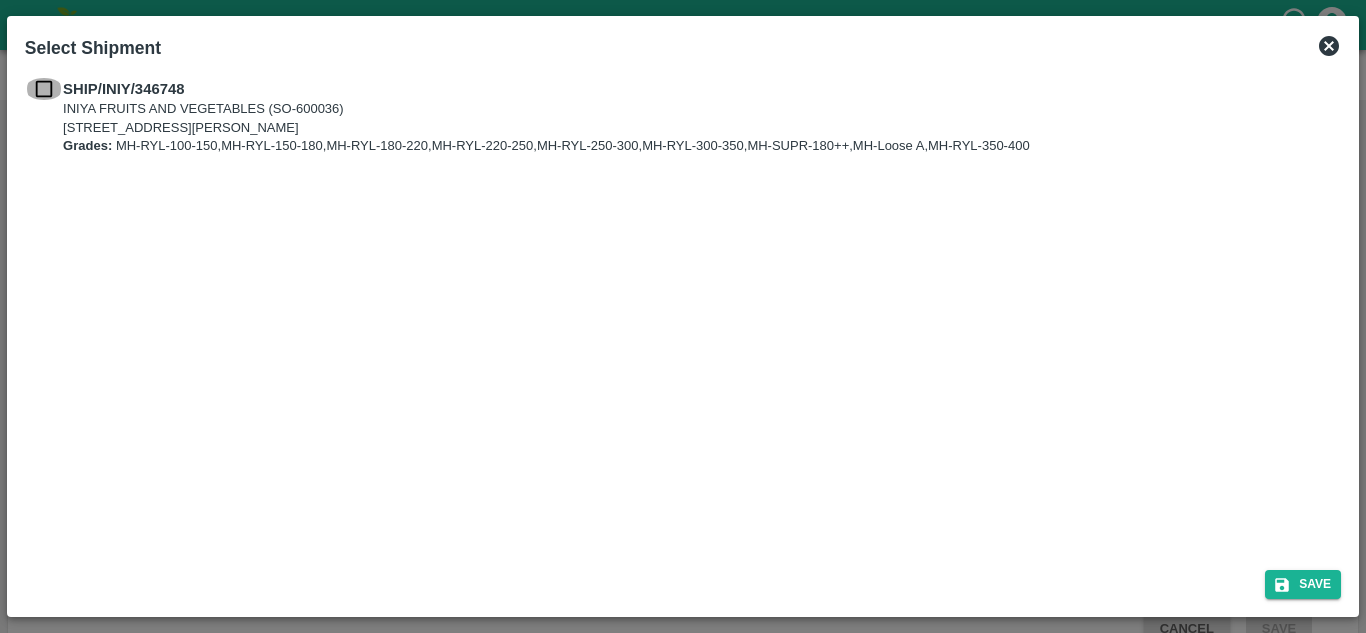 click at bounding box center [44, 89] 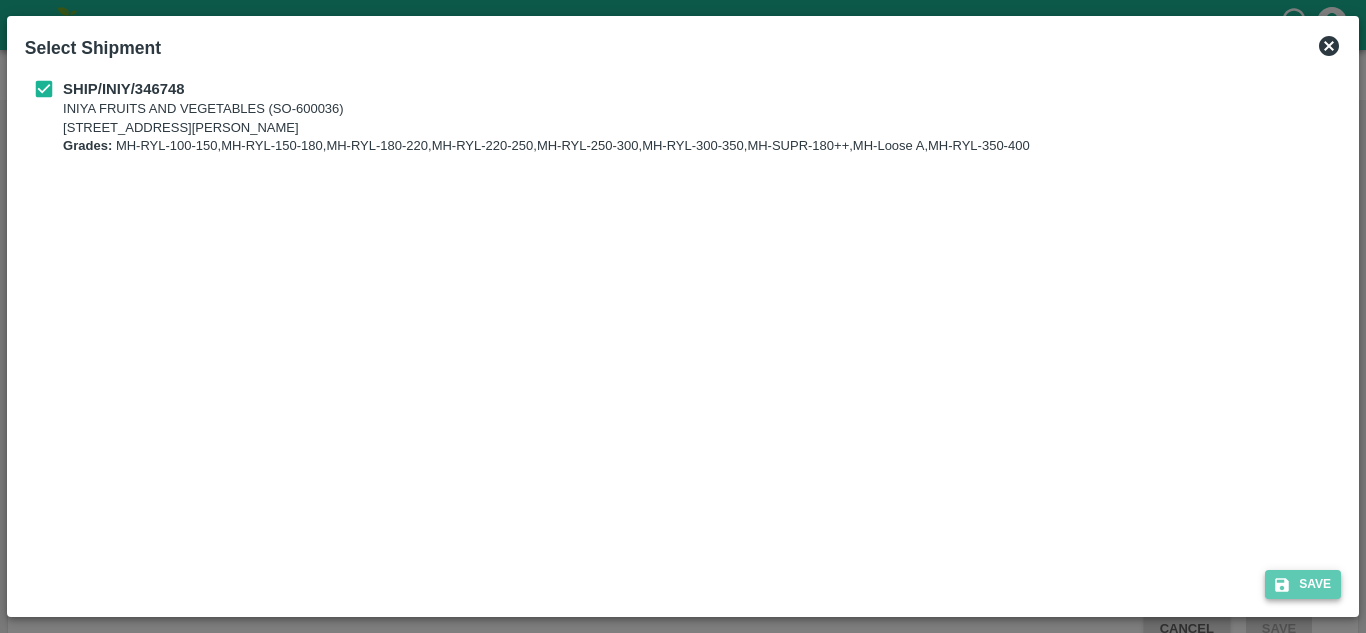 click on "Save" at bounding box center [1303, 584] 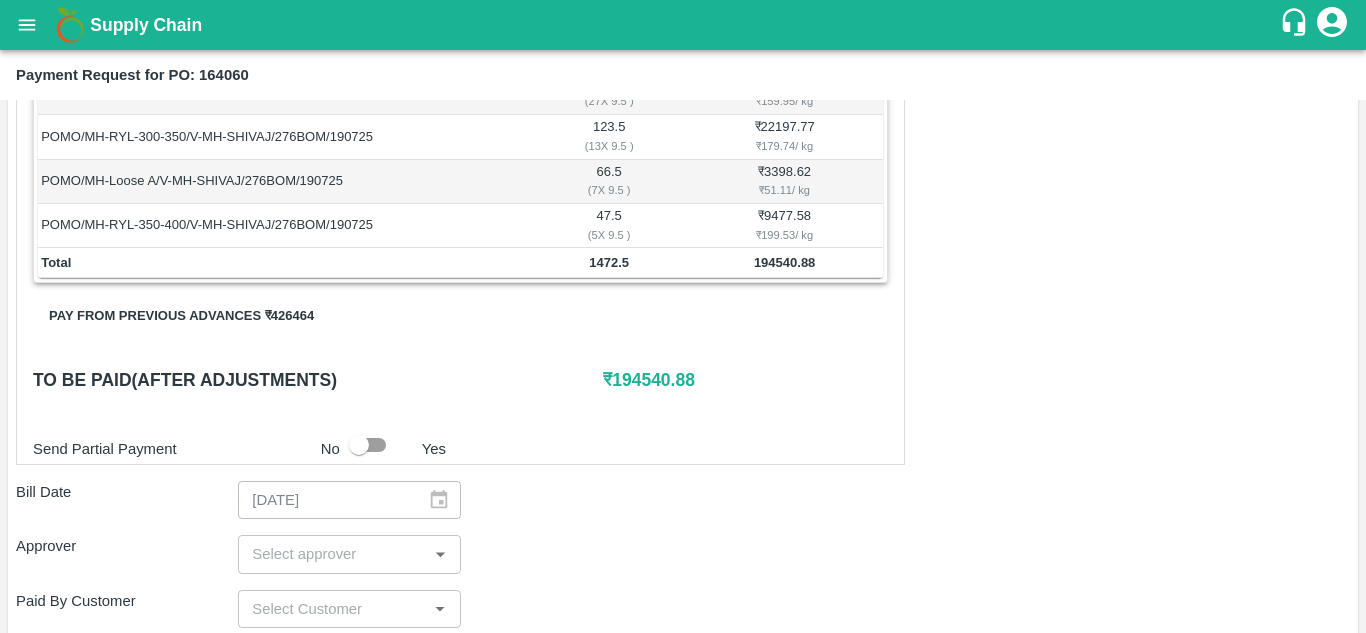 scroll, scrollTop: 590, scrollLeft: 0, axis: vertical 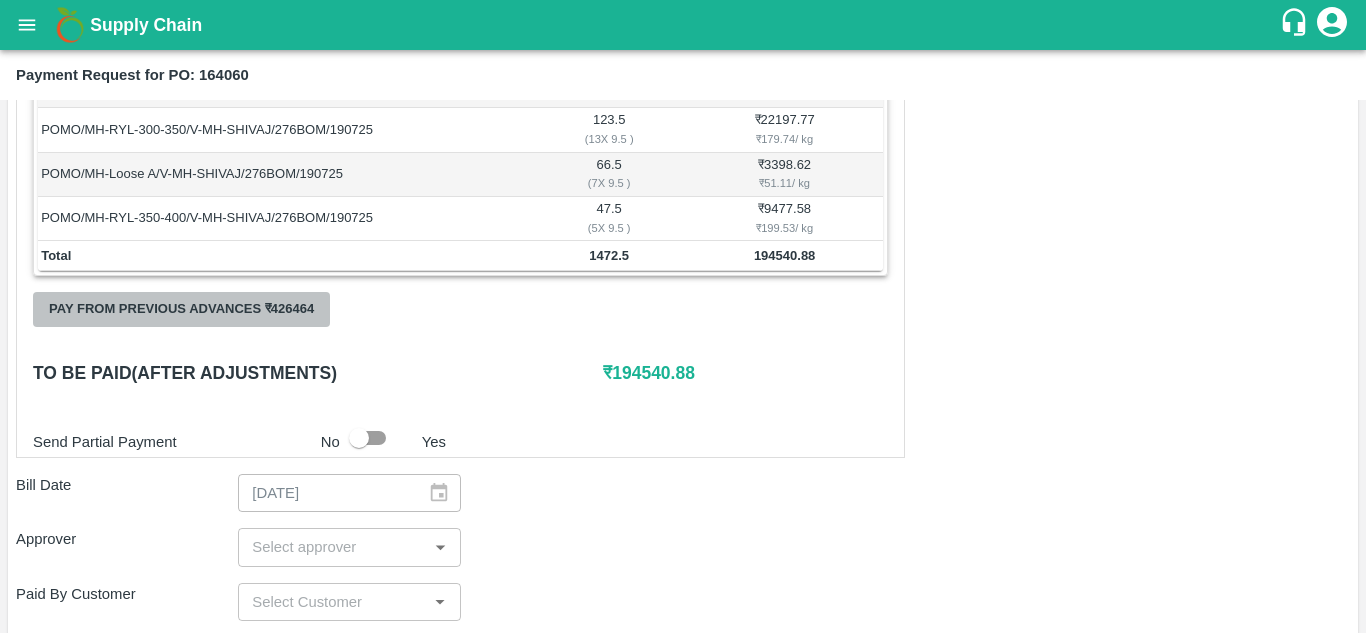 click on "Pay from previous advances ₹  426464" at bounding box center (181, 309) 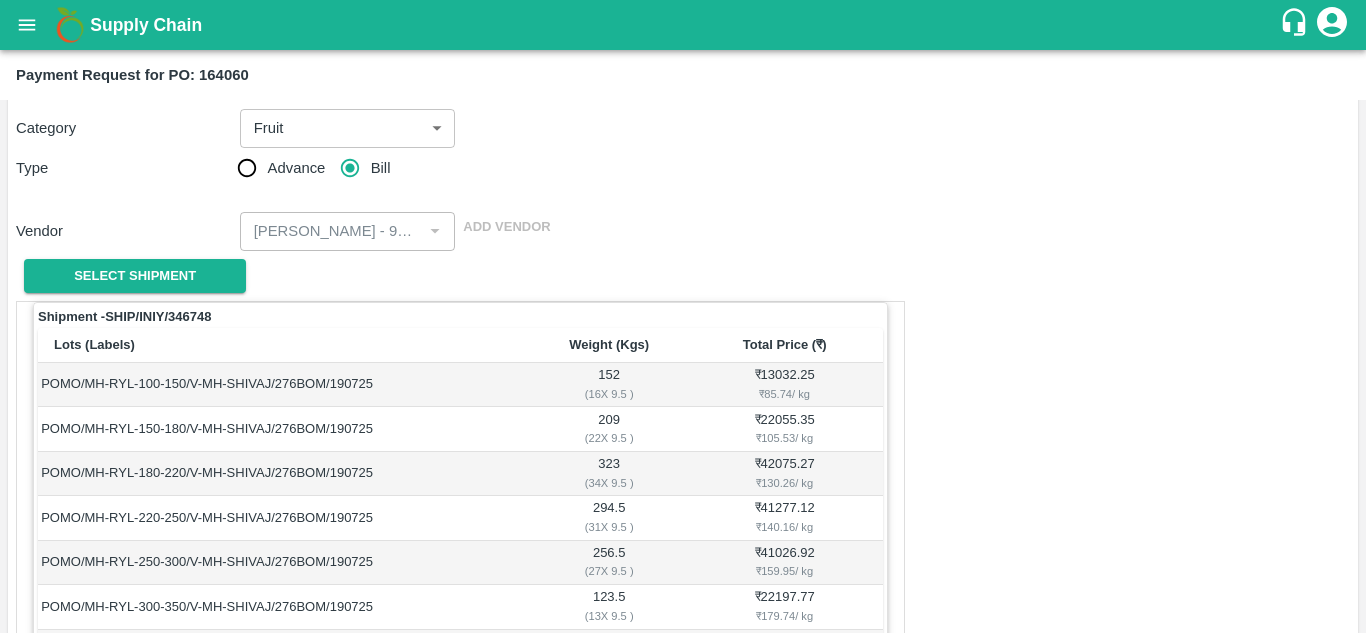 scroll, scrollTop: 590, scrollLeft: 0, axis: vertical 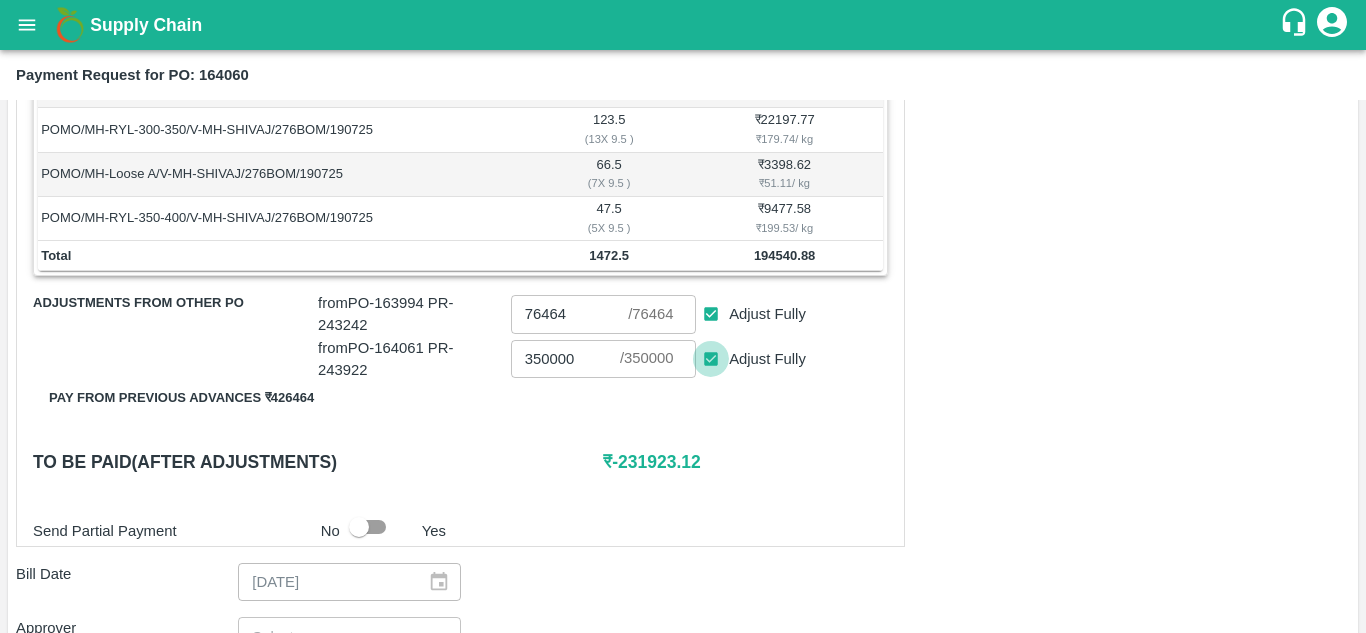 click on "Adjust Fully" at bounding box center (711, 359) 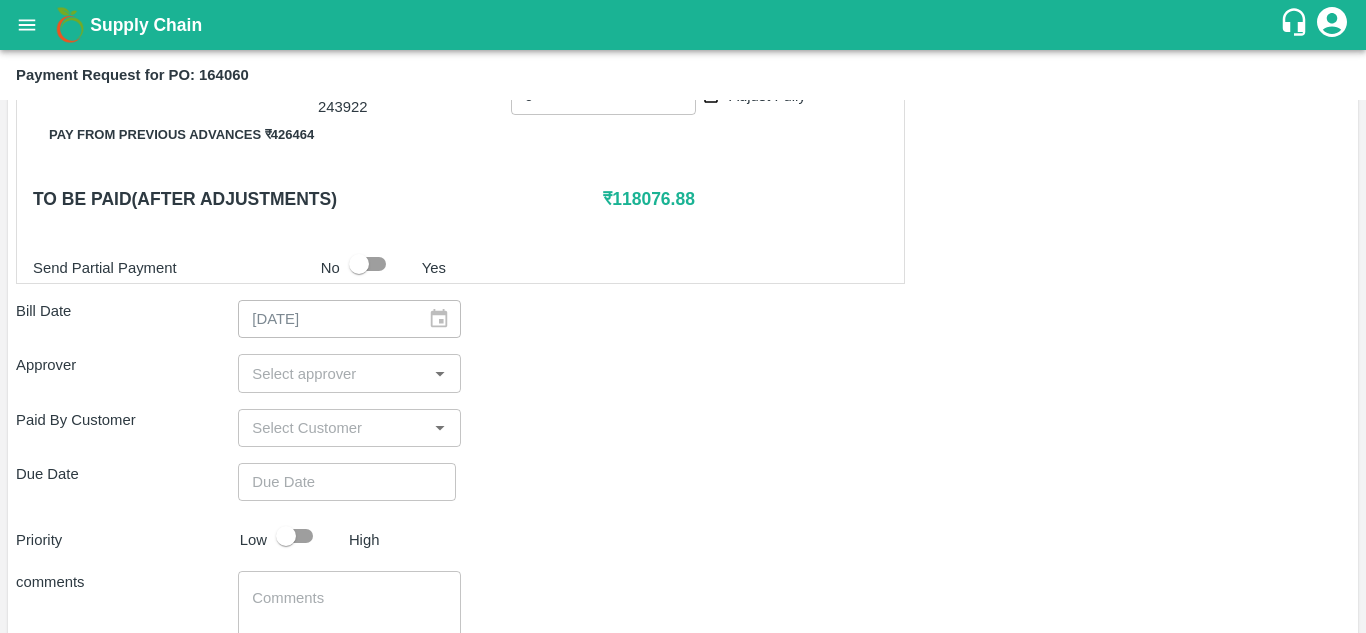 scroll, scrollTop: 869, scrollLeft: 0, axis: vertical 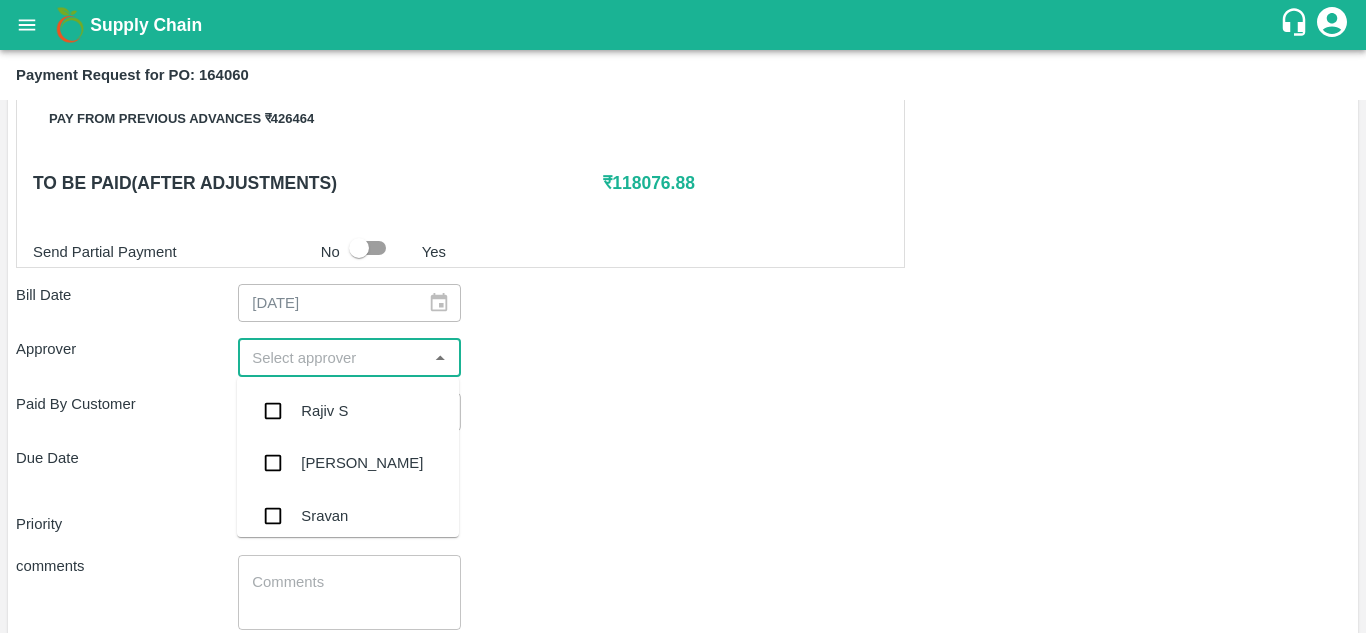 click at bounding box center (332, 357) 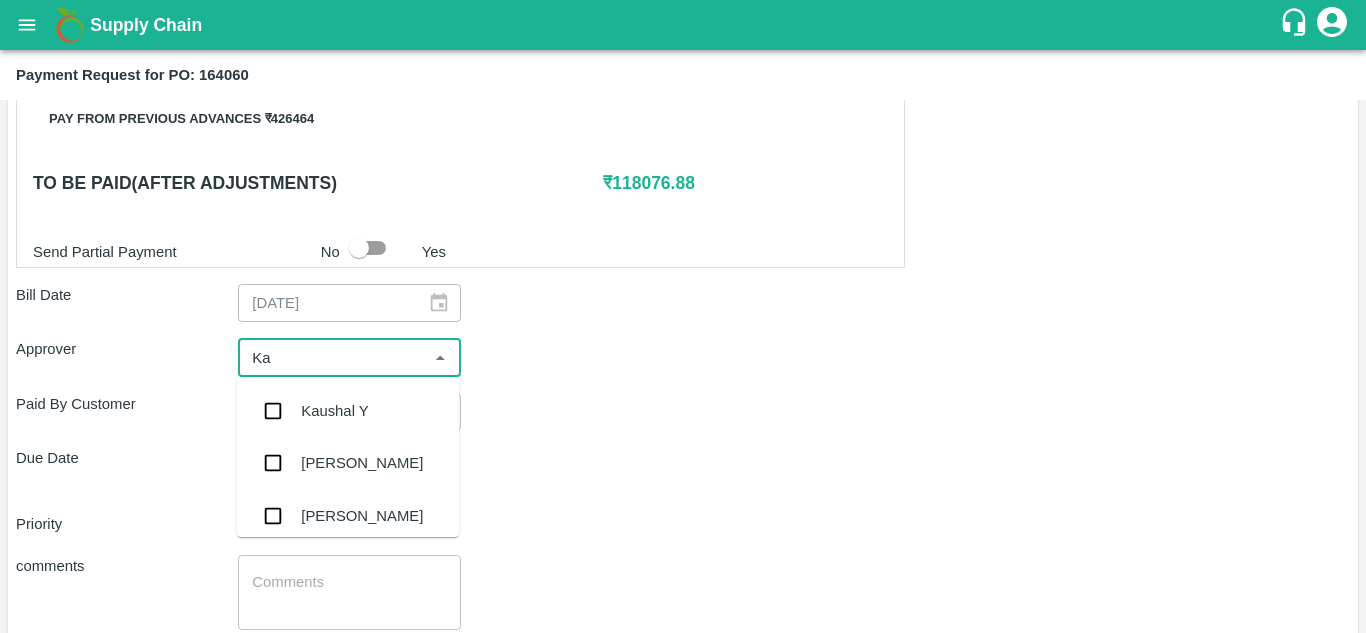 type on "Kau" 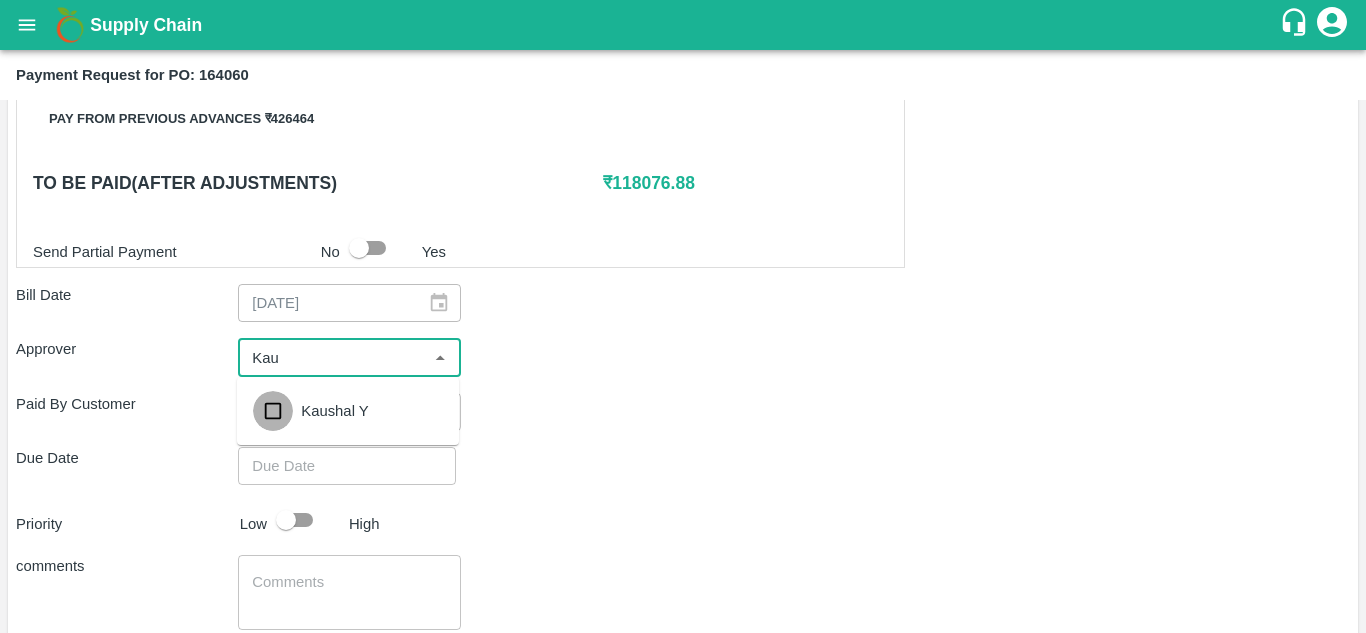 click at bounding box center [273, 411] 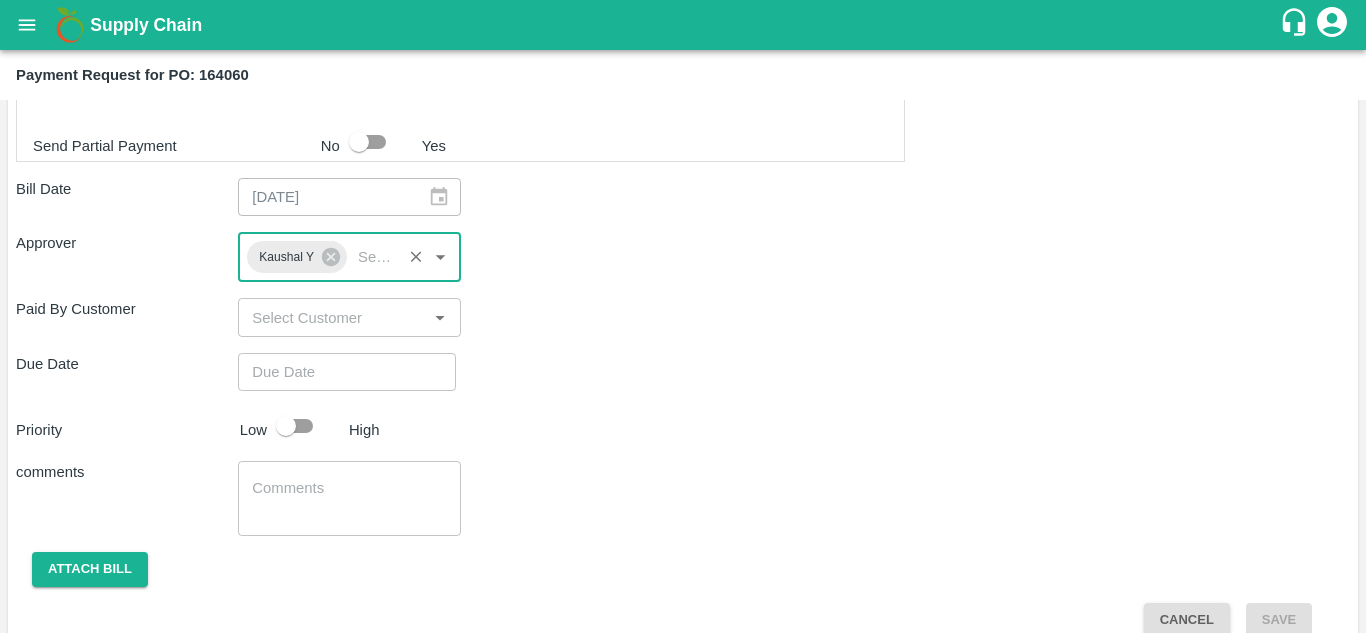 scroll, scrollTop: 983, scrollLeft: 0, axis: vertical 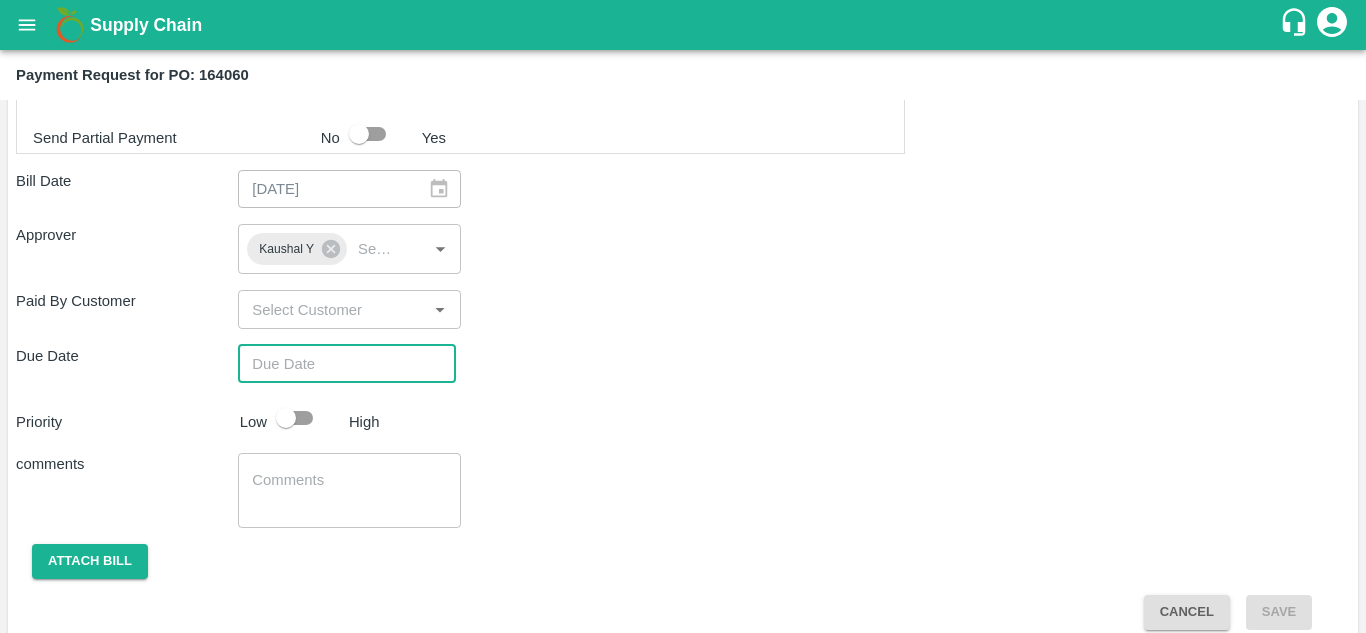 type on "DD/MM/YYYY hh:mm aa" 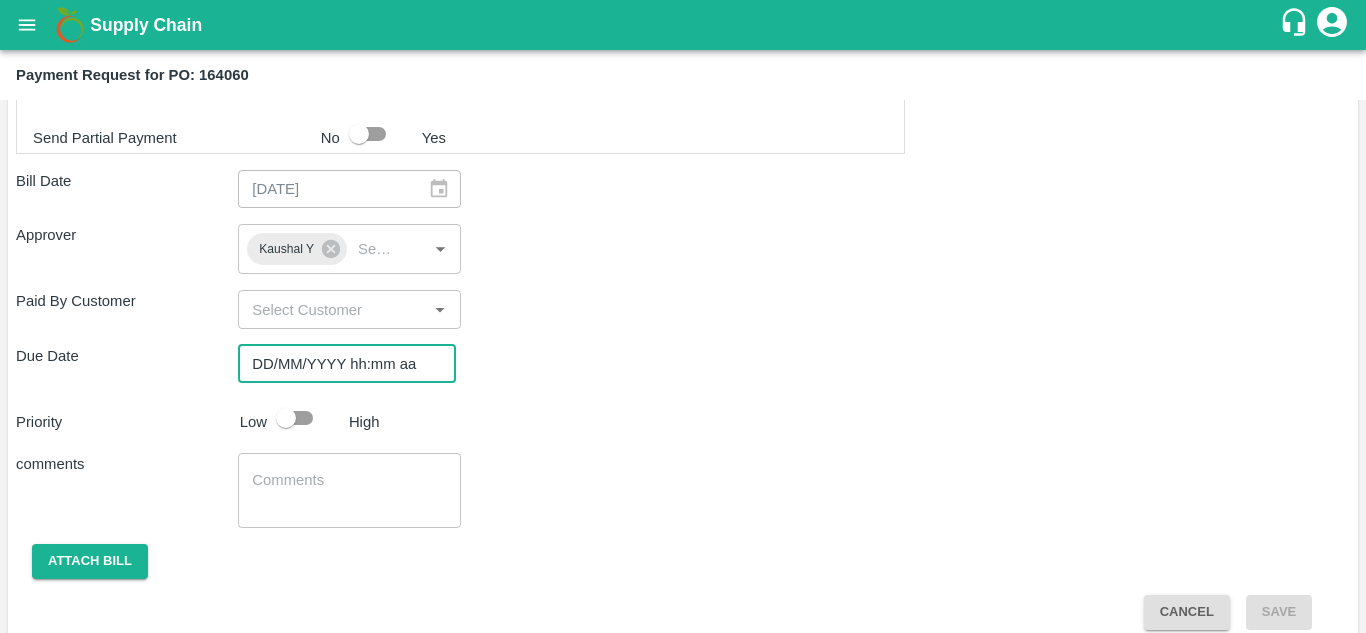 click on "DD/MM/YYYY hh:mm aa" at bounding box center (340, 364) 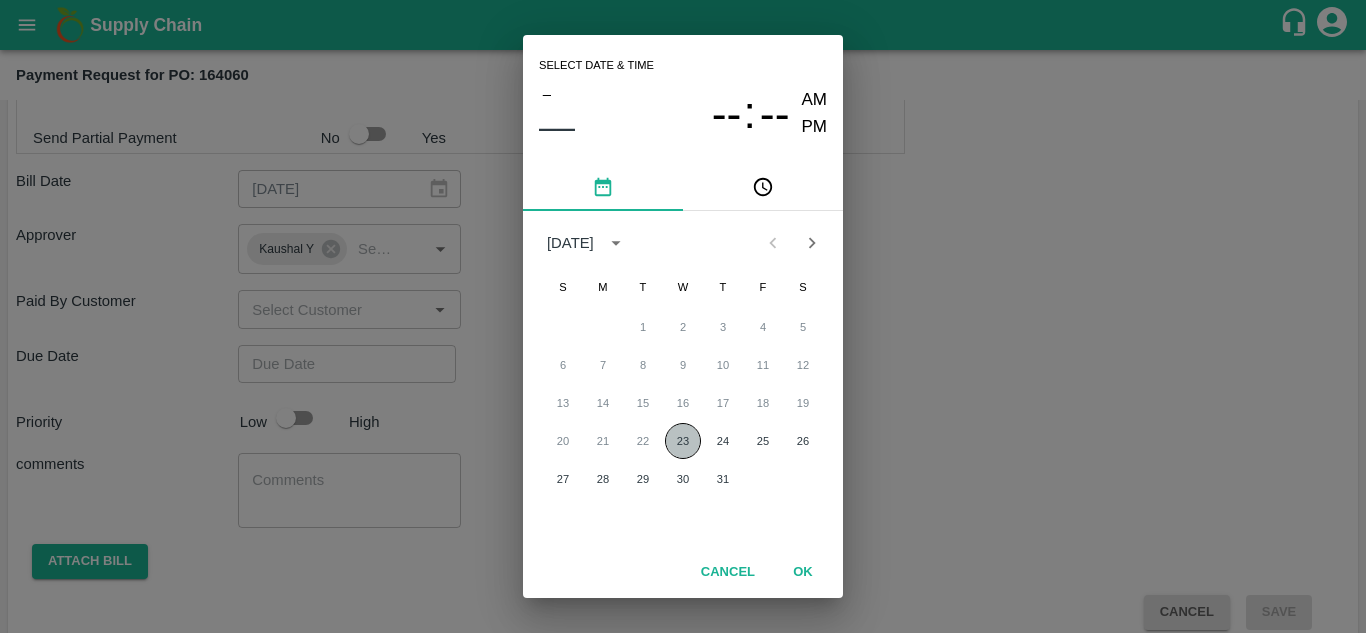 click on "23" at bounding box center (683, 441) 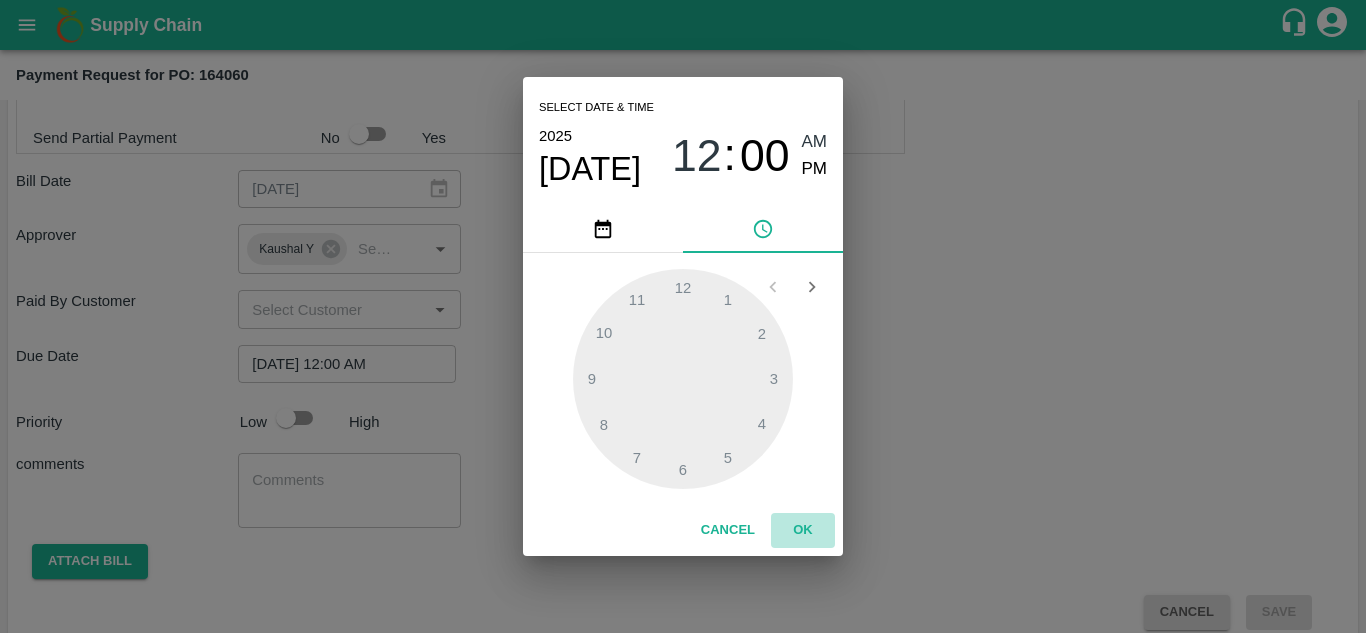 click on "OK" at bounding box center [803, 530] 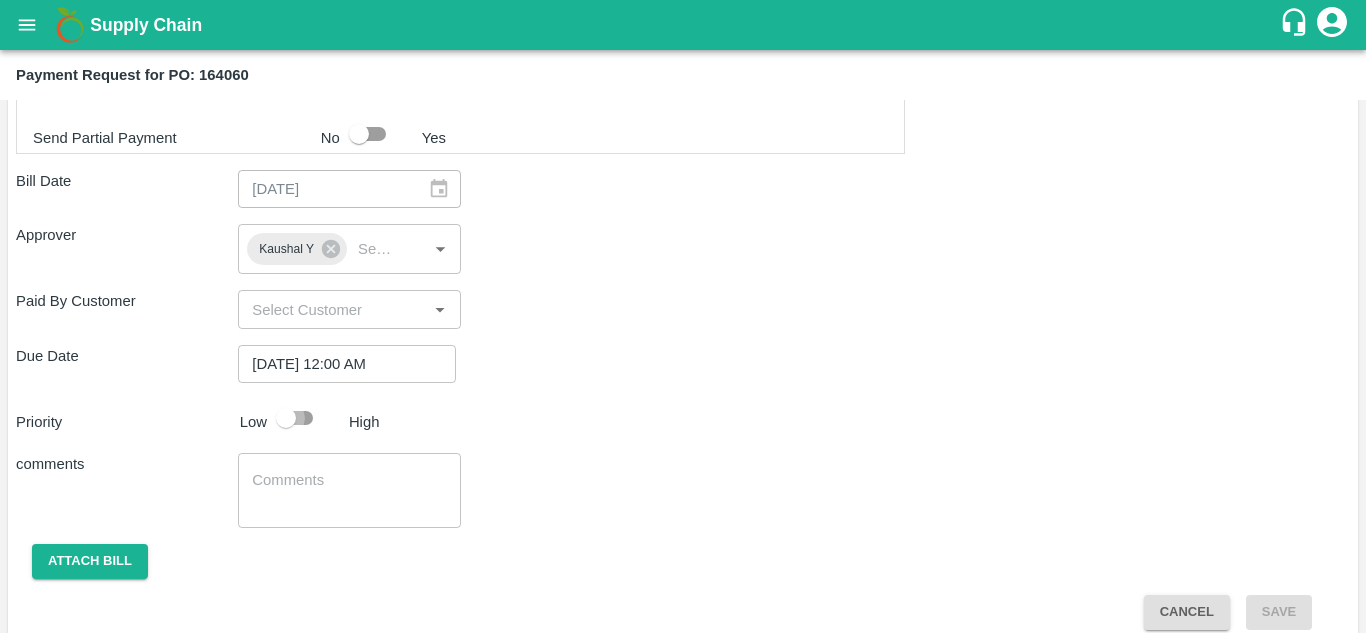 click at bounding box center (286, 418) 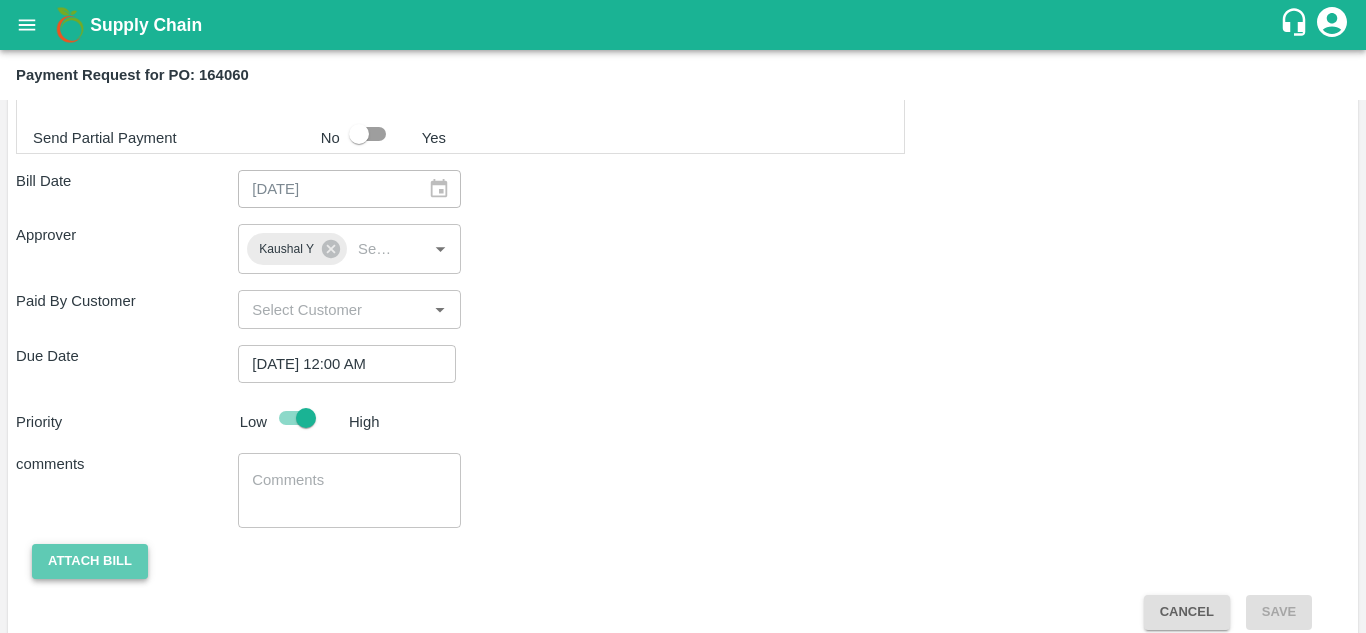 click on "Attach bill" at bounding box center (90, 561) 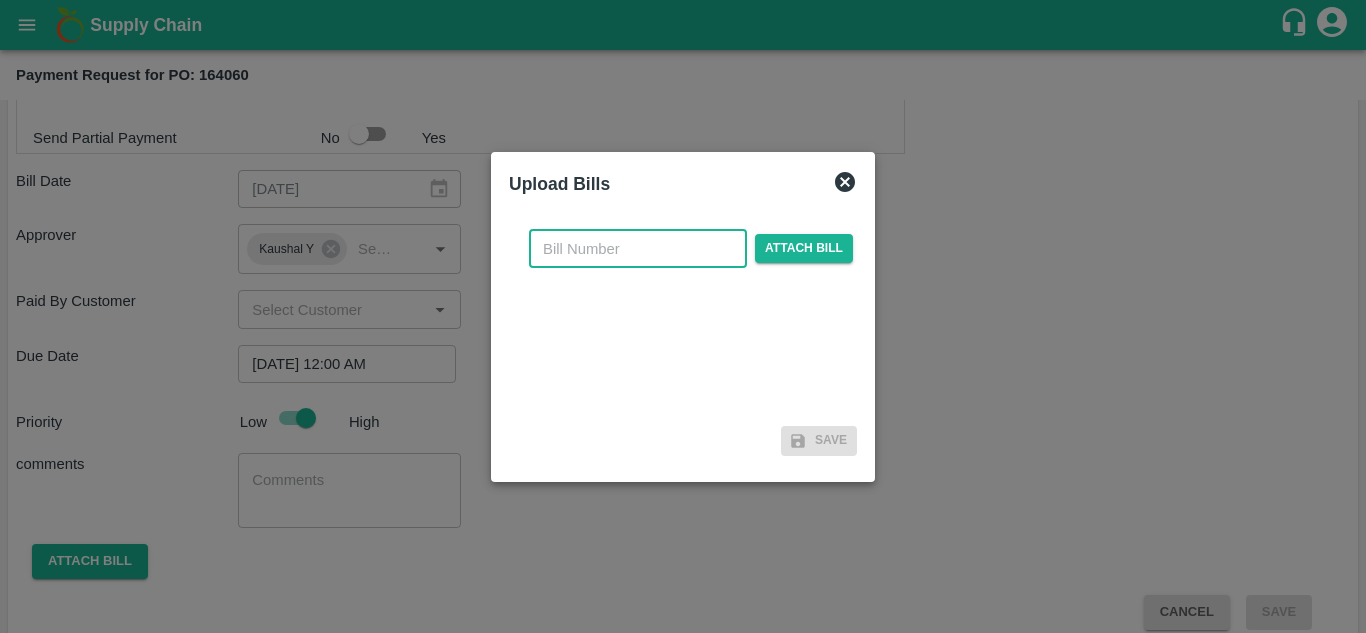 click at bounding box center (638, 249) 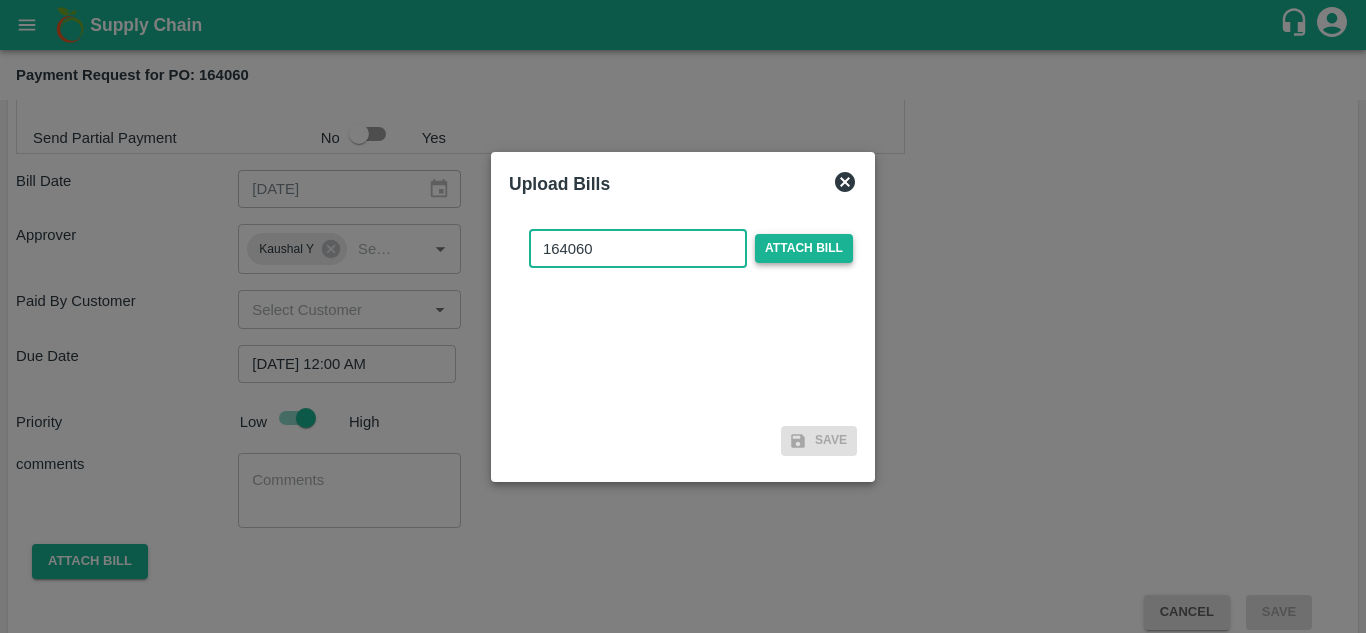 type on "164060" 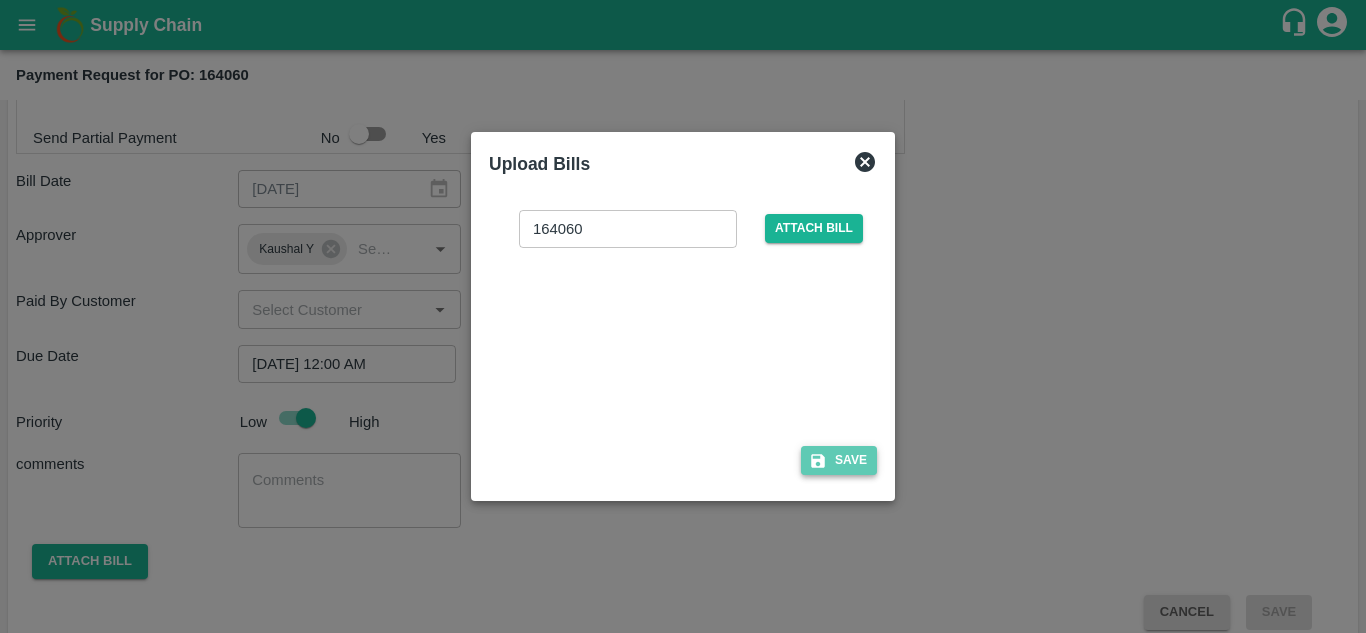 click on "Save" at bounding box center (839, 460) 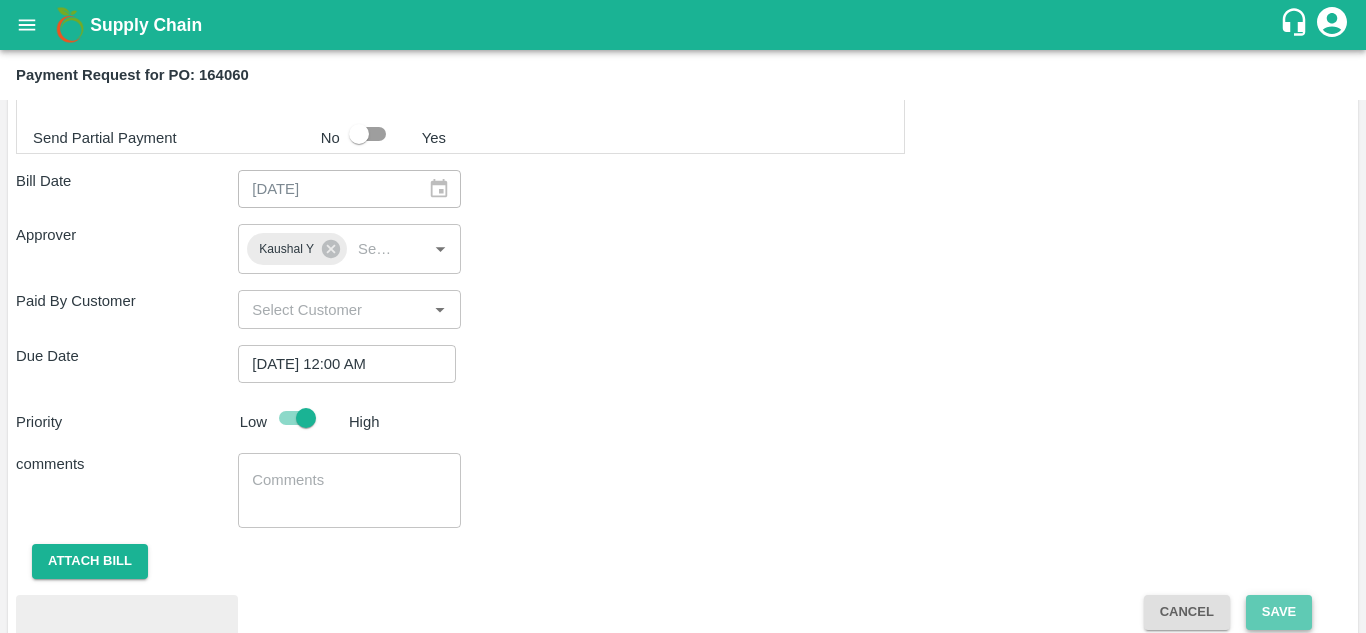 click on "Save" at bounding box center (1279, 612) 